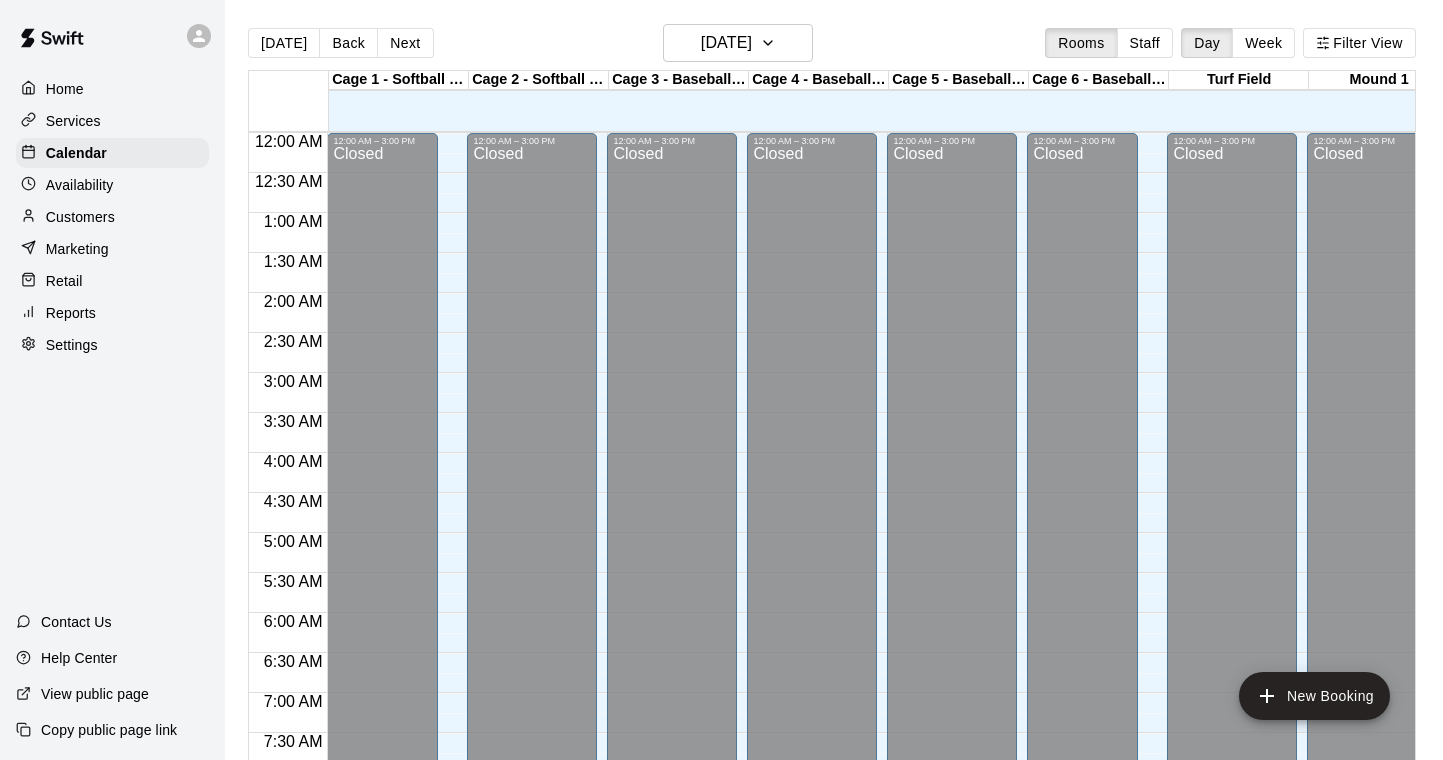 scroll, scrollTop: 0, scrollLeft: 0, axis: both 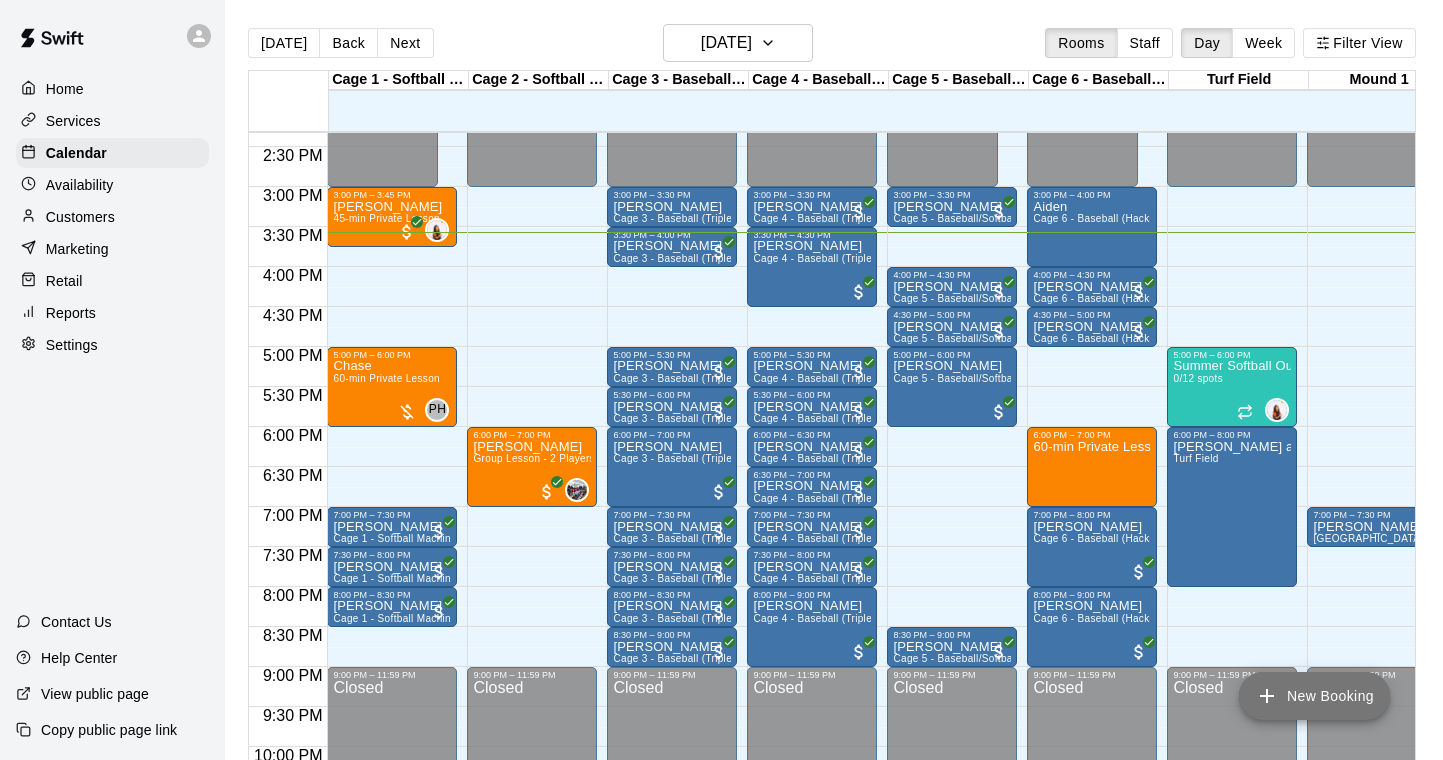 click 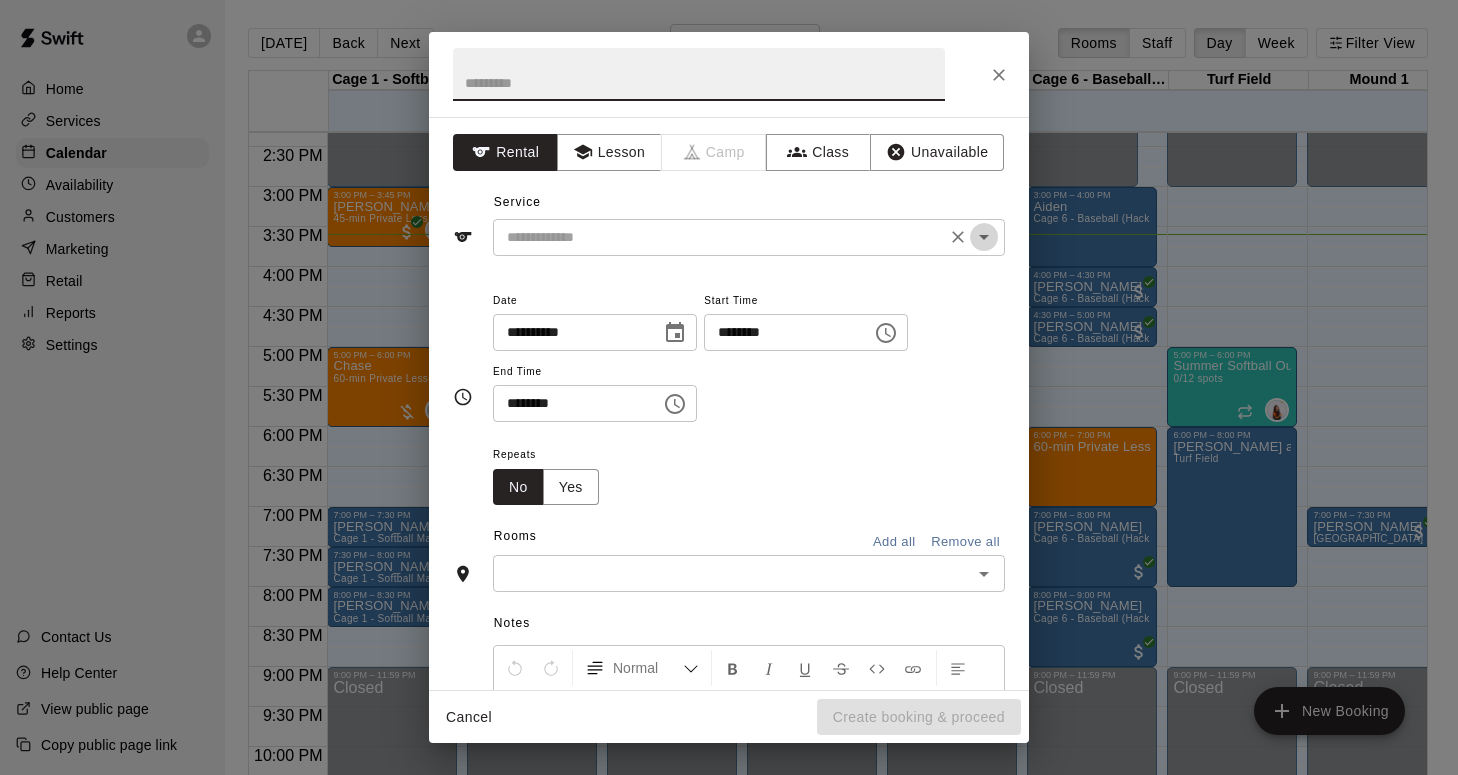 click 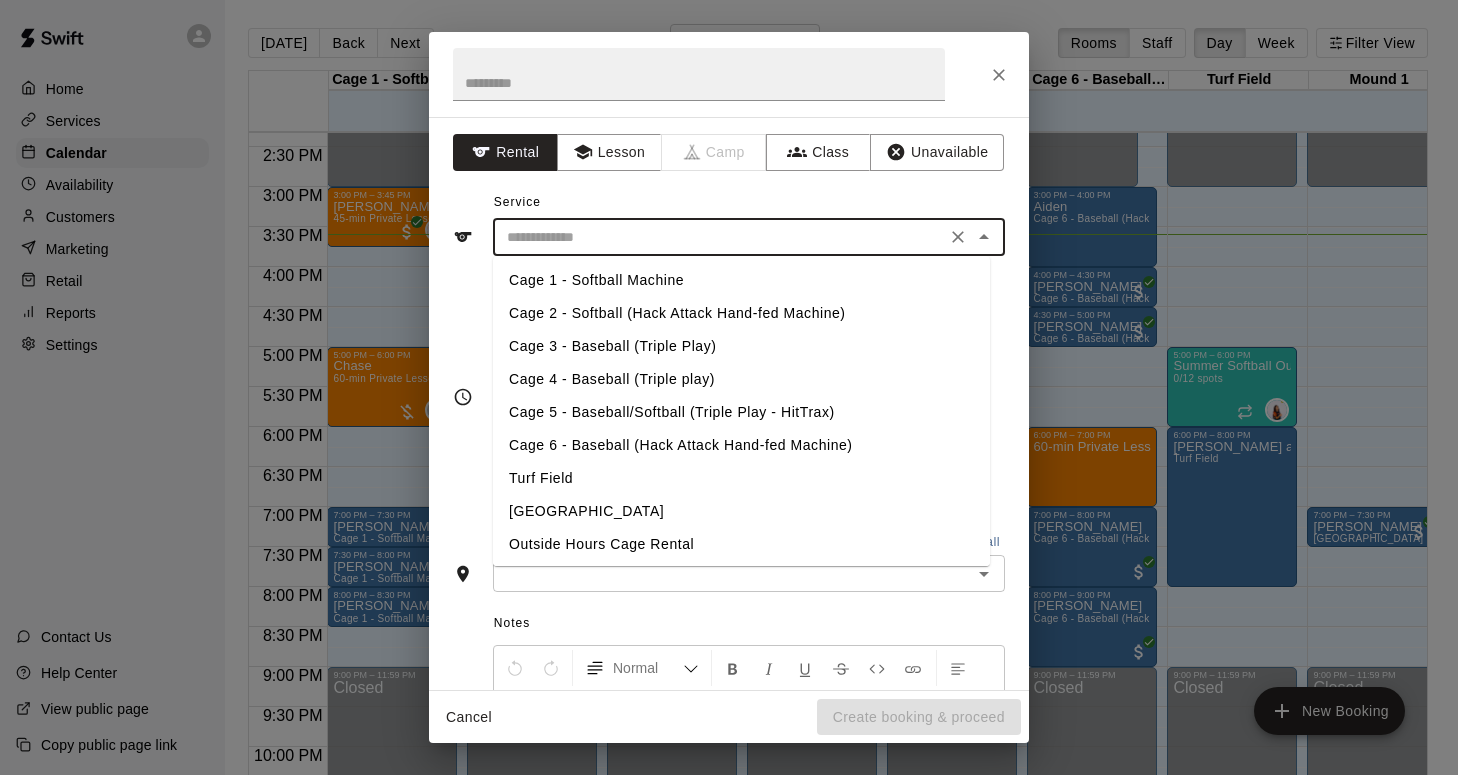 click on "Cage 1 - Softball Machine" at bounding box center (741, 280) 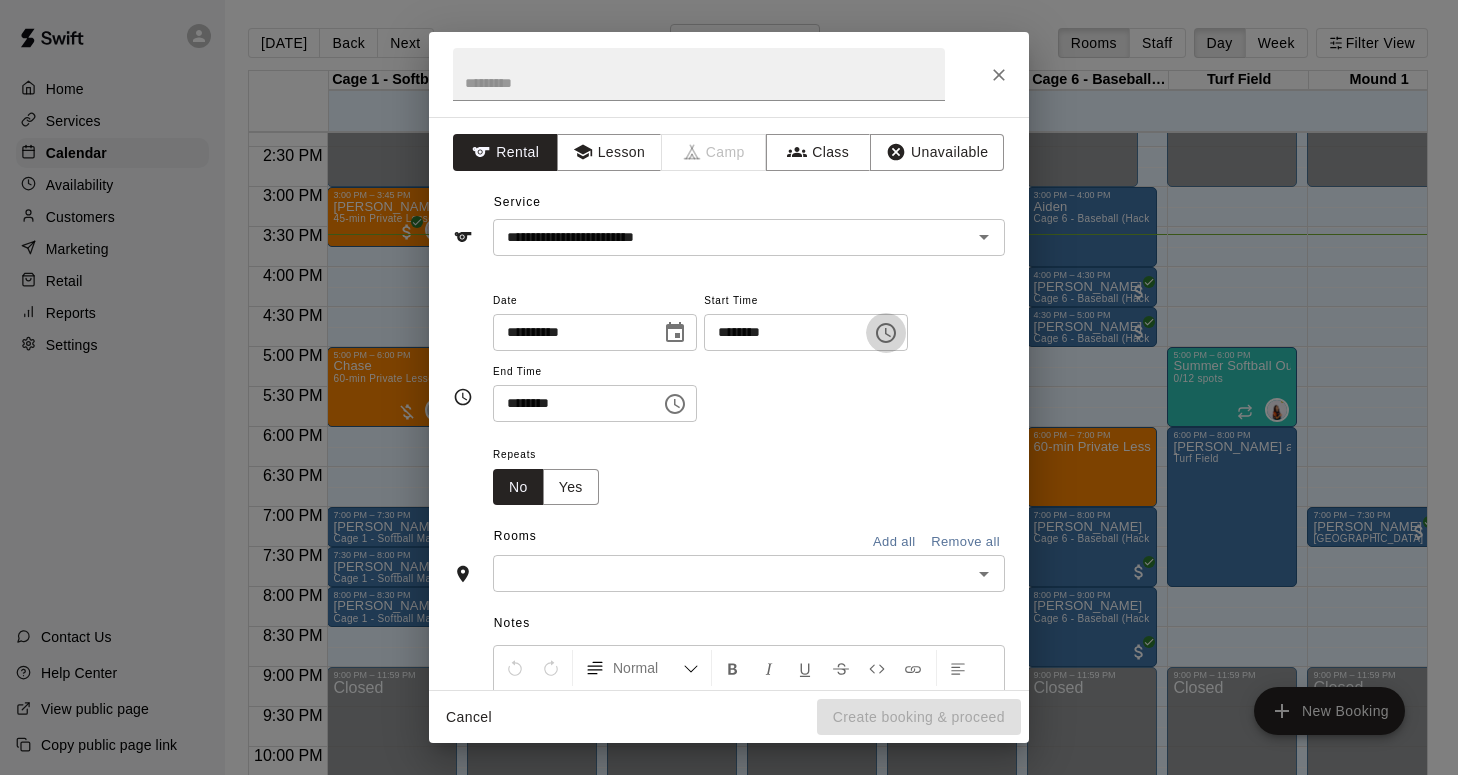 click 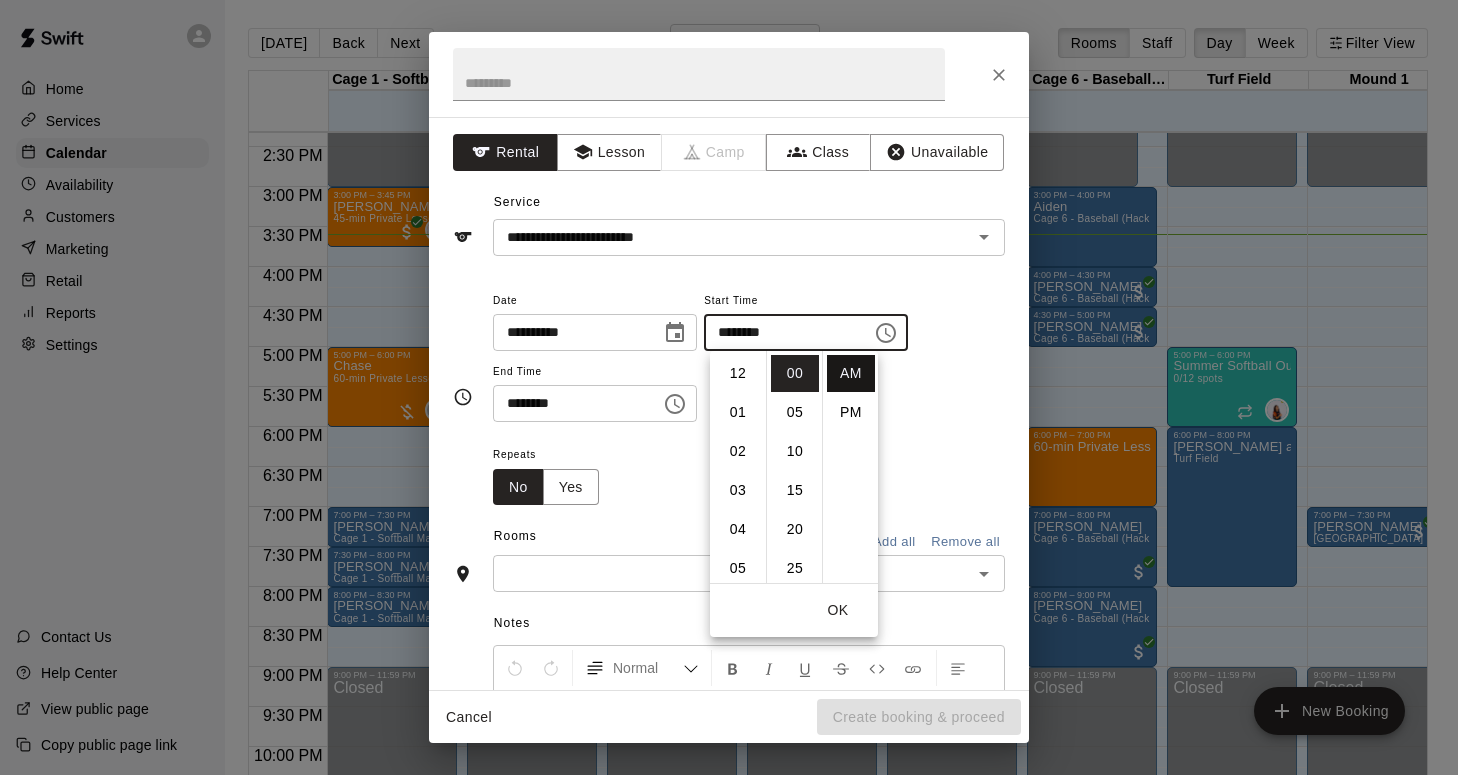 scroll, scrollTop: 312, scrollLeft: 0, axis: vertical 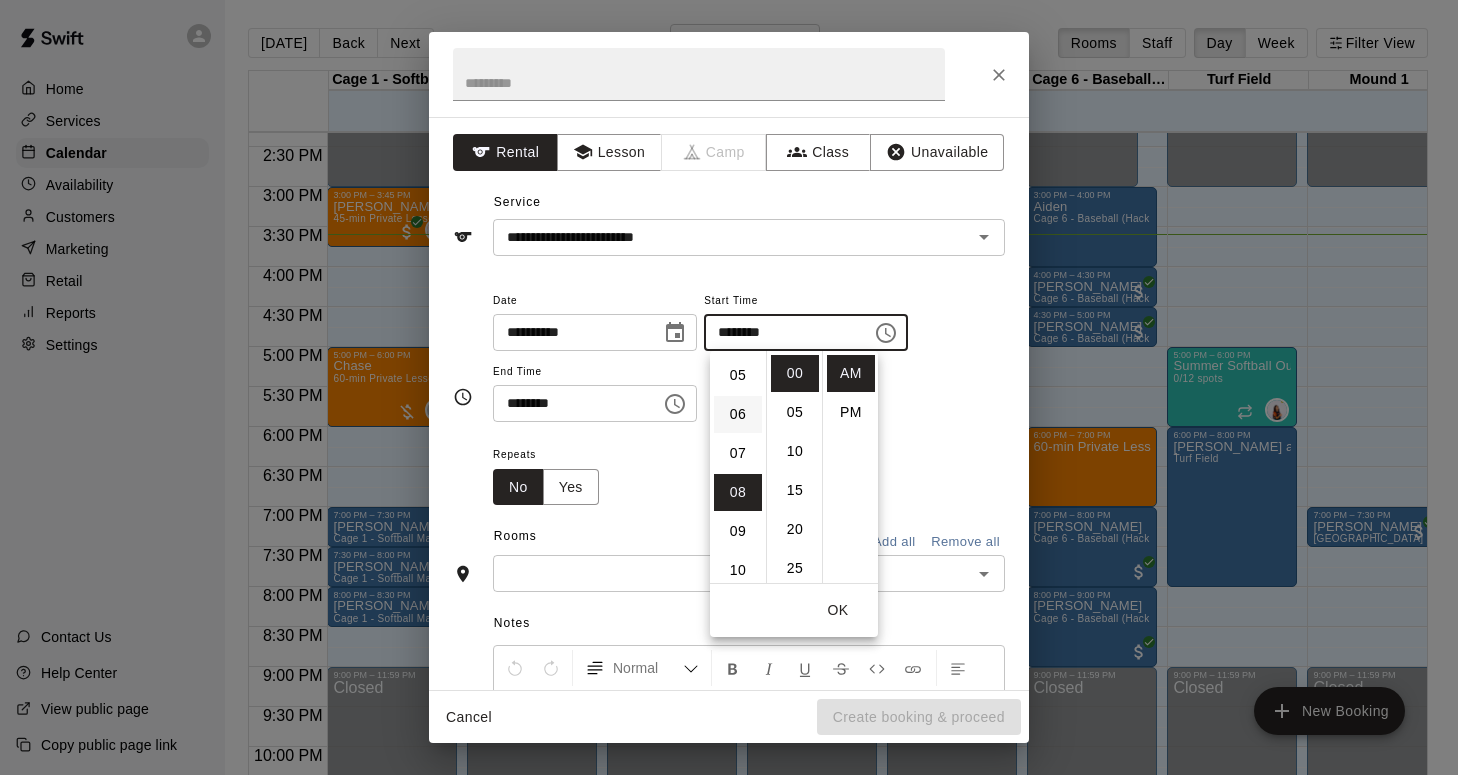 click on "06" at bounding box center [738, 414] 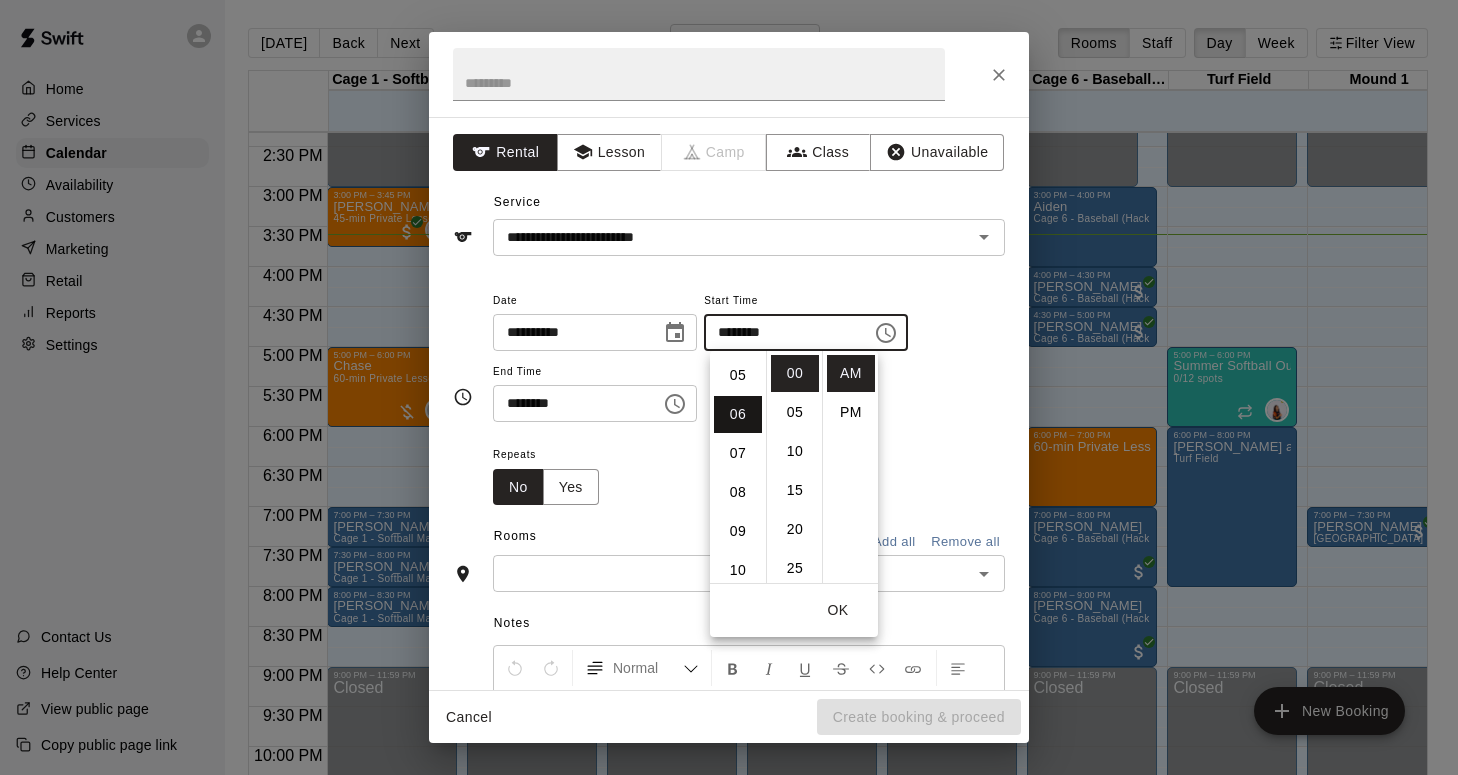 scroll, scrollTop: 234, scrollLeft: 0, axis: vertical 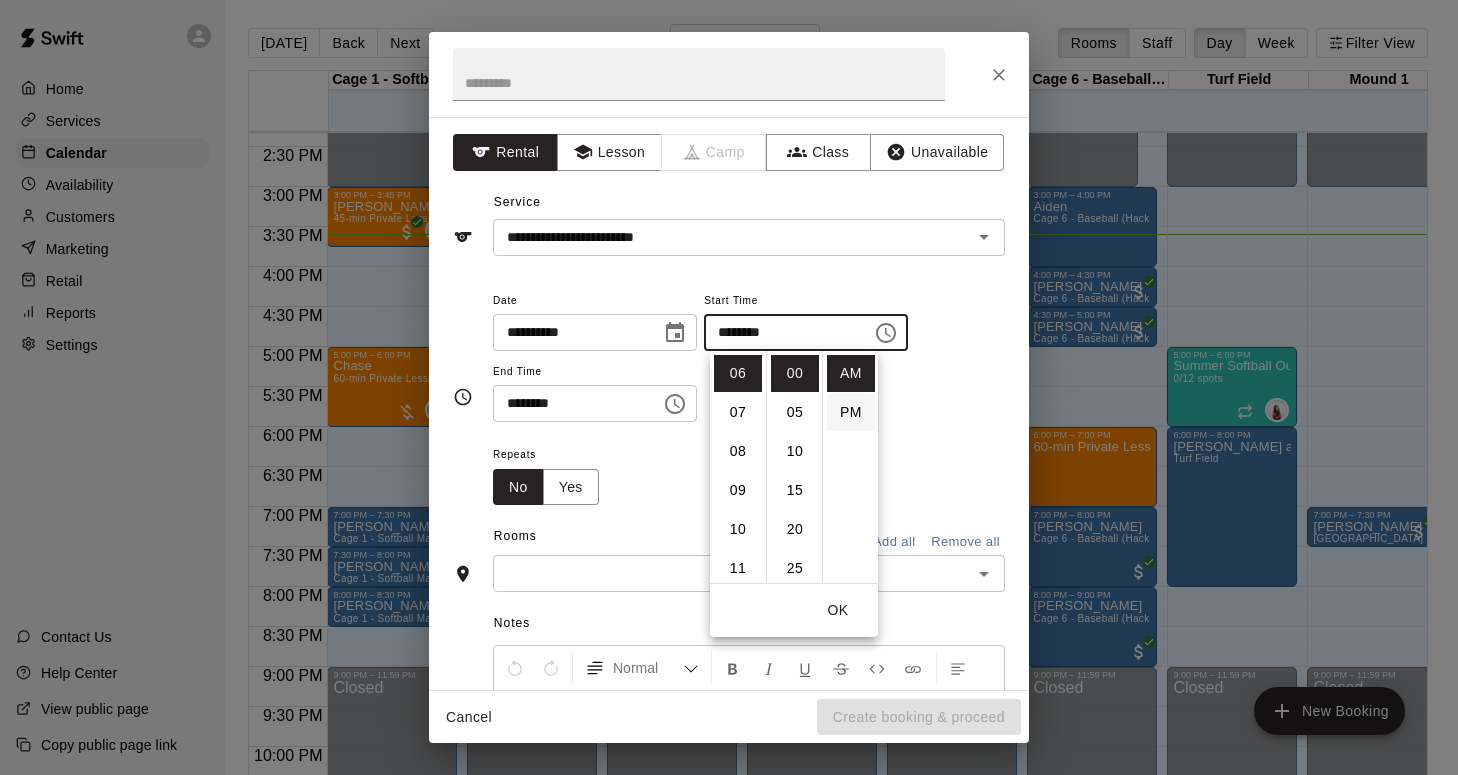 click on "PM" at bounding box center [851, 412] 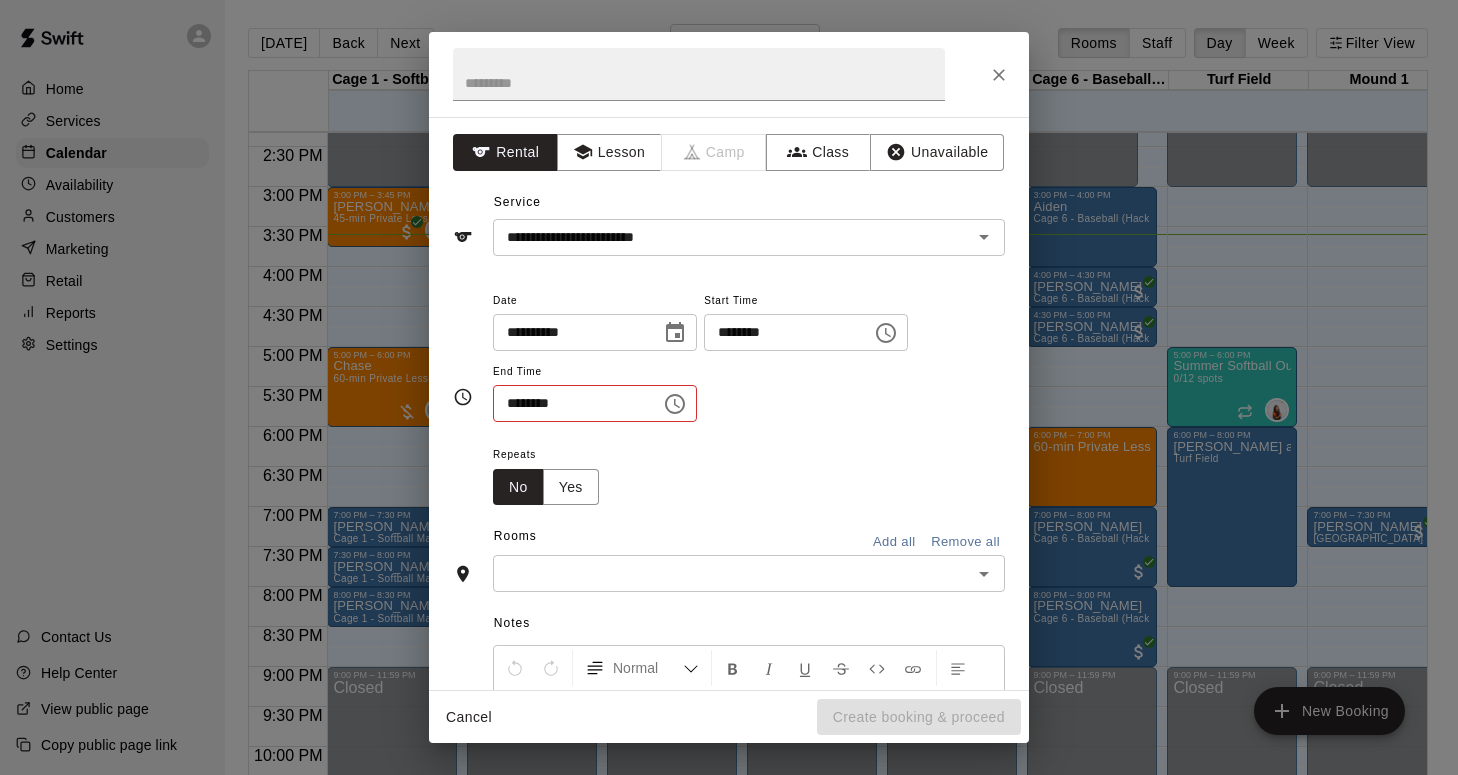 scroll, scrollTop: 36, scrollLeft: 0, axis: vertical 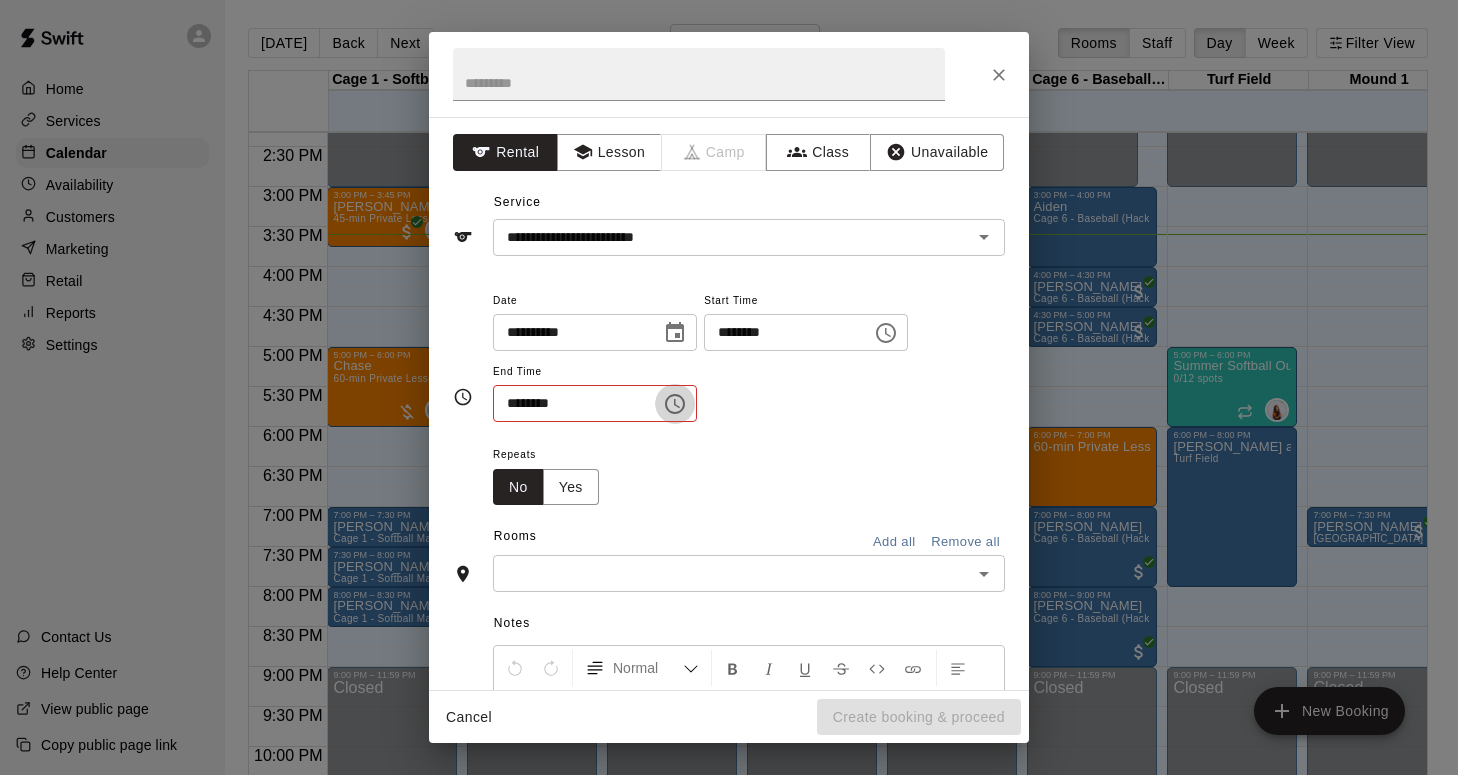click 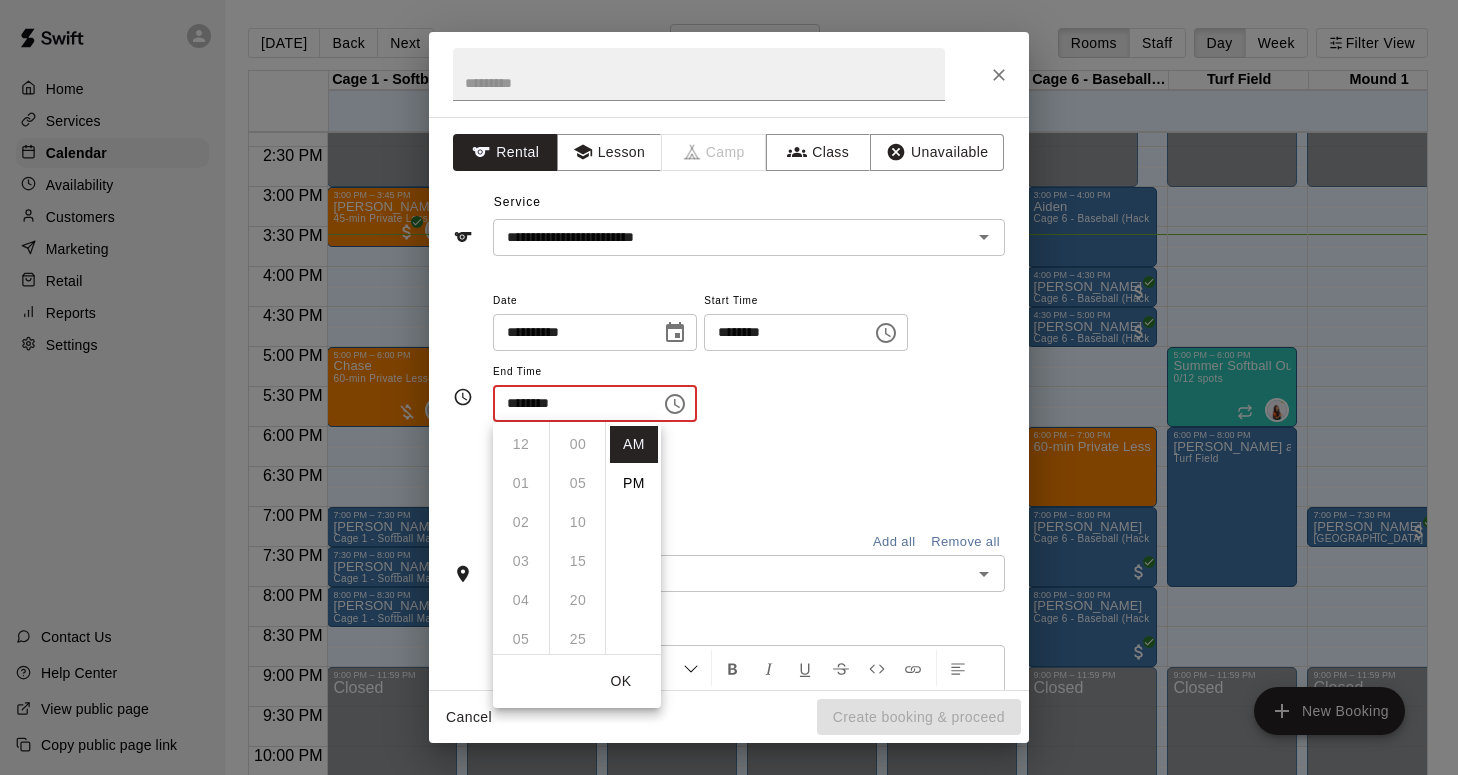 scroll, scrollTop: 312, scrollLeft: 0, axis: vertical 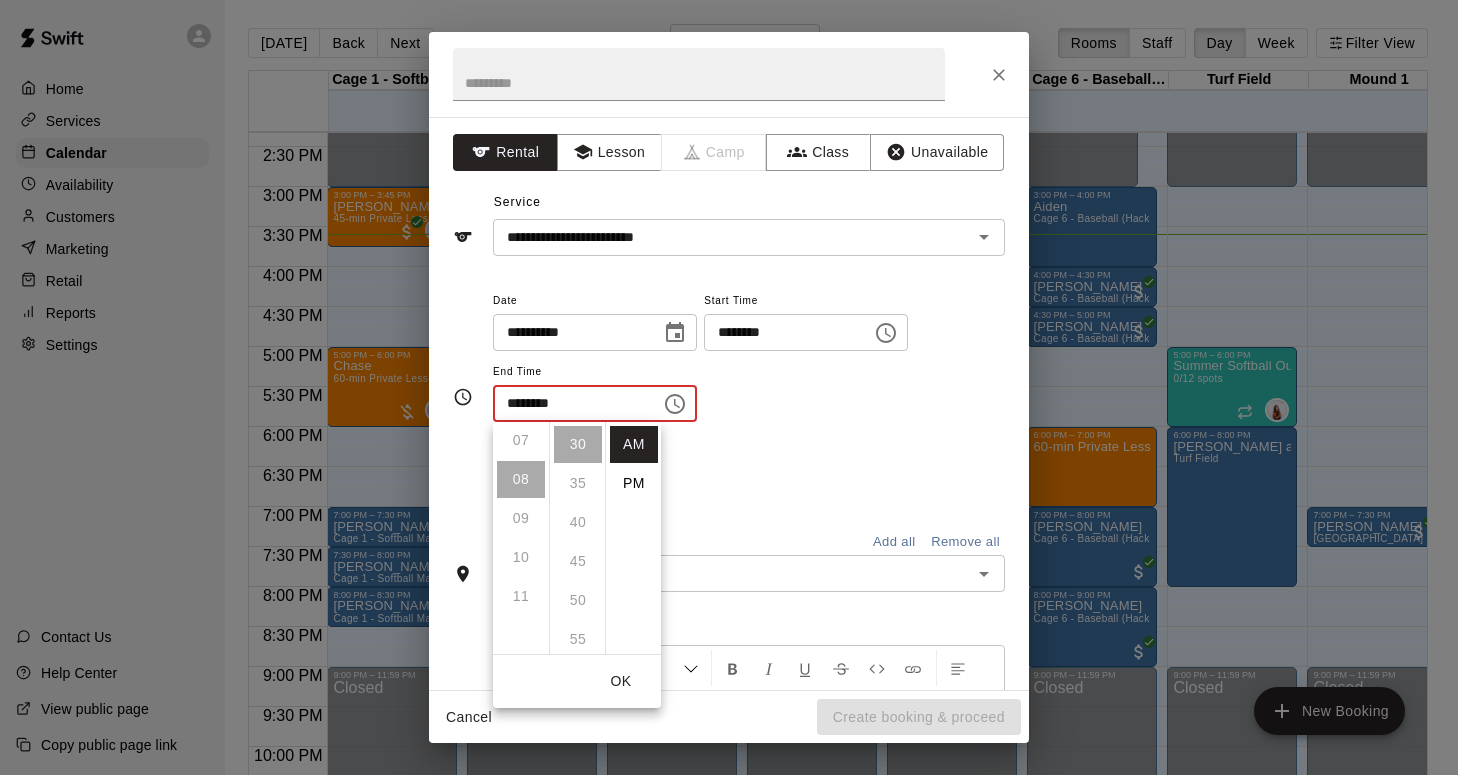 click on "12 01 02 03 04 05 06 07 08 09 10 11" at bounding box center [521, 538] 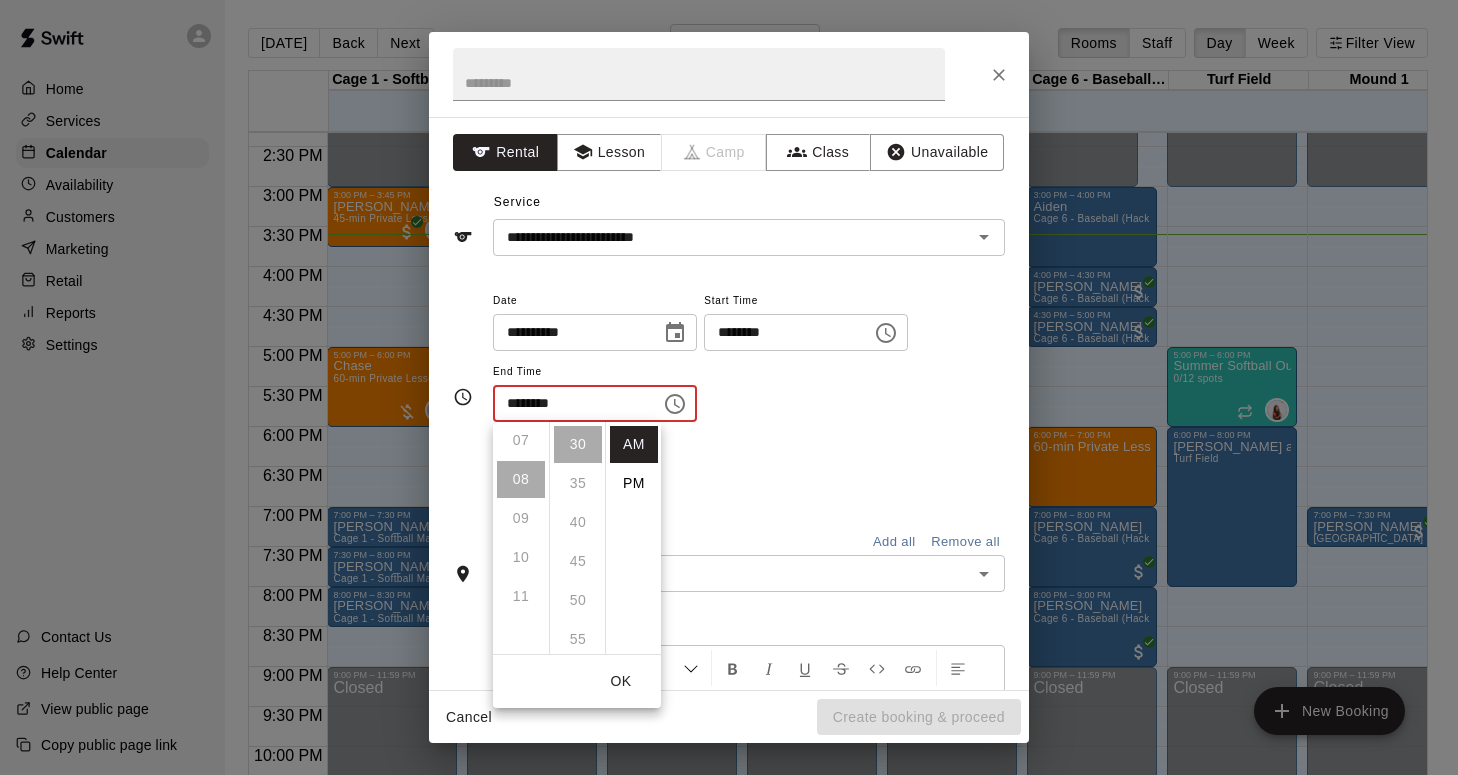 drag, startPoint x: 524, startPoint y: 403, endPoint x: 504, endPoint y: 405, distance: 20.09975 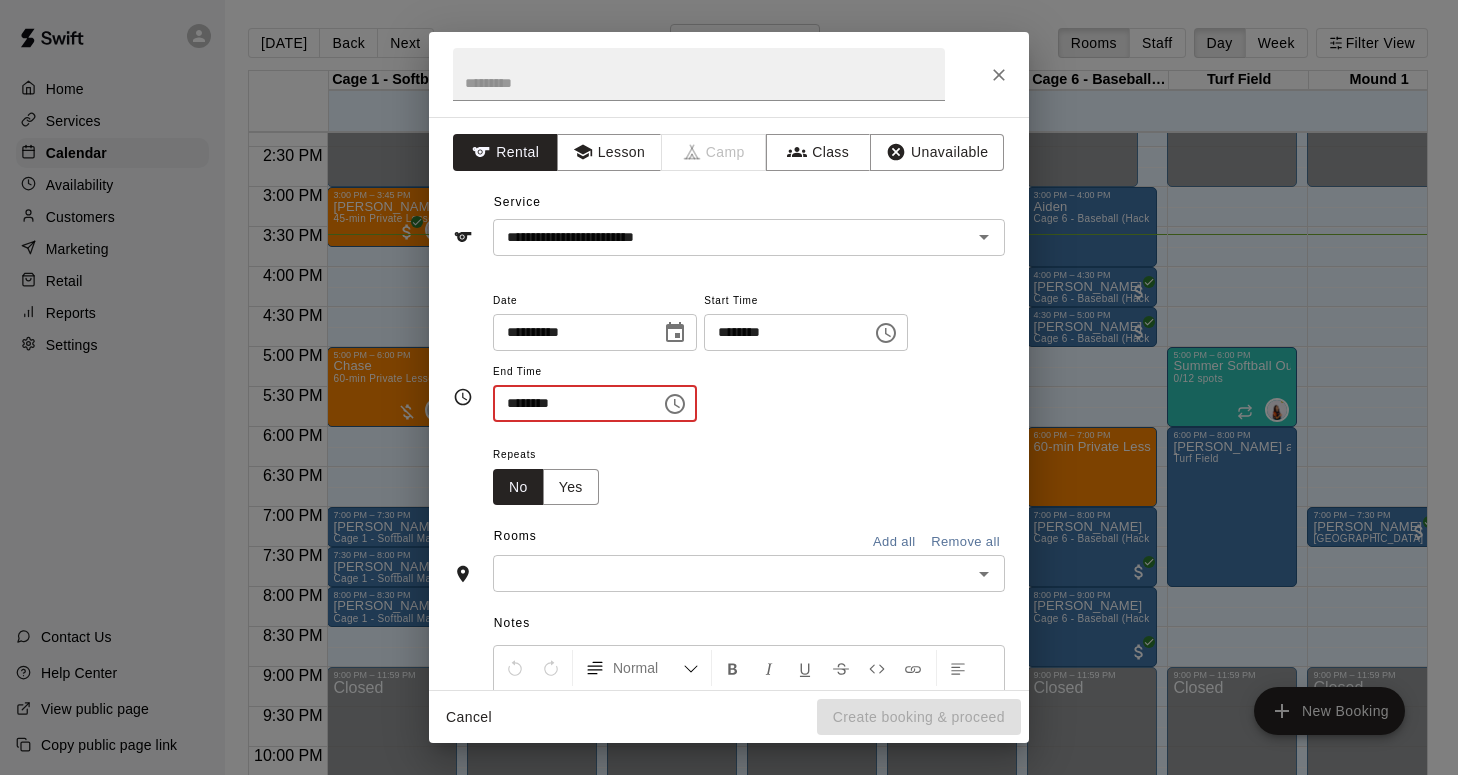 drag, startPoint x: 522, startPoint y: 402, endPoint x: 509, endPoint y: 389, distance: 18.384777 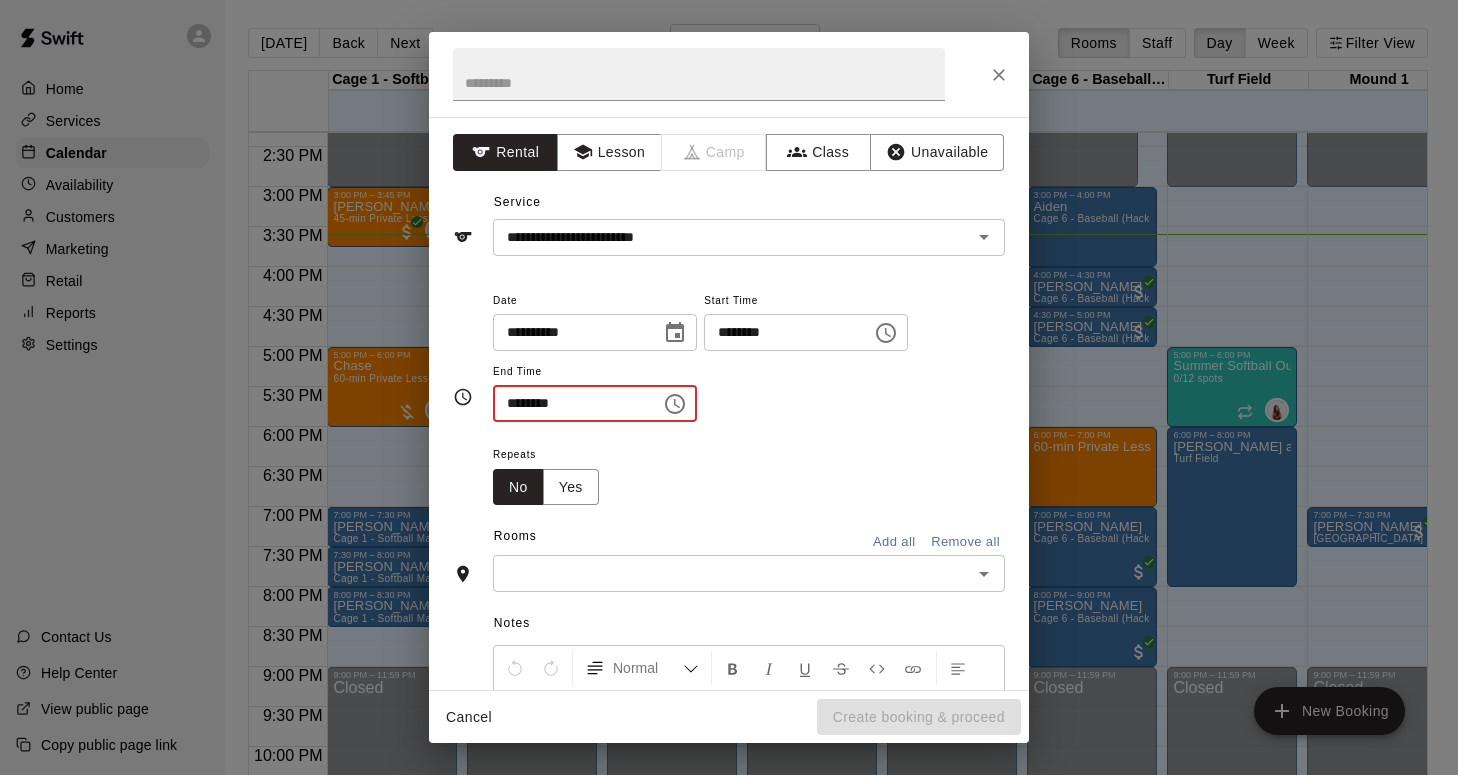 click on "********" at bounding box center (570, 403) 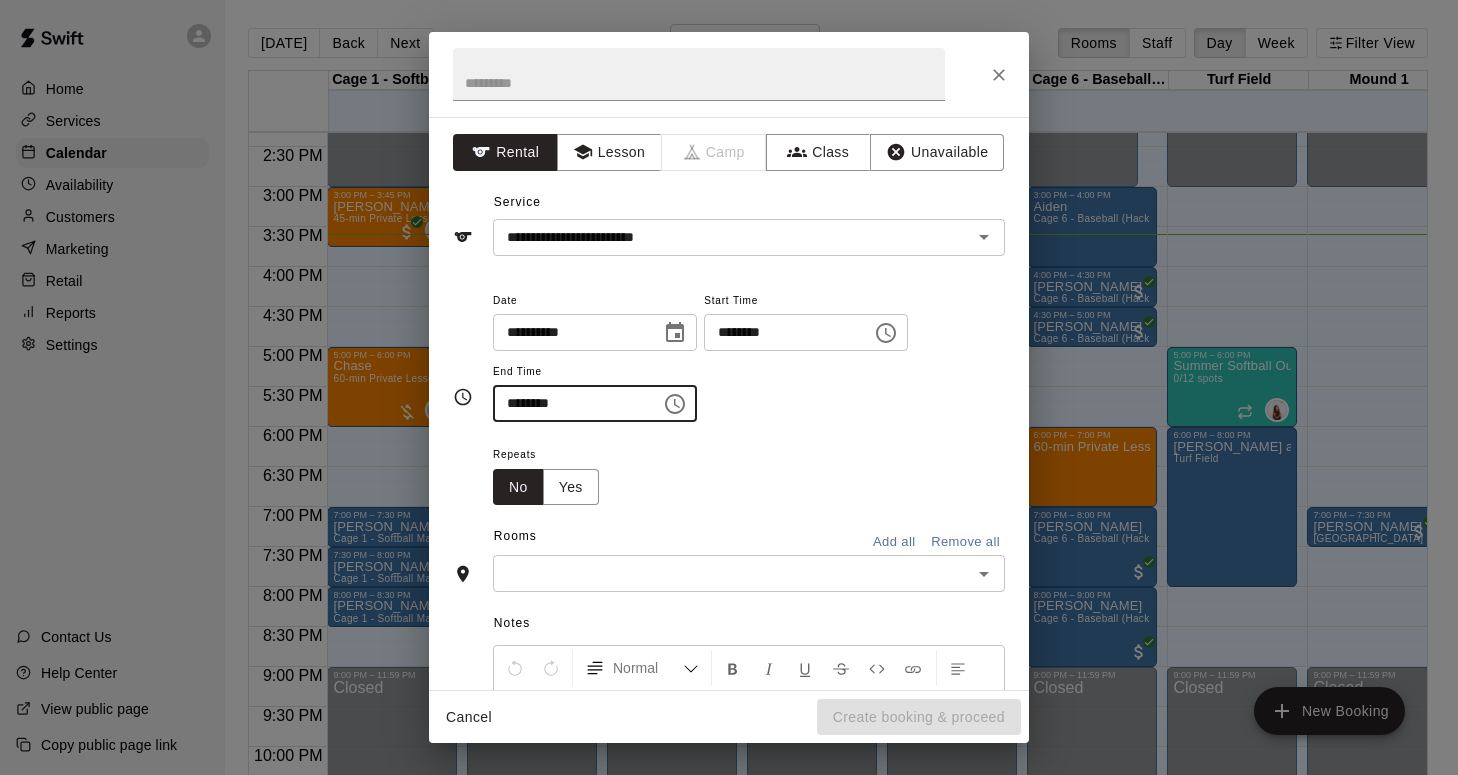 click 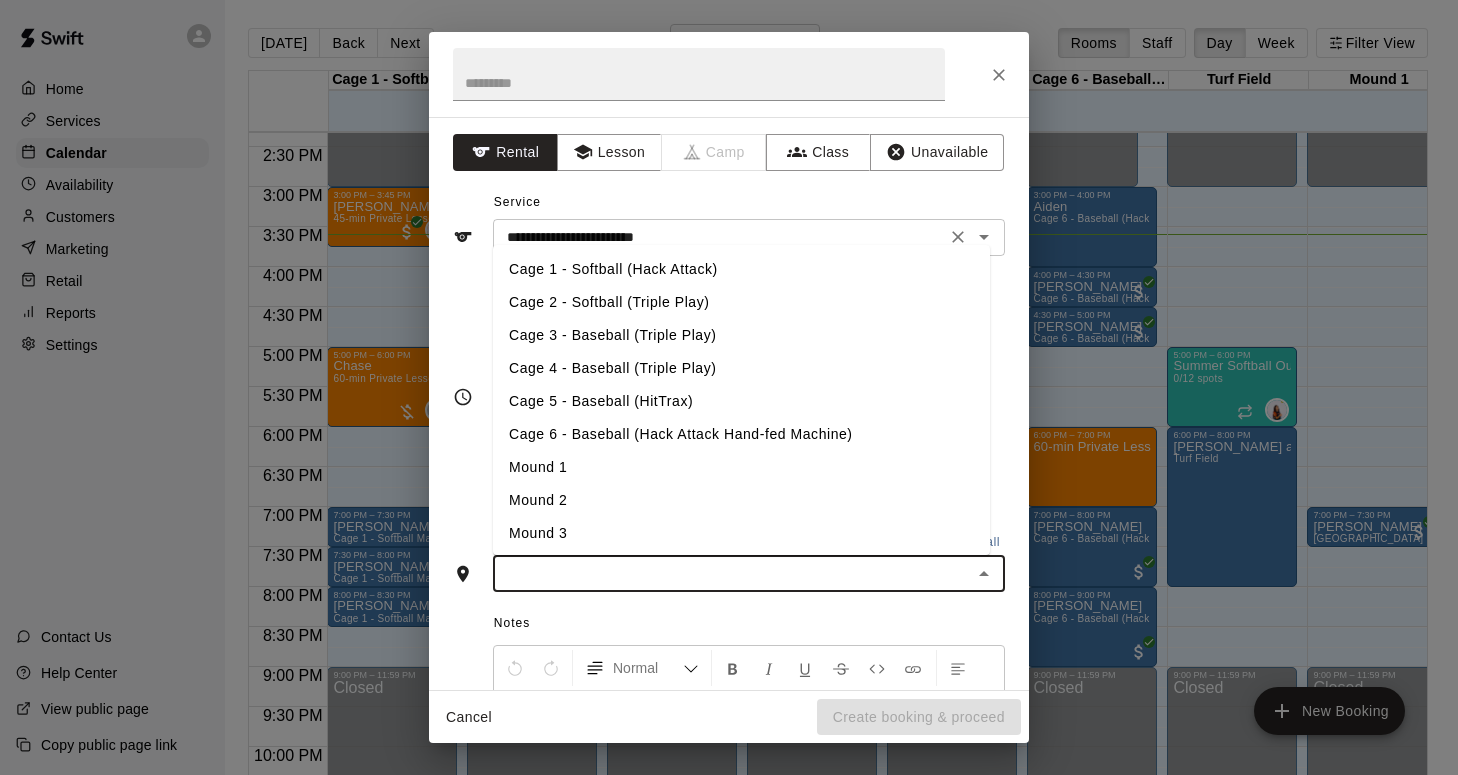 click on "**********" at bounding box center [719, 237] 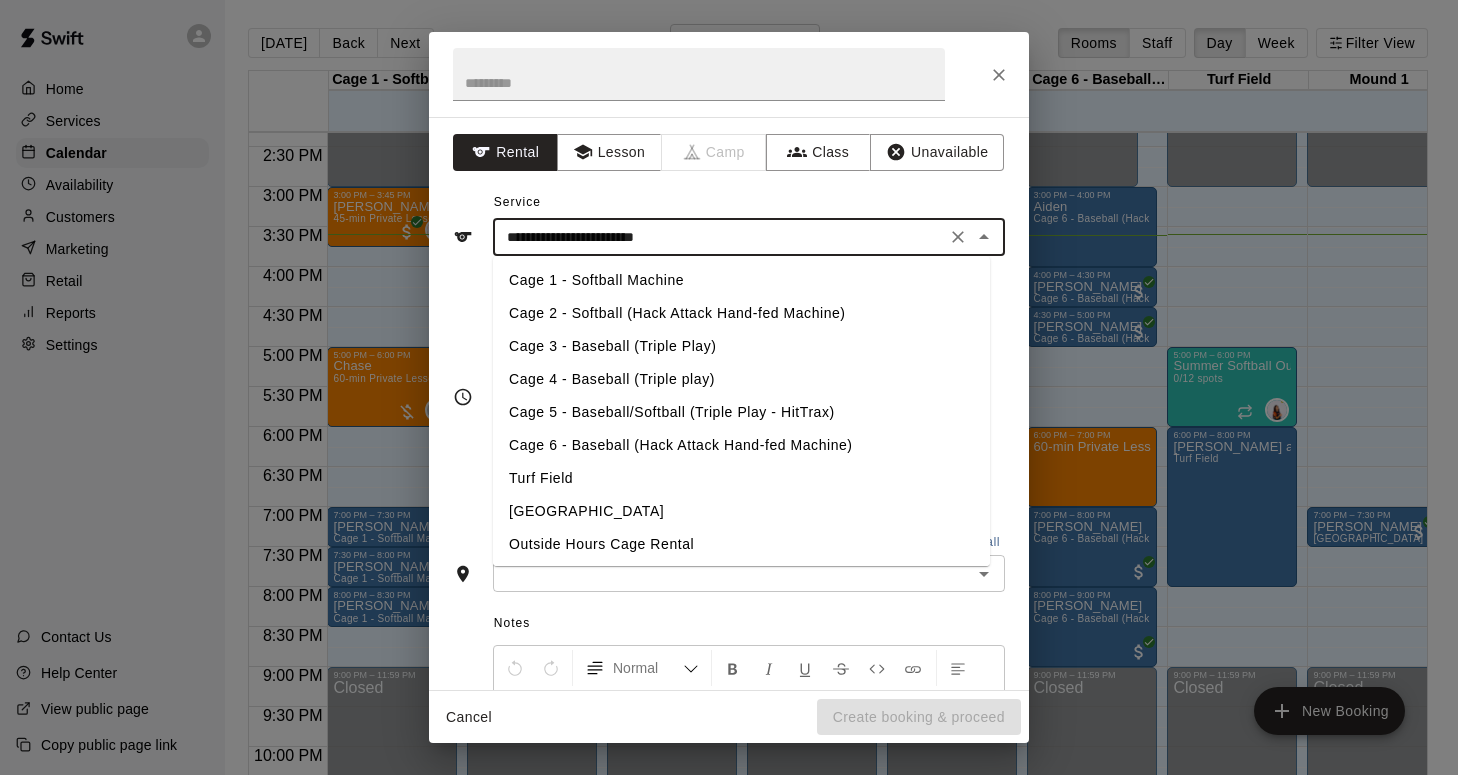 click on "​" at bounding box center (749, 573) 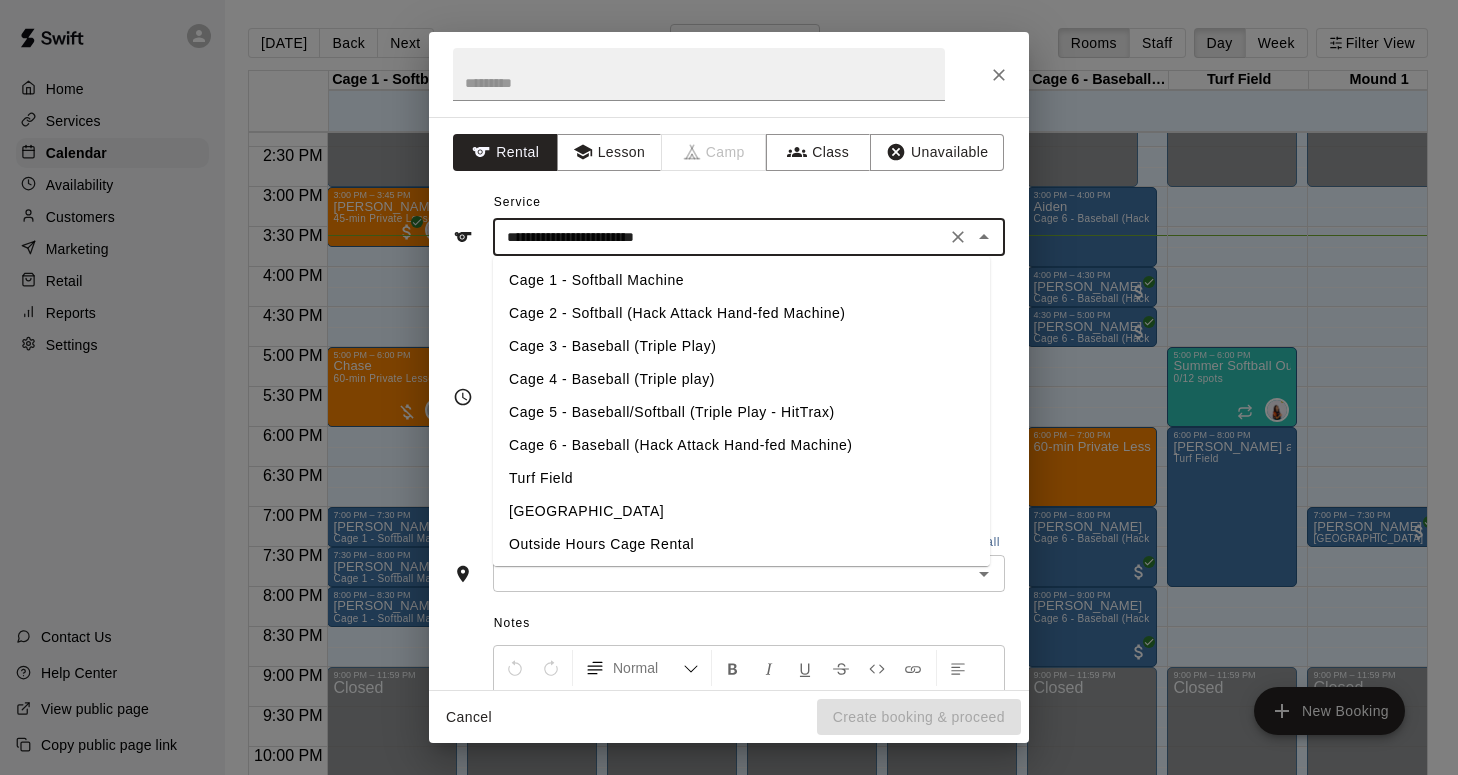 click on "**********" at bounding box center [719, 237] 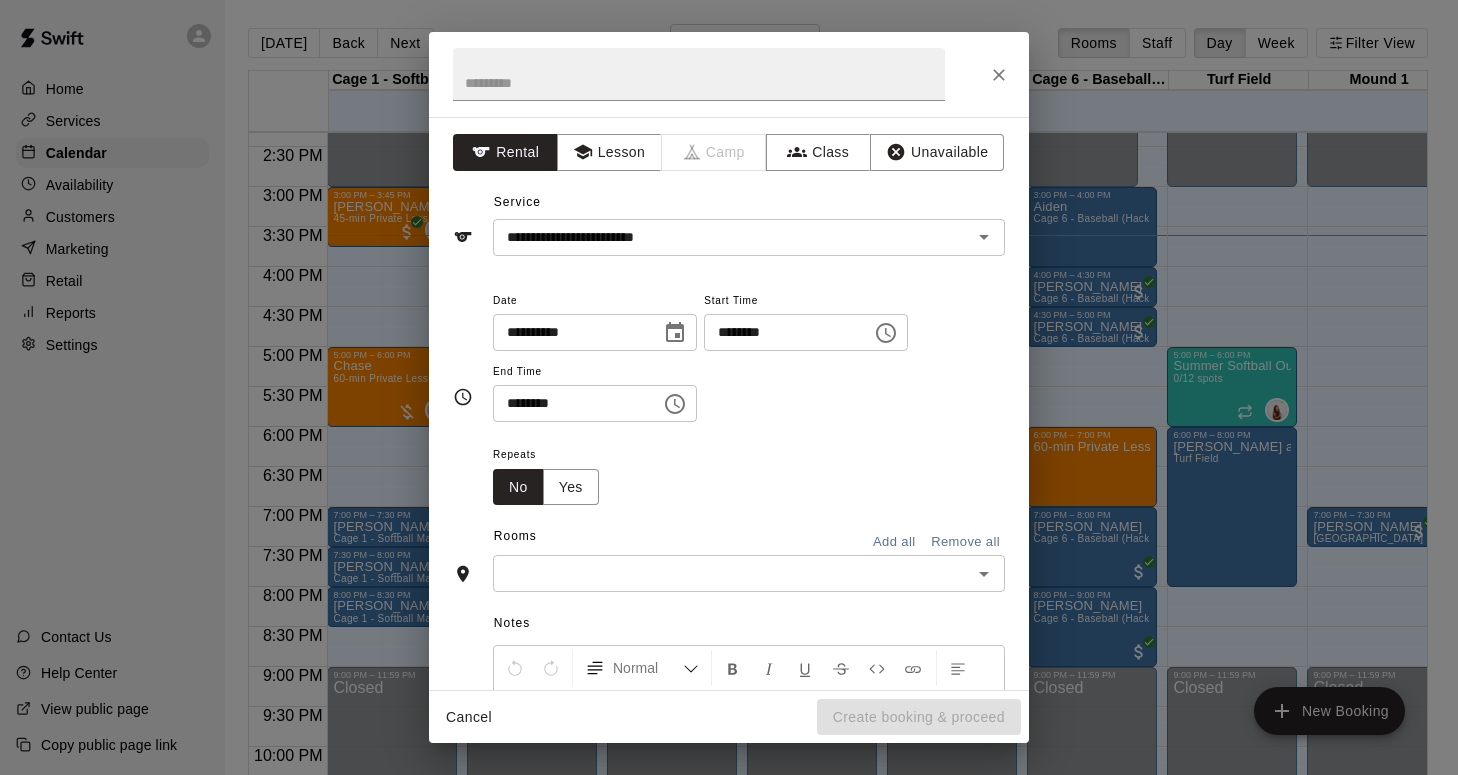 click 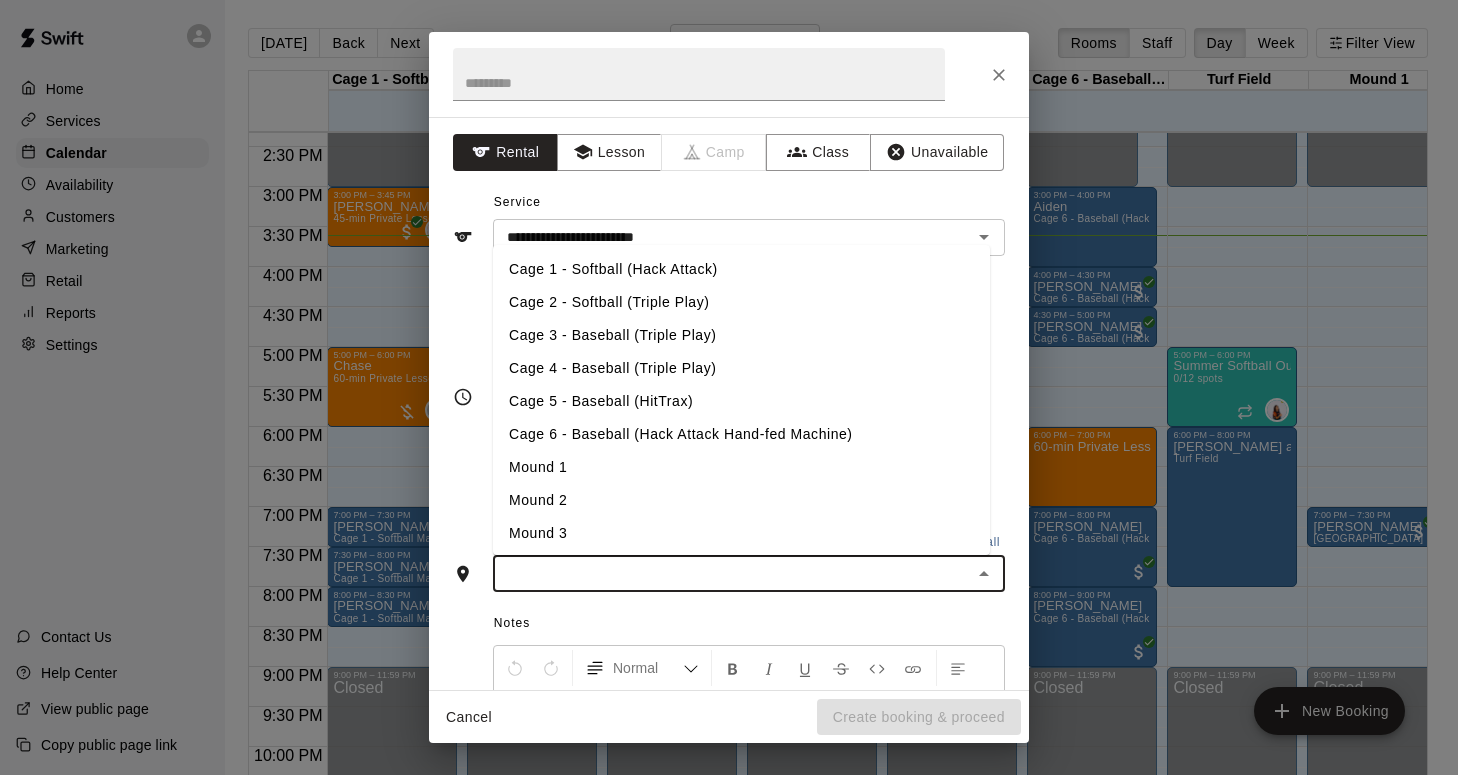 click on "Cage 1 - Softball (Hack Attack) Cage 2 - Softball (Triple Play) Cage 3 - Baseball (Triple Play) Cage 4 - Baseball (Triple Play) Cage 5 - Baseball (HitTrax) Cage 6 - Baseball (Hack Attack Hand-fed Machine) Mound 1 Mound 2 Mound 3 Turf Field Closed - Cage 1 Closed - Cage 2 Closed - Cage 3 Closed - Cage 4 Closed - Cage 5 Closed - Cage 6 Closed - Turf Closed - Mound 1 Closed - Mound 2 Closed - Mound 3" at bounding box center (741, 400) 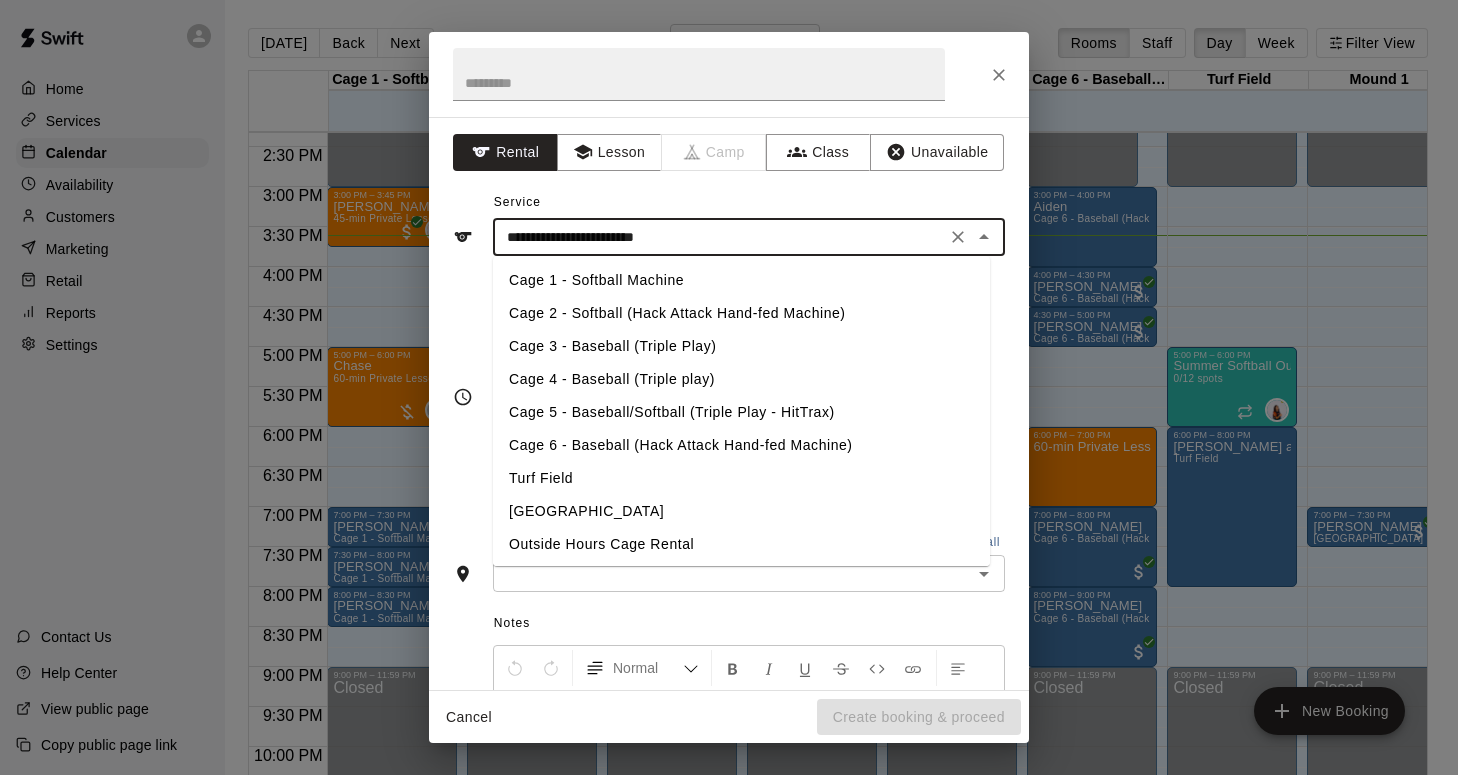 click on "**********" at bounding box center [719, 237] 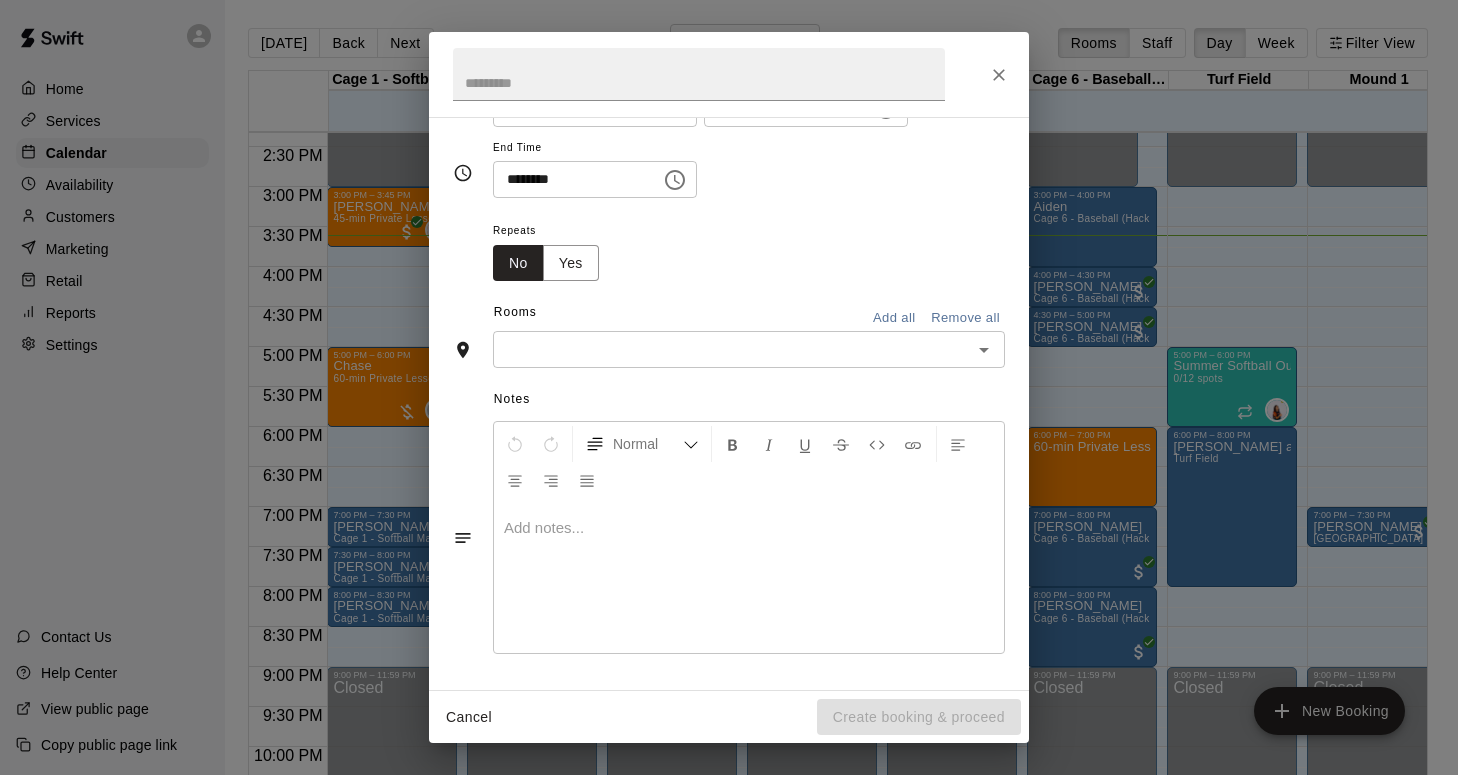 scroll, scrollTop: 225, scrollLeft: 0, axis: vertical 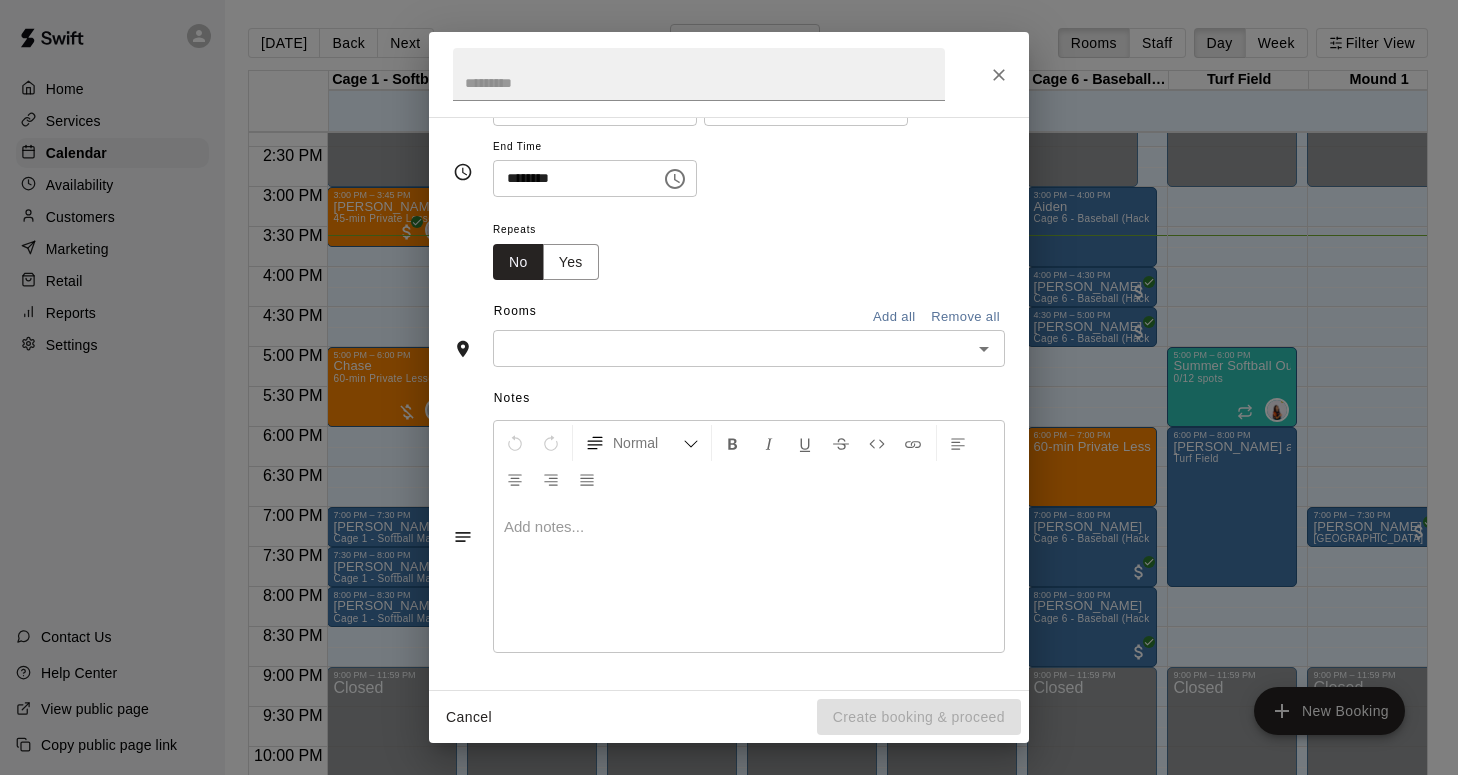 click 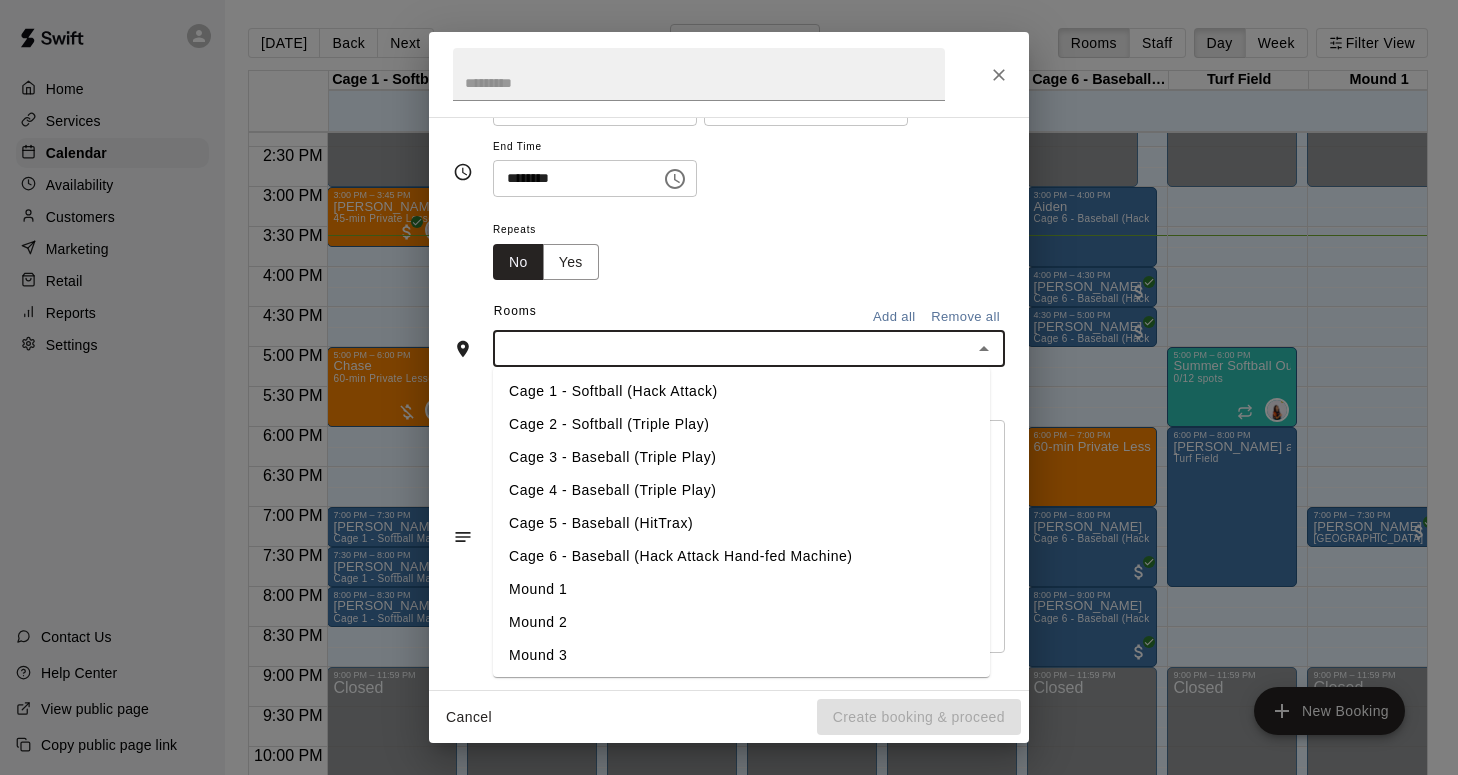 click on "Cage 1 - Softball (Hack Attack)" at bounding box center (741, 391) 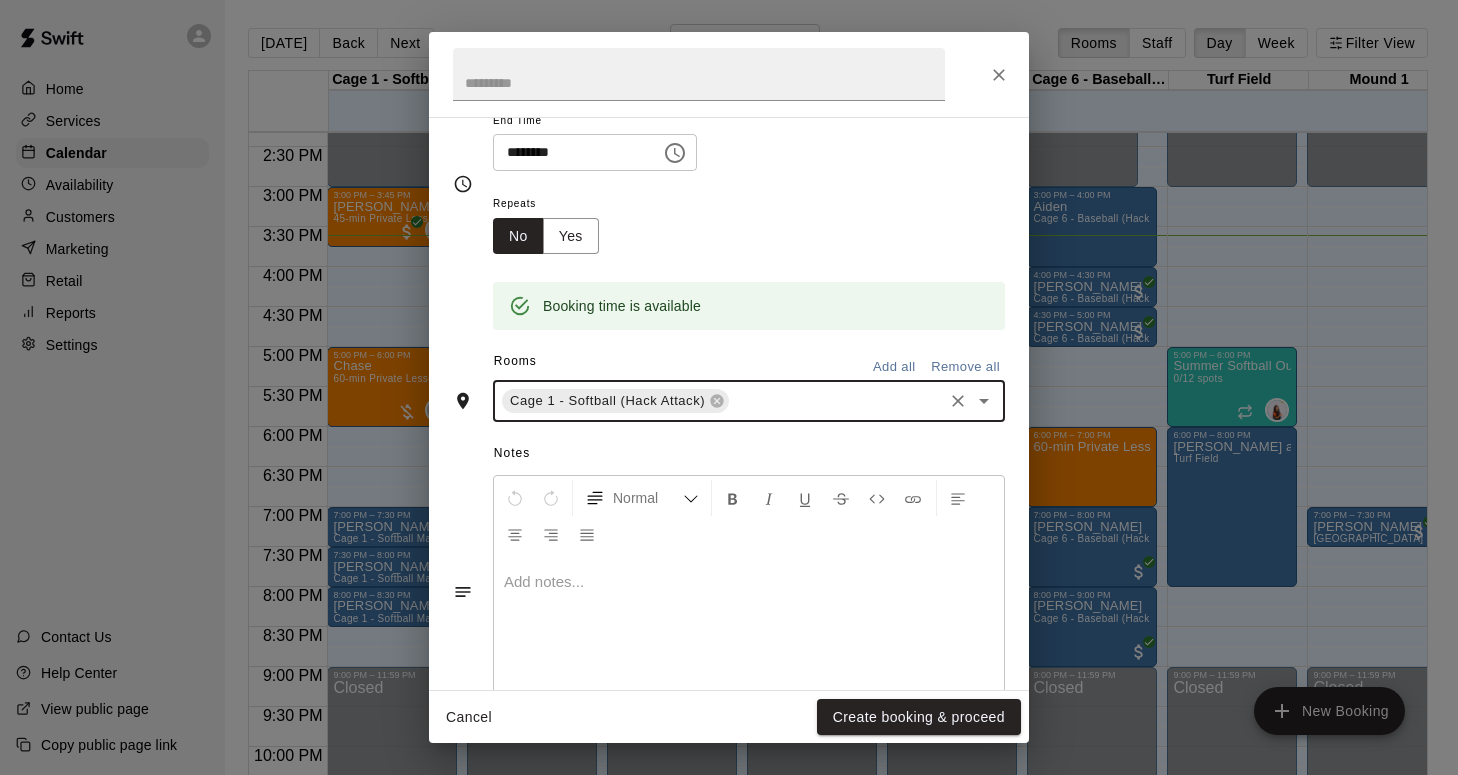 scroll, scrollTop: 263, scrollLeft: 0, axis: vertical 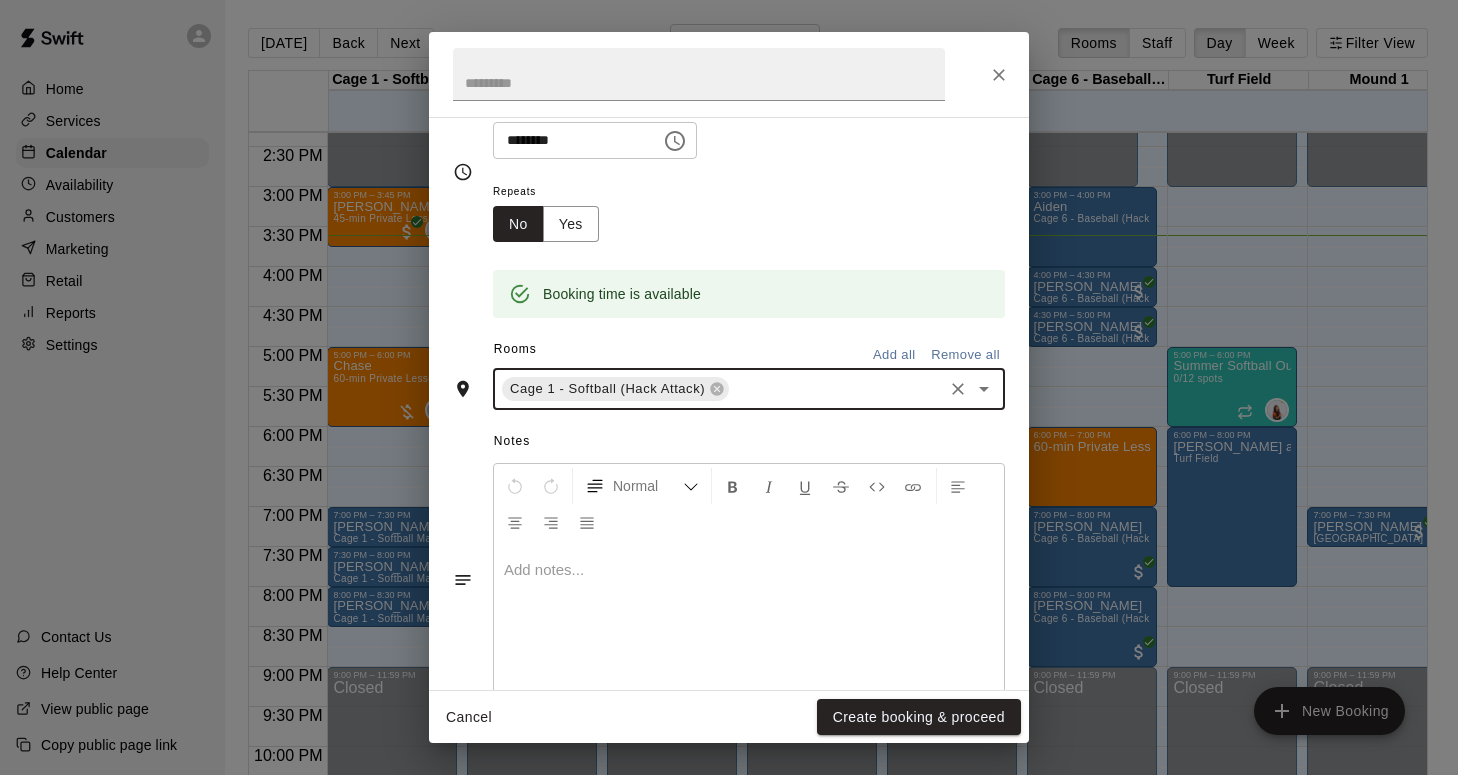click at bounding box center [749, 570] 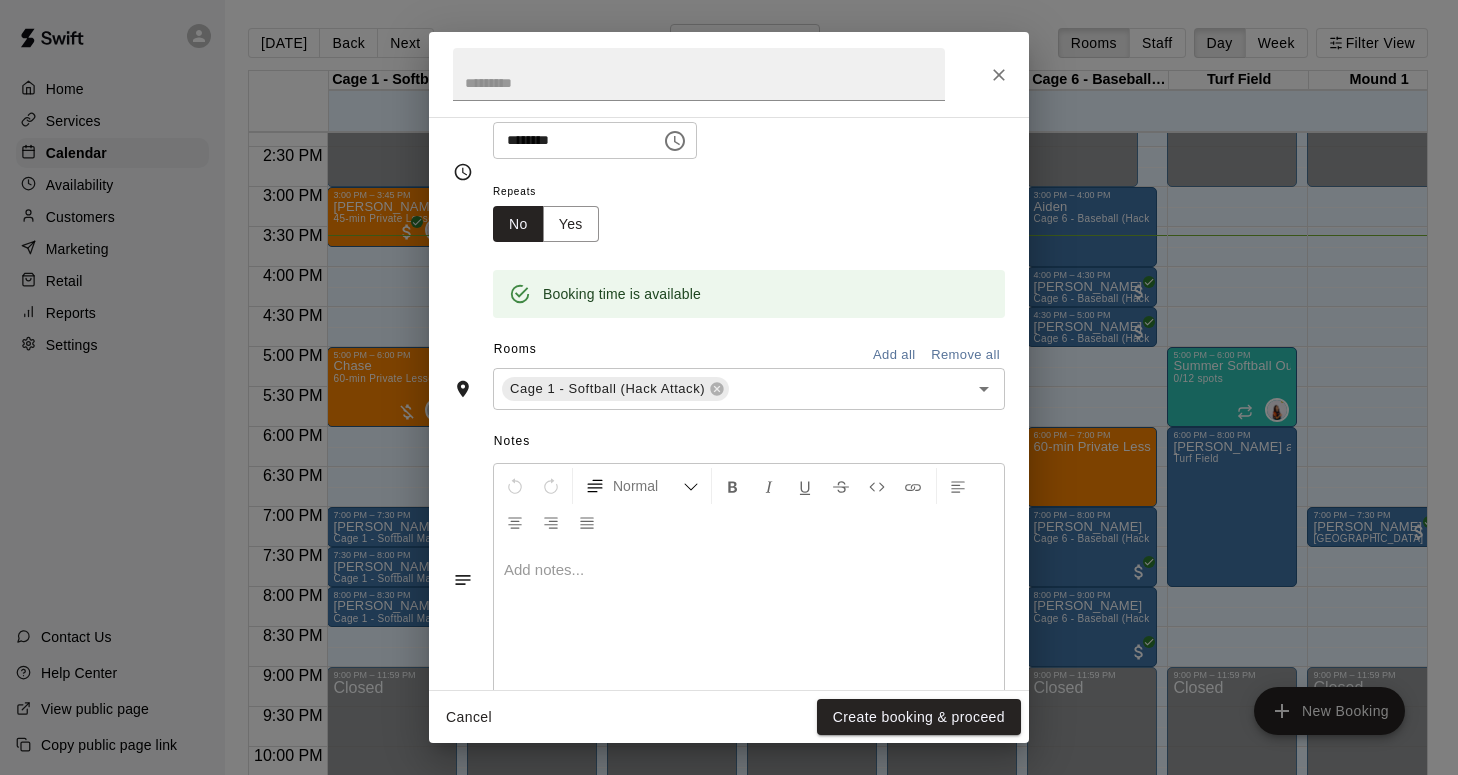 type 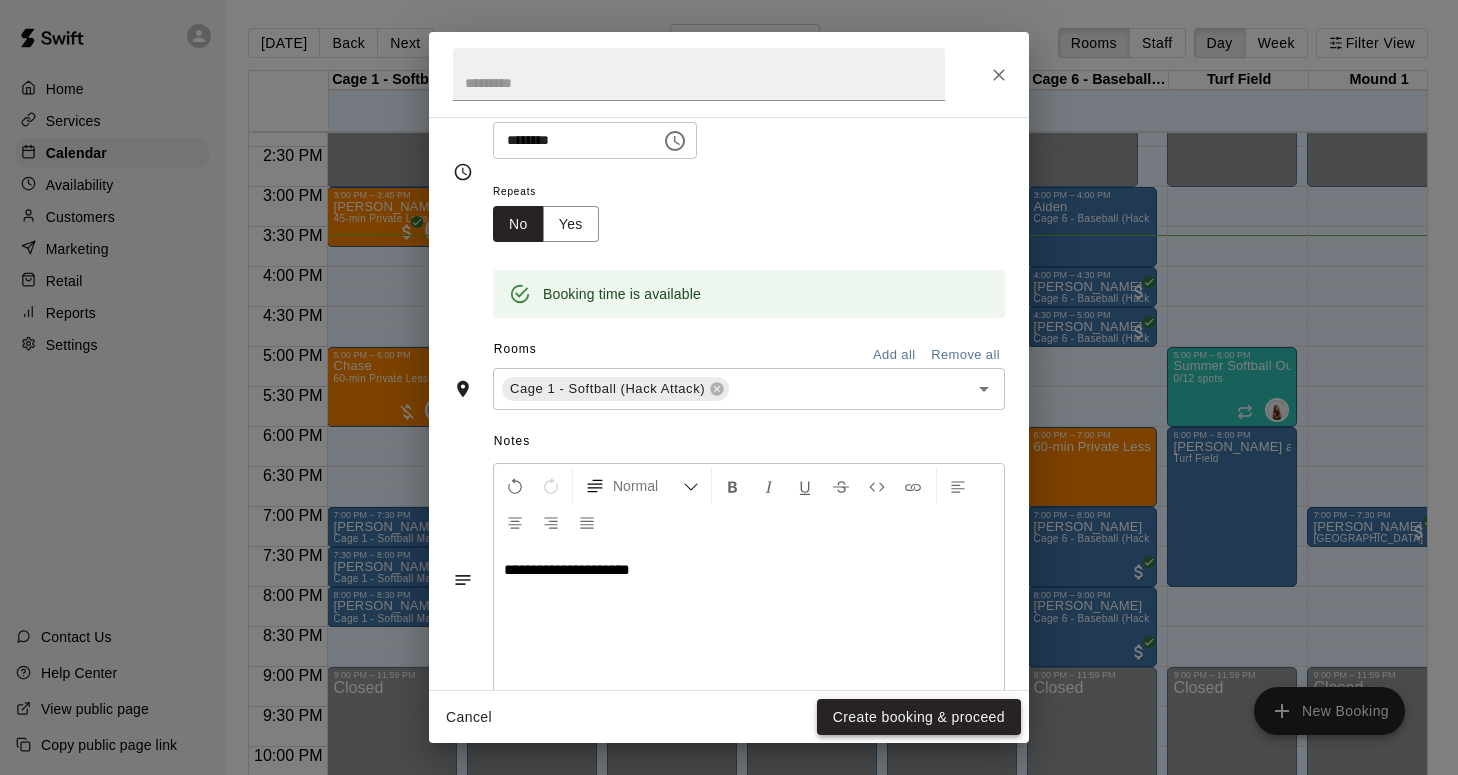 click on "Create booking & proceed" at bounding box center [919, 717] 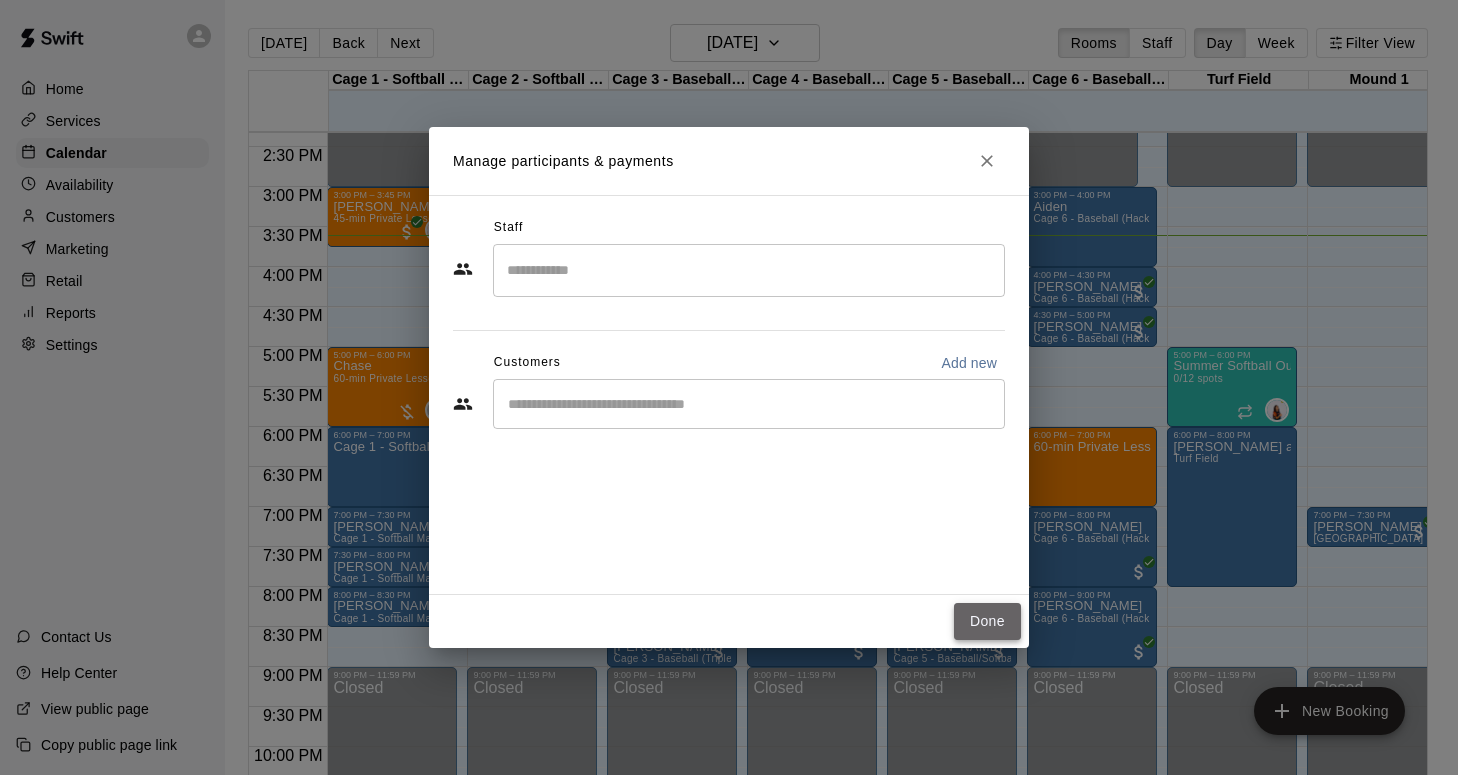 click on "Done" at bounding box center (987, 621) 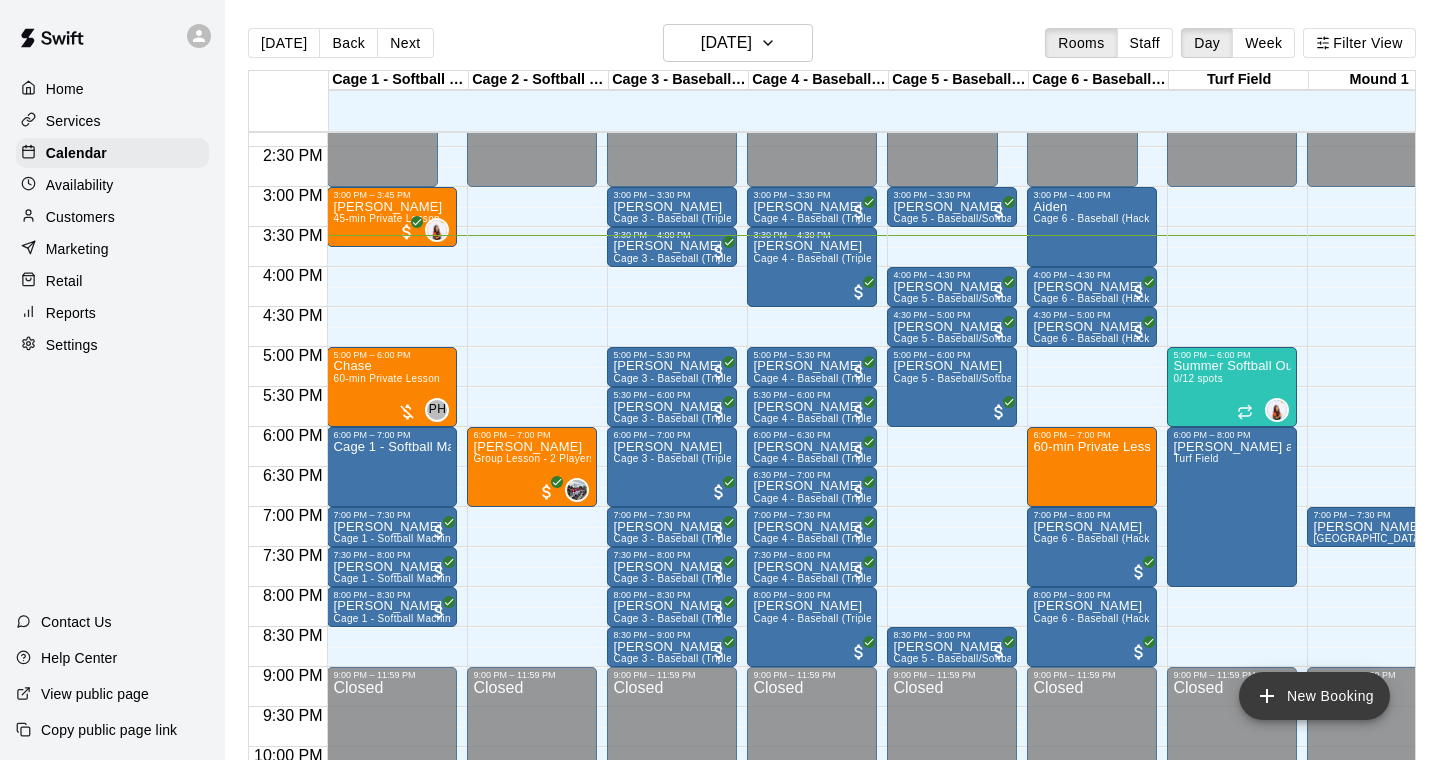 click on "New Booking" at bounding box center (1314, 696) 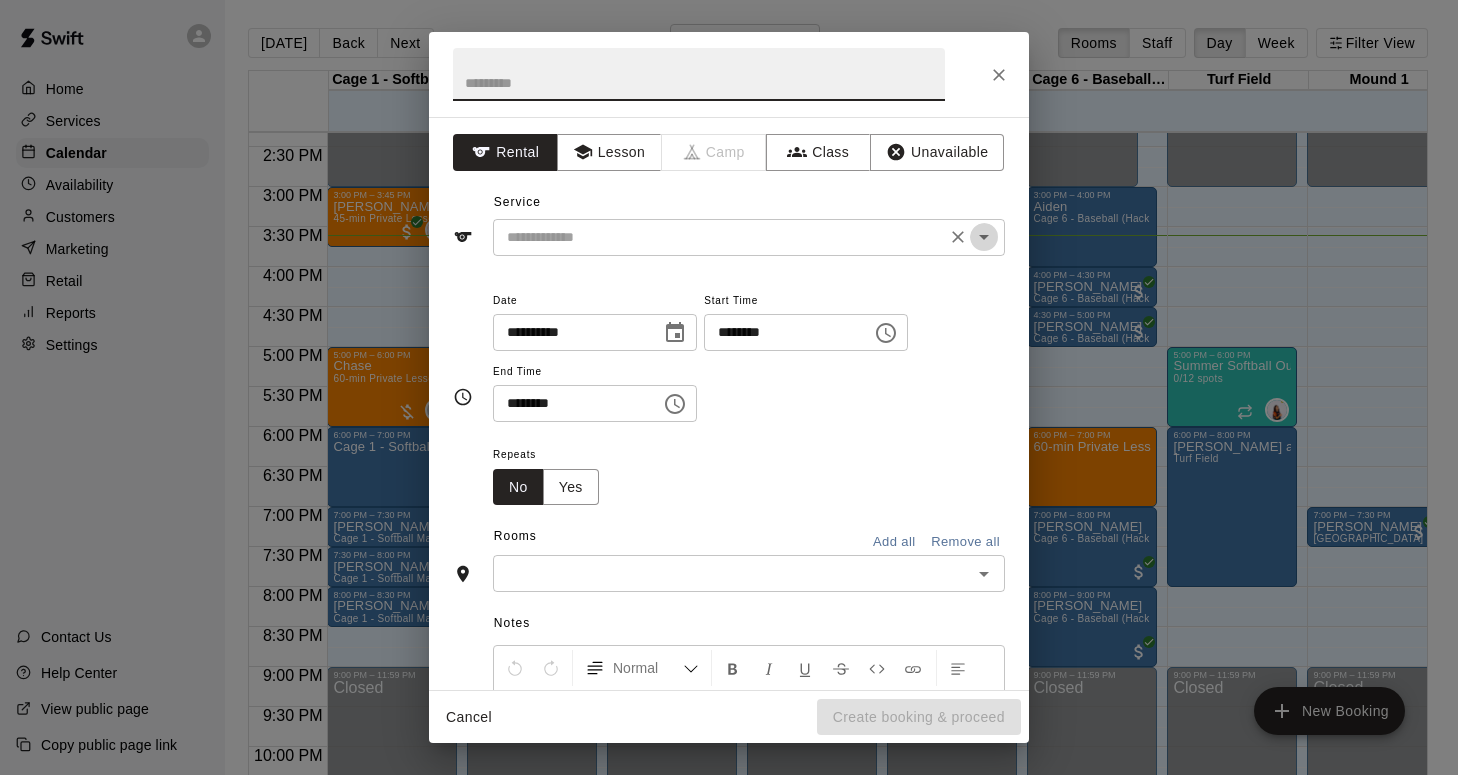 click 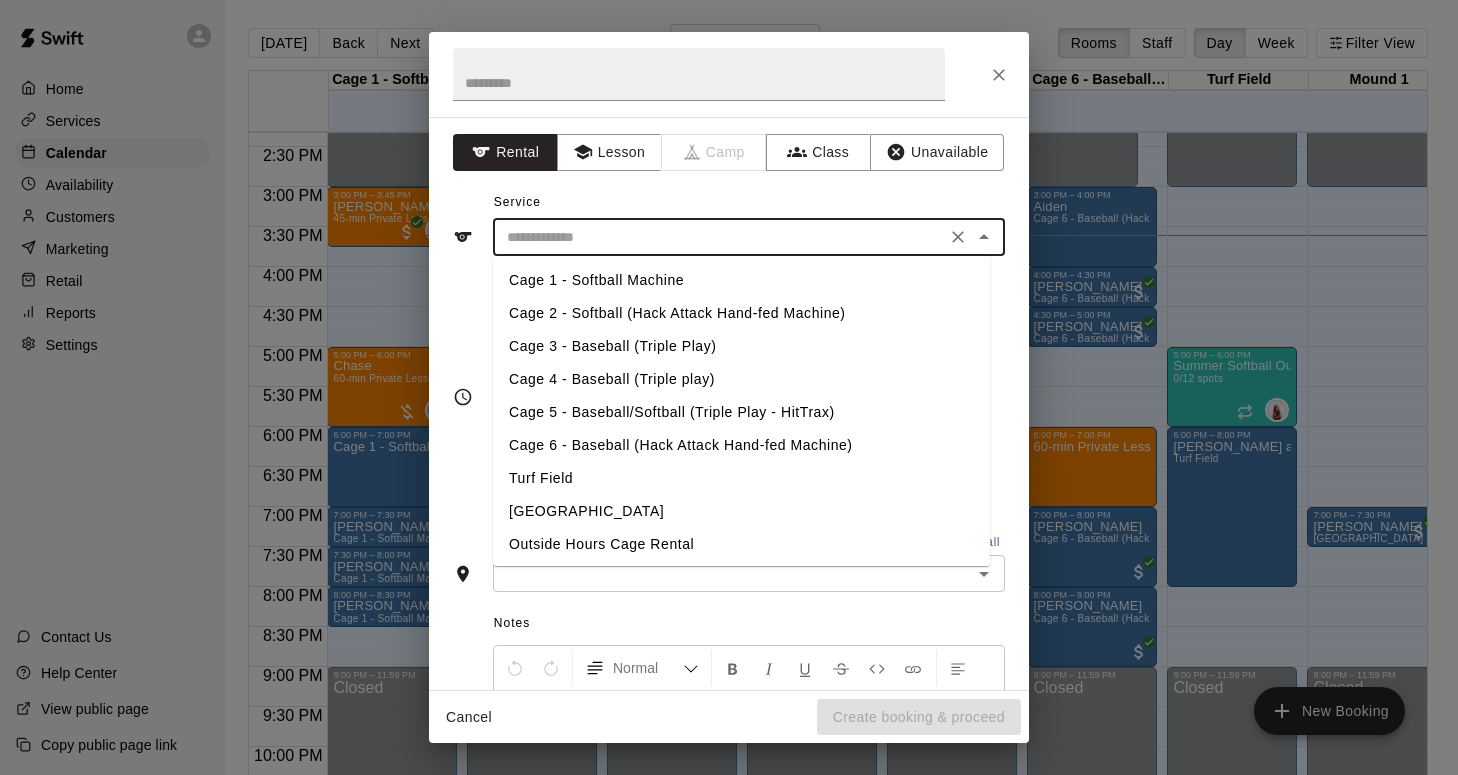 click on "Cage 2 - Softball (Hack Attack Hand-fed Machine)" at bounding box center [741, 313] 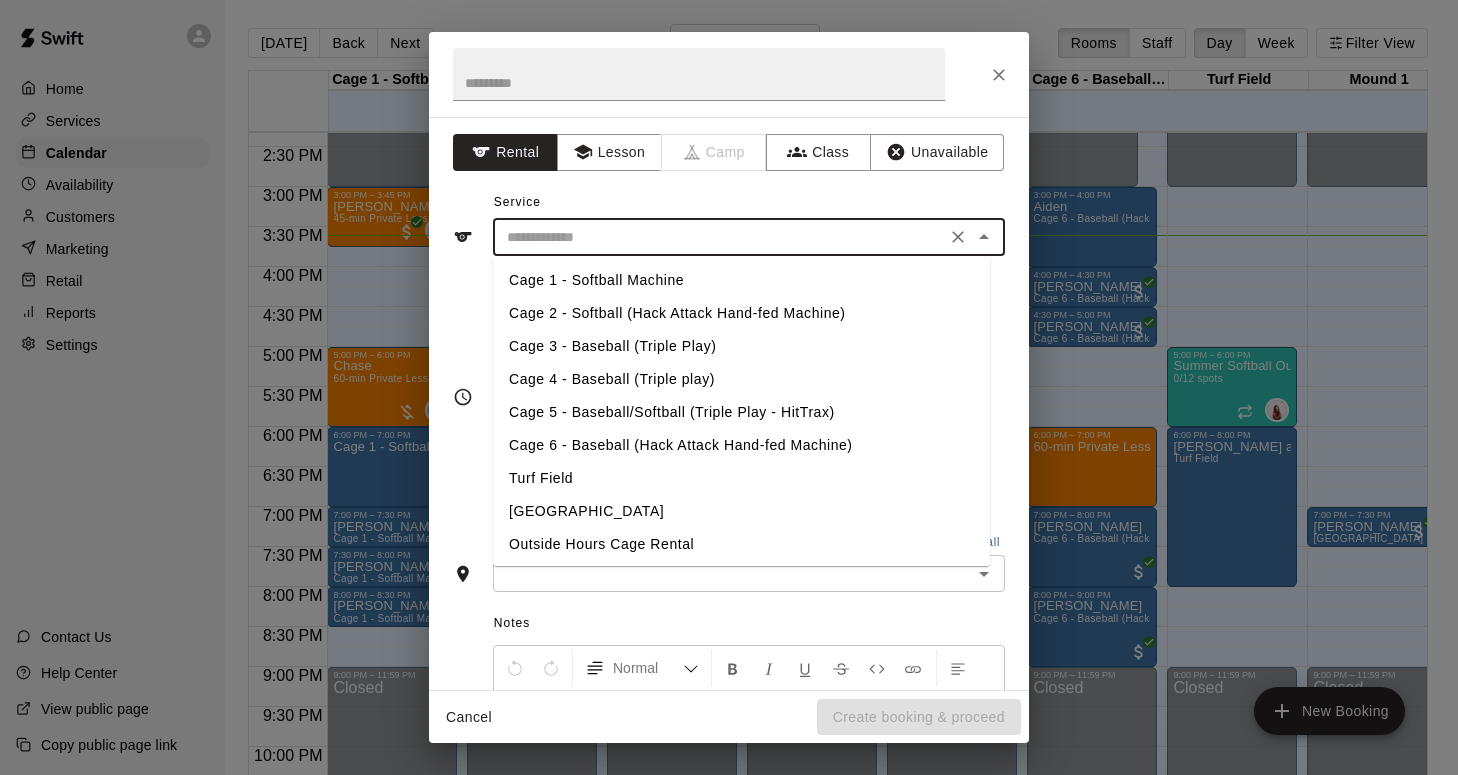 type on "**********" 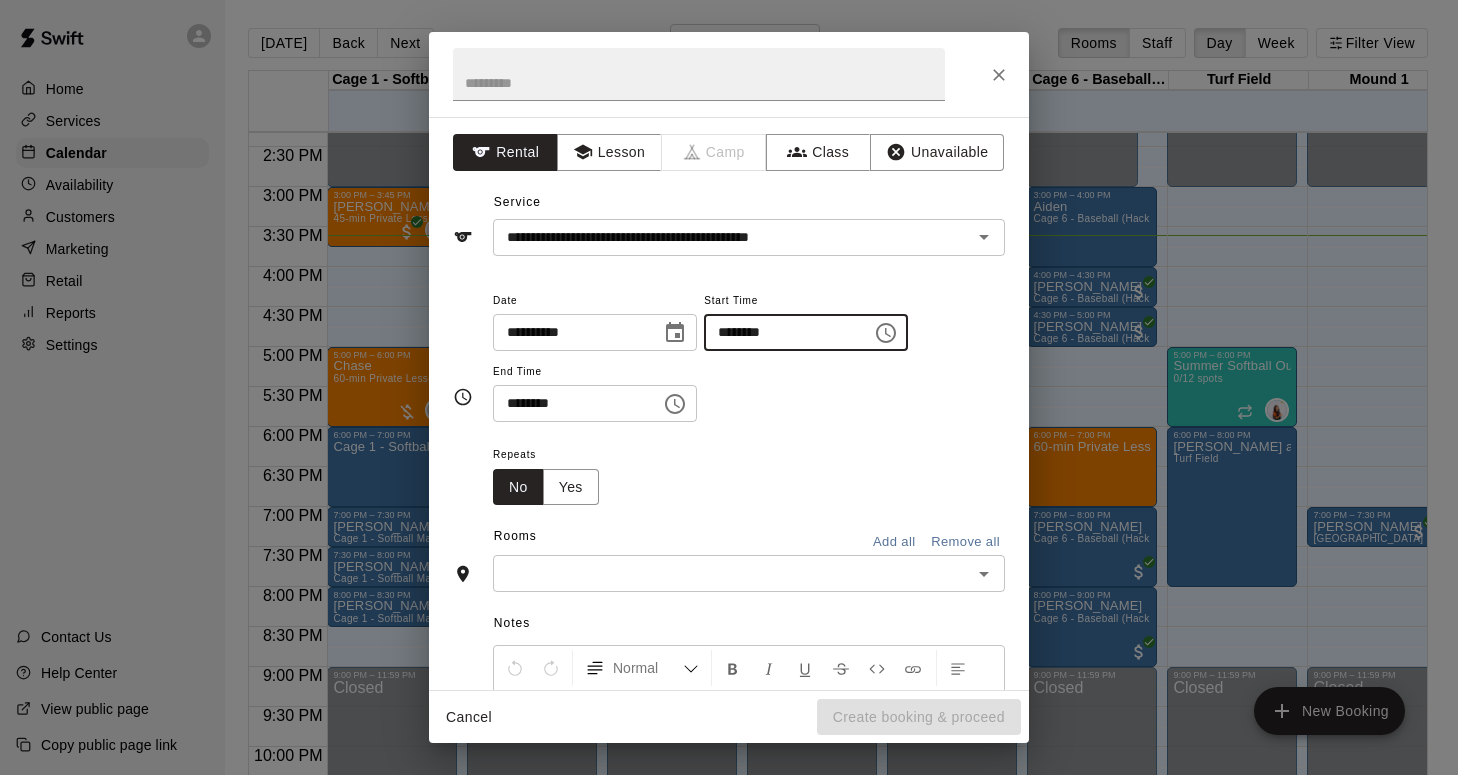 drag, startPoint x: 789, startPoint y: 332, endPoint x: 767, endPoint y: 333, distance: 22.022715 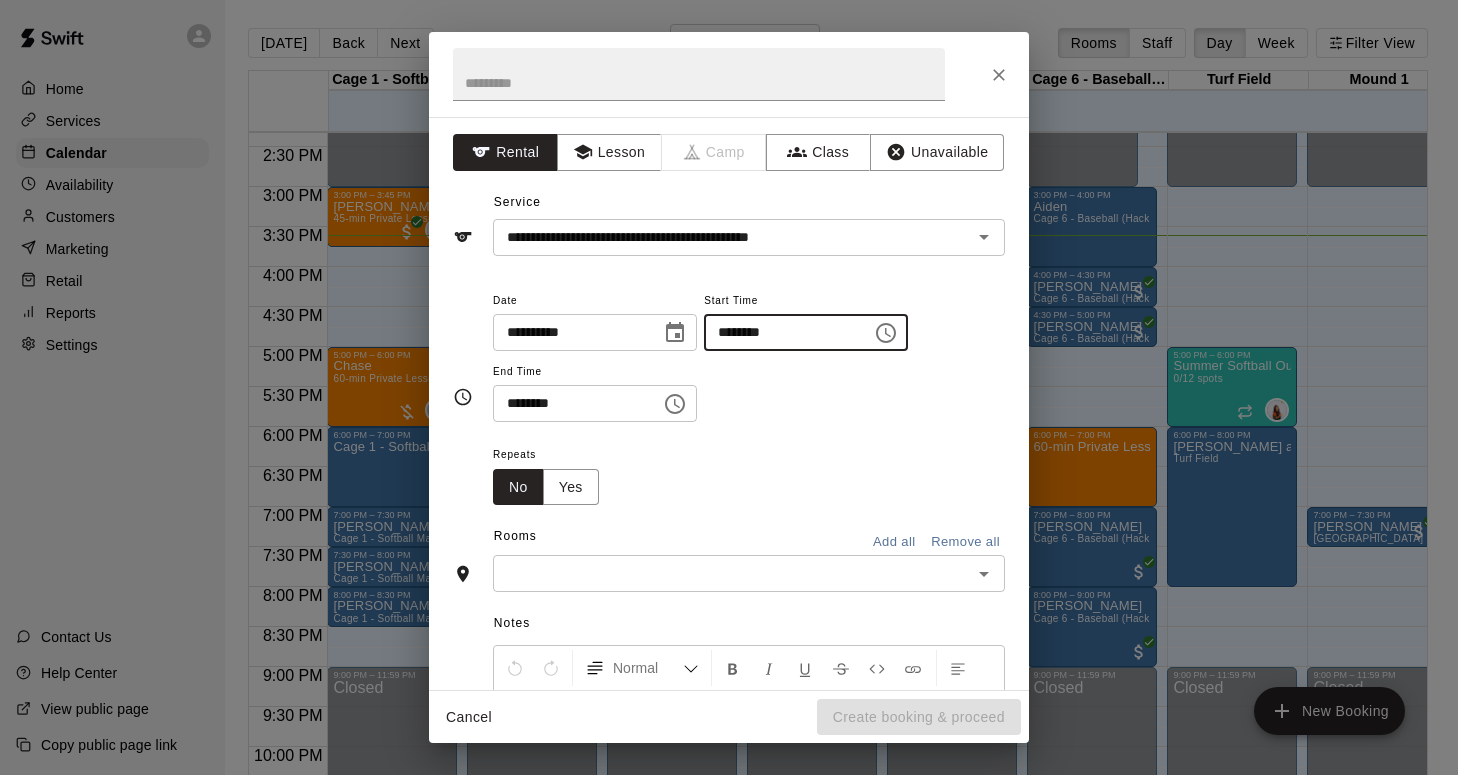click on "********" at bounding box center [781, 332] 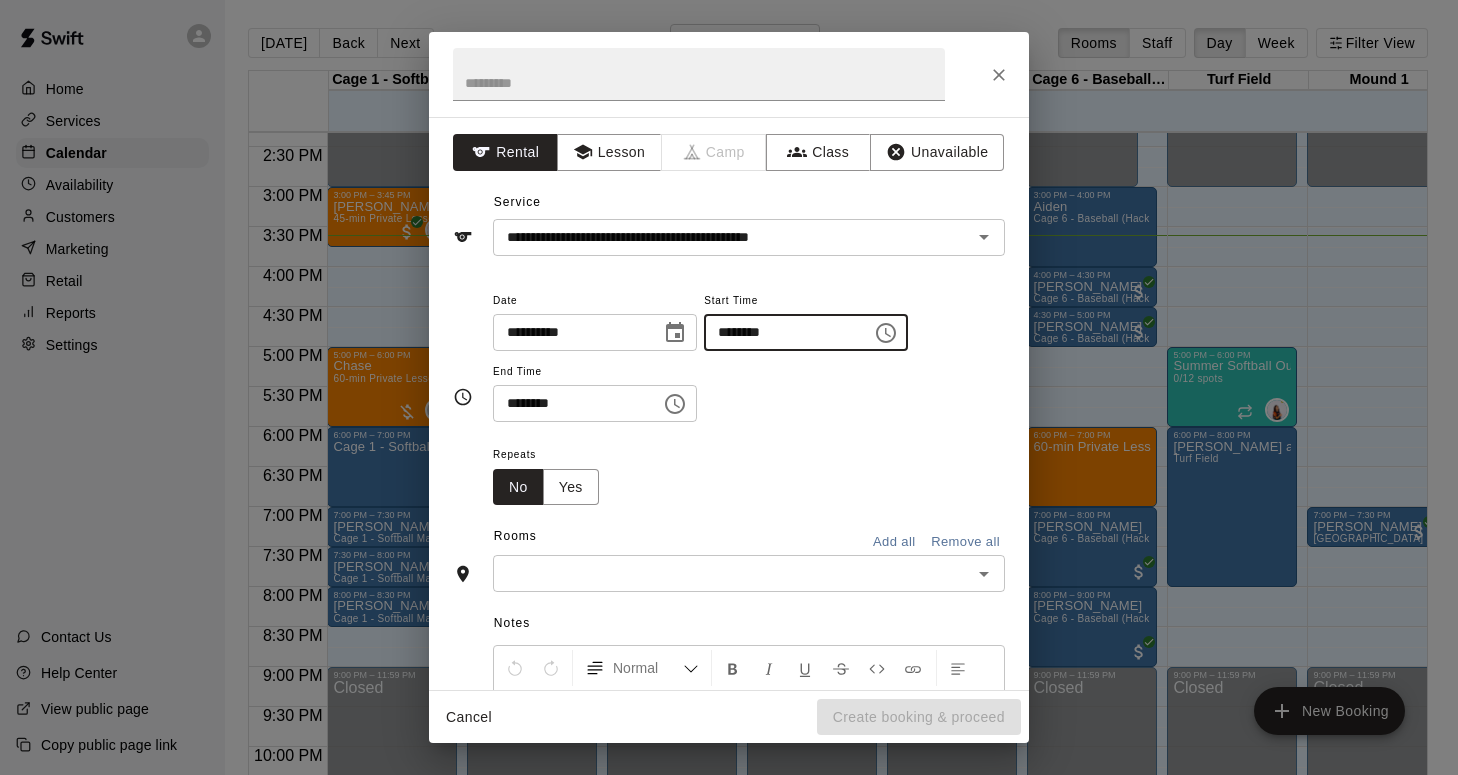 drag, startPoint x: 790, startPoint y: 337, endPoint x: 761, endPoint y: 337, distance: 29 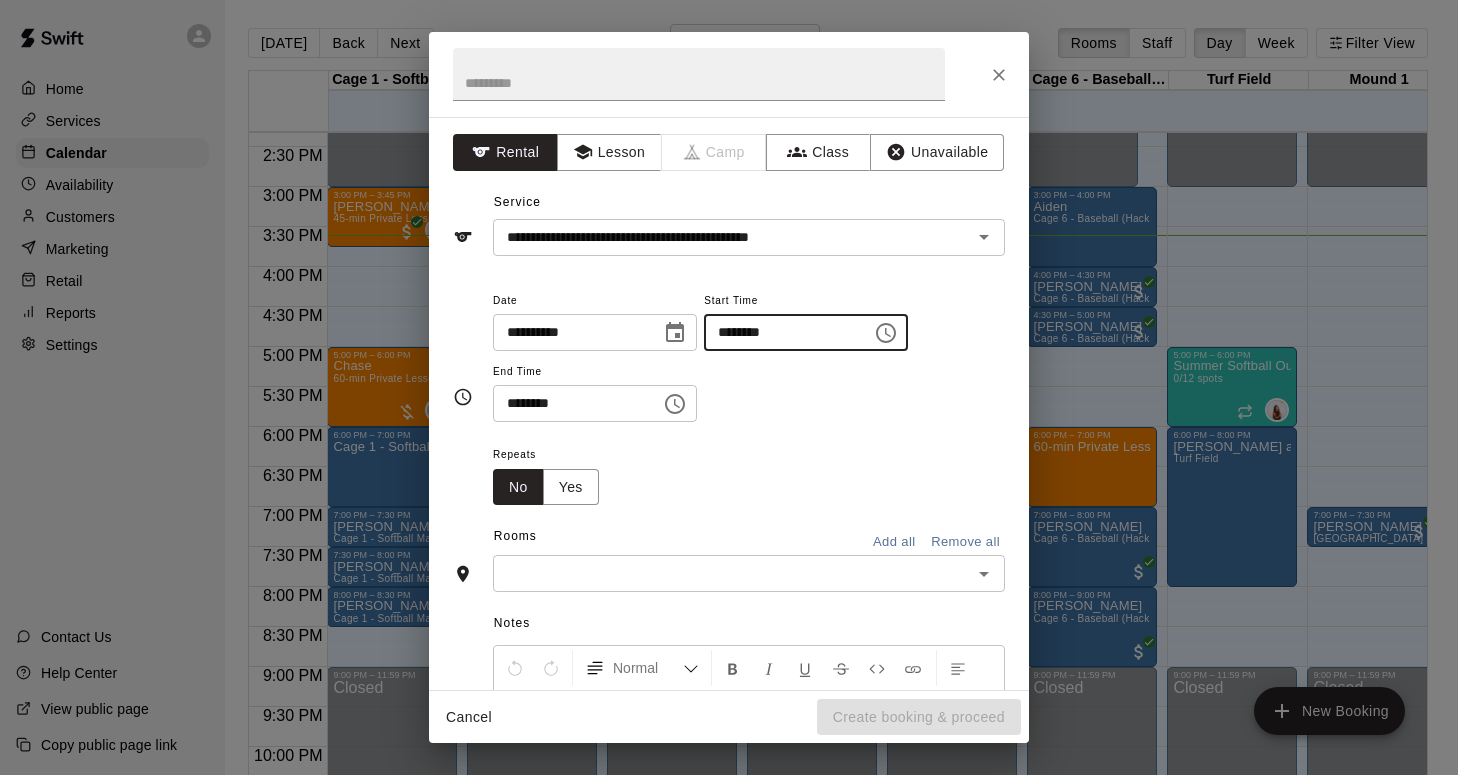 click on "********" at bounding box center [781, 332] 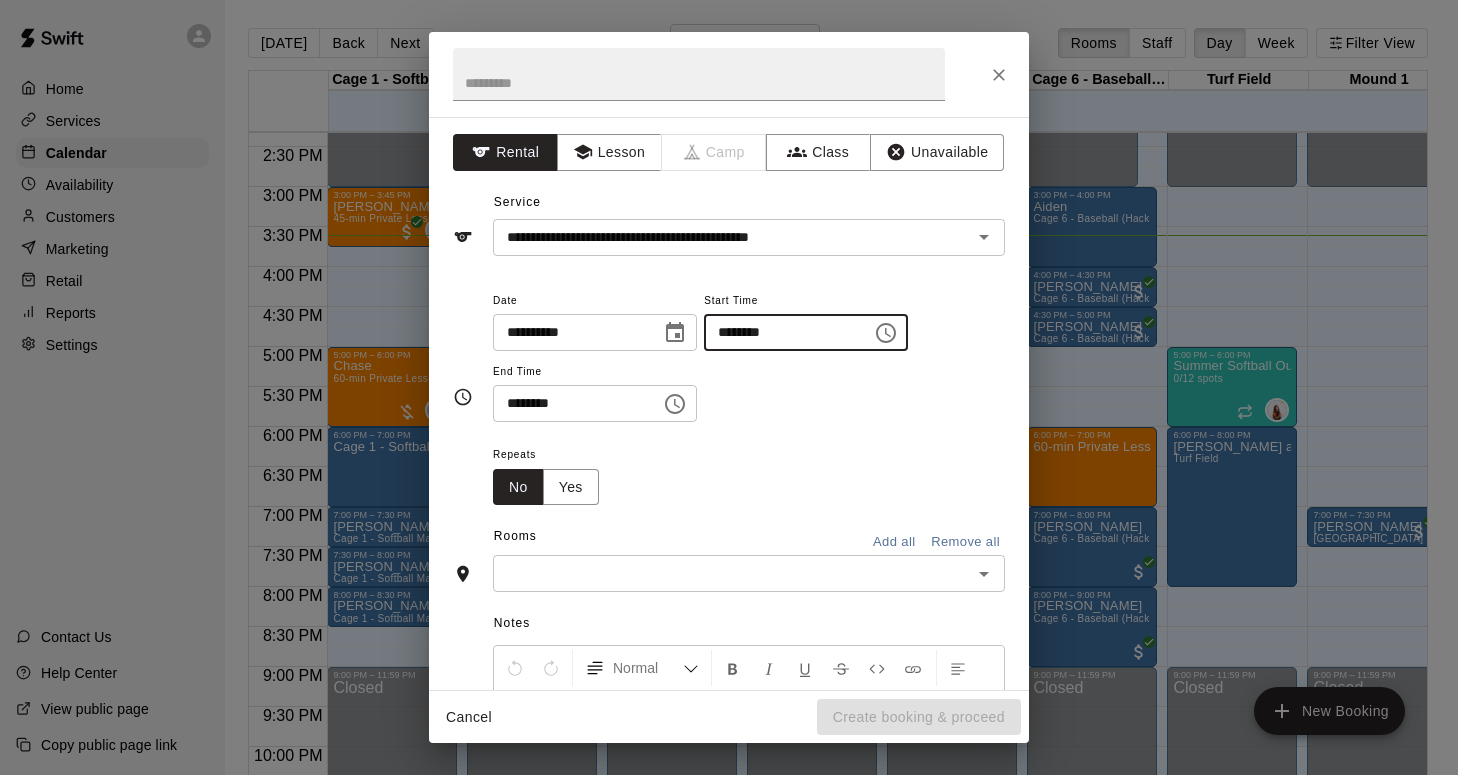 click on "********" at bounding box center [781, 332] 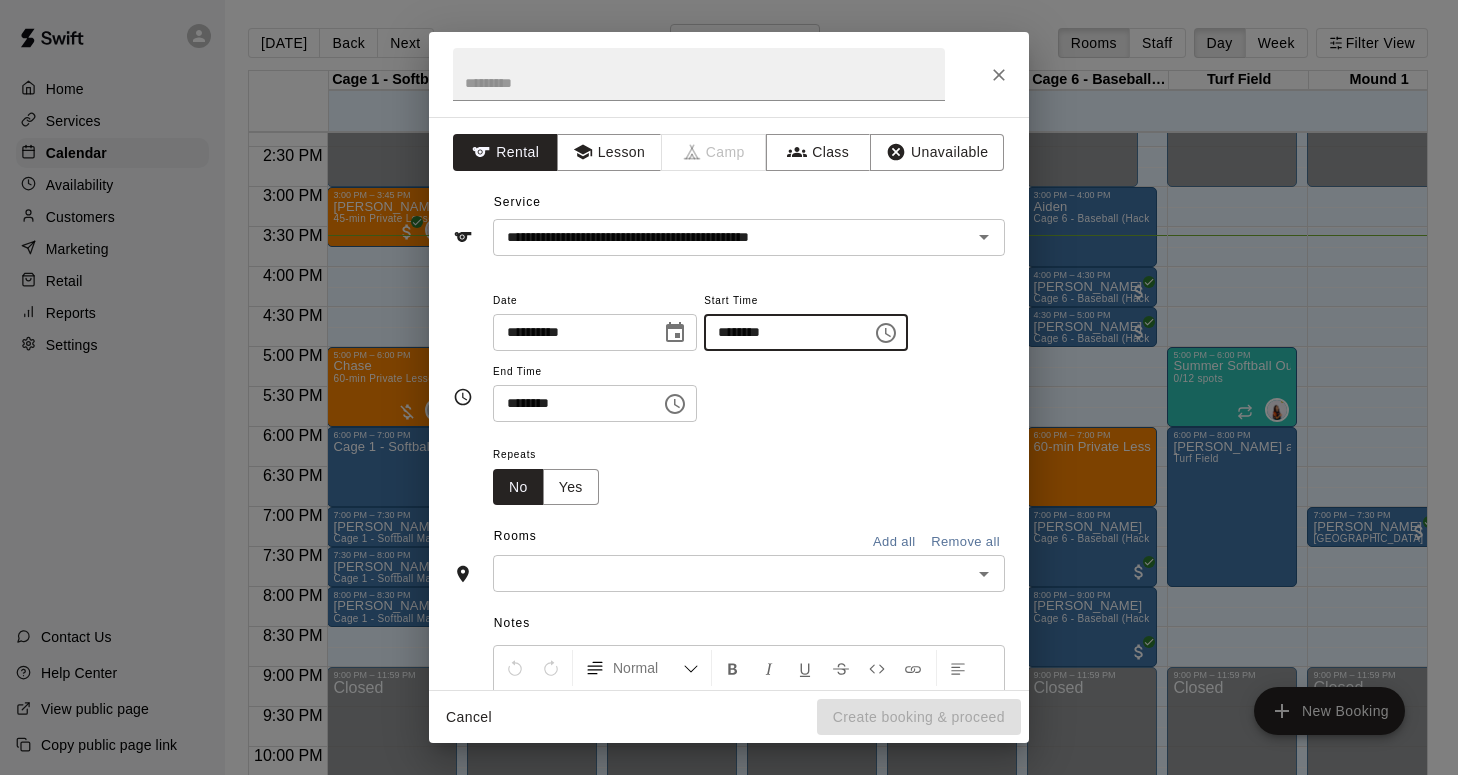drag, startPoint x: 787, startPoint y: 339, endPoint x: 772, endPoint y: 339, distance: 15 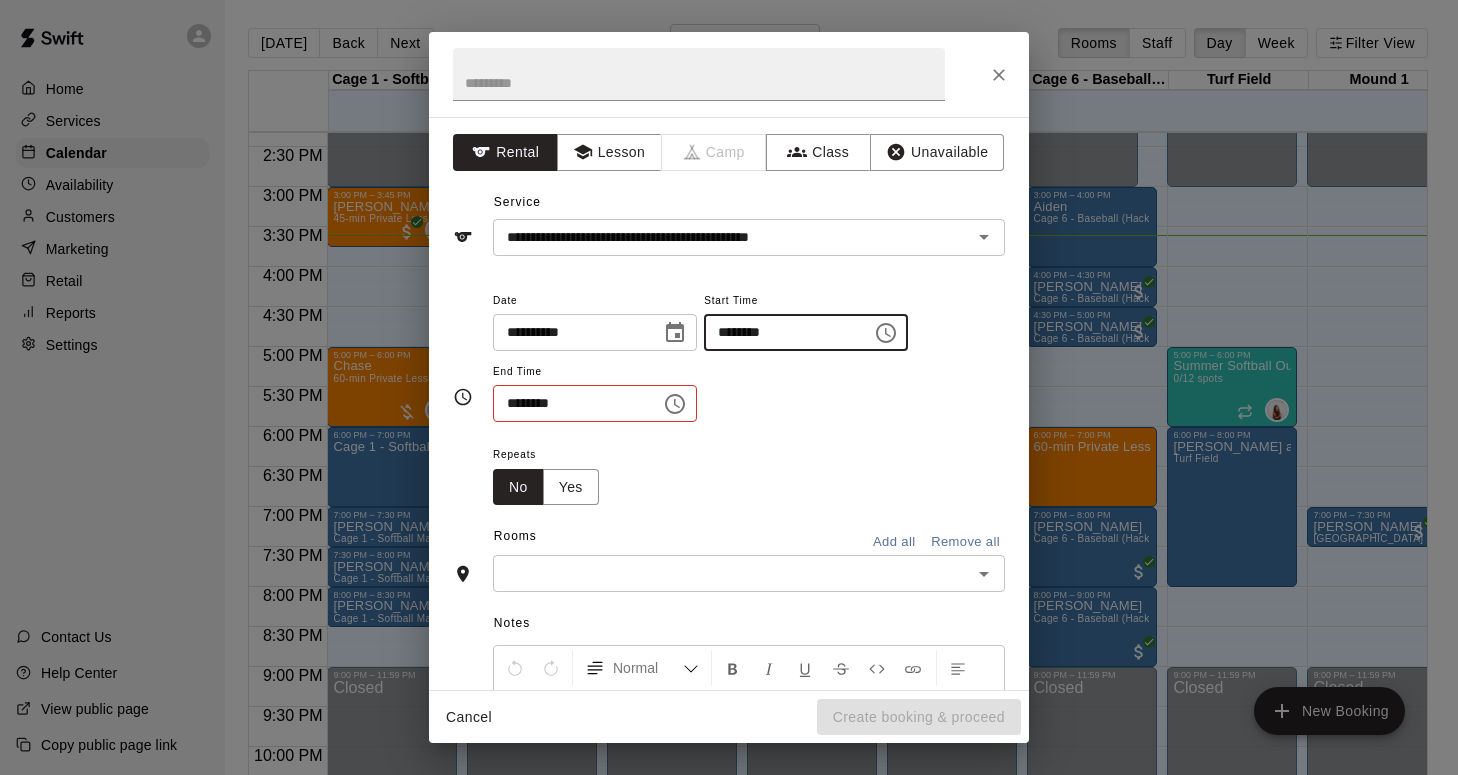 type on "********" 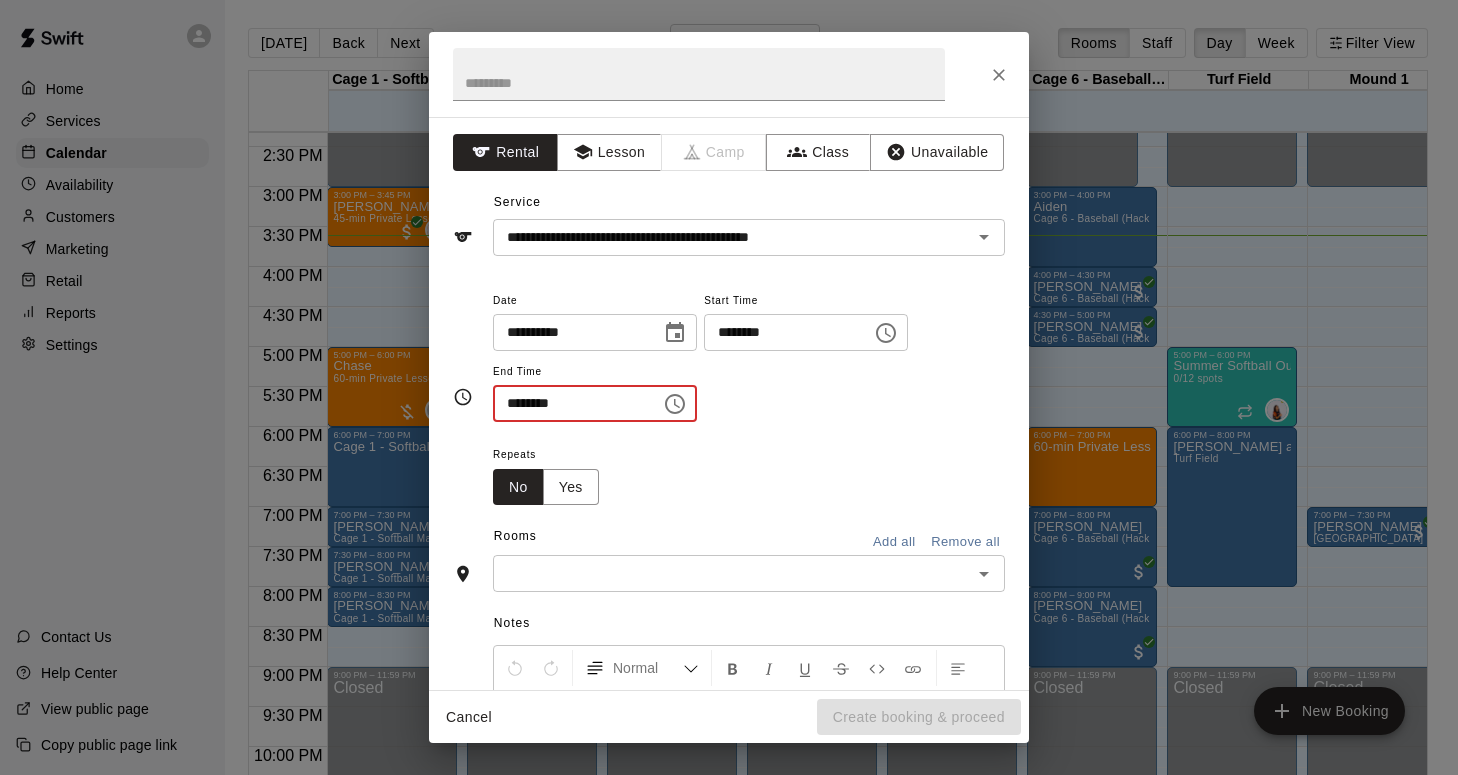 click on "********" at bounding box center [570, 403] 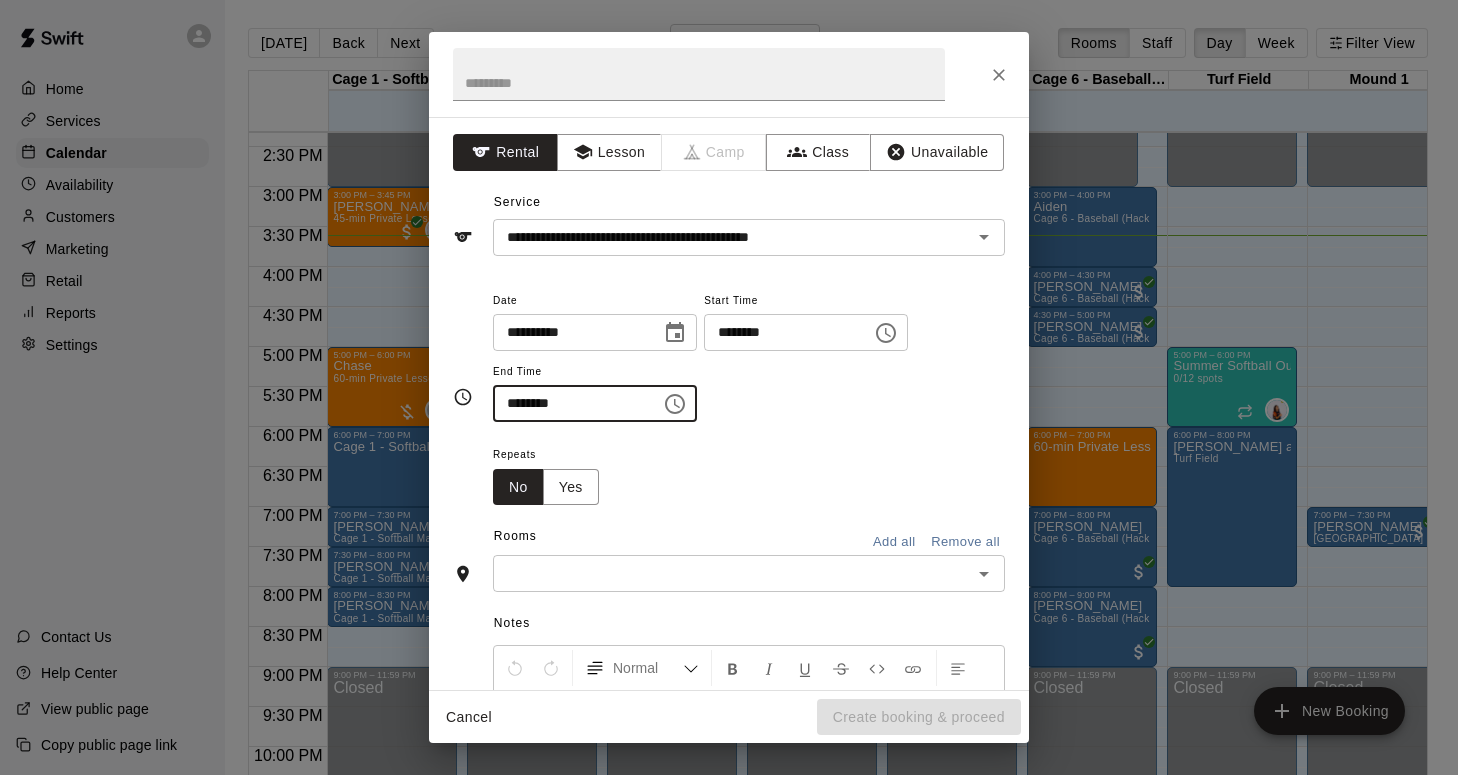 type on "********" 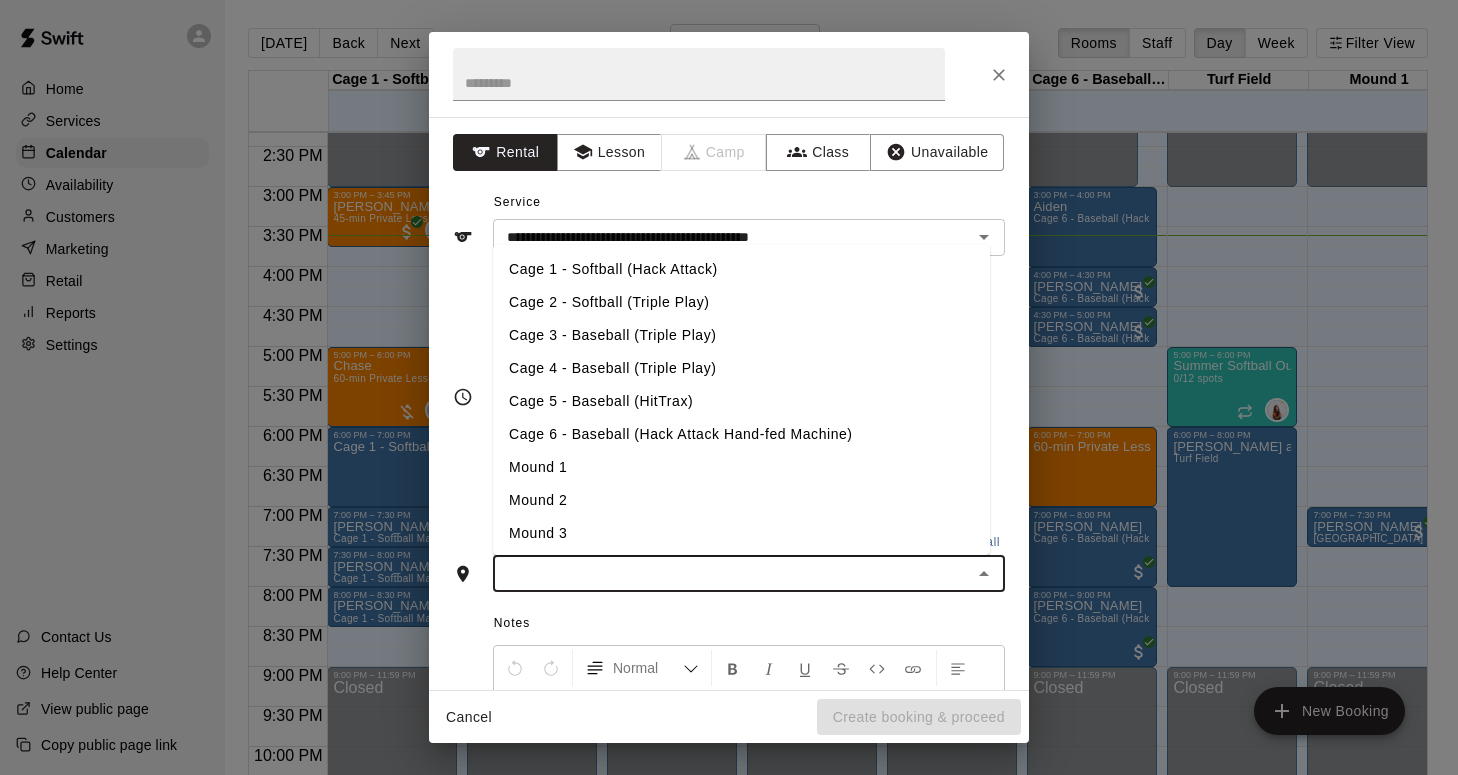 click at bounding box center [732, 573] 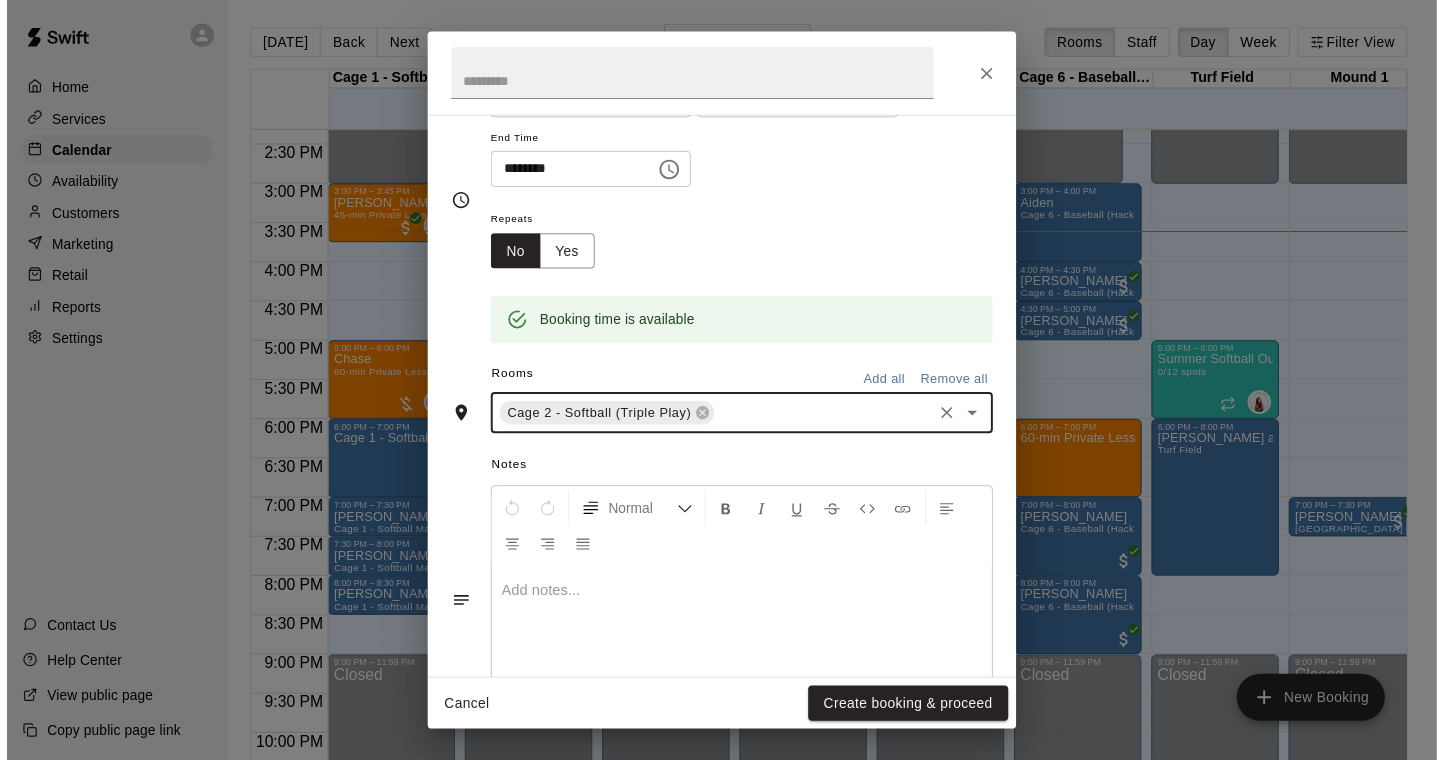 scroll, scrollTop: 233, scrollLeft: 0, axis: vertical 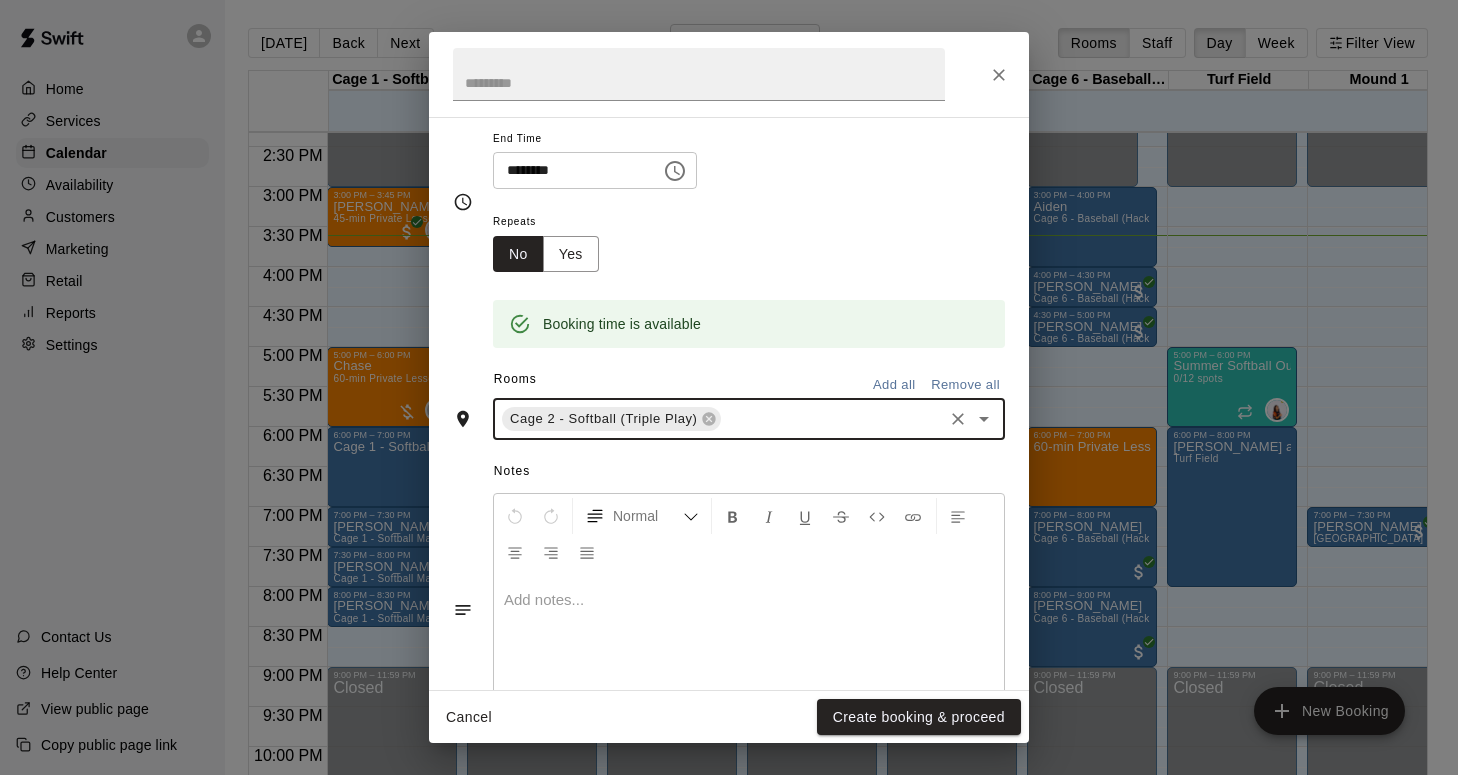 click at bounding box center [749, 650] 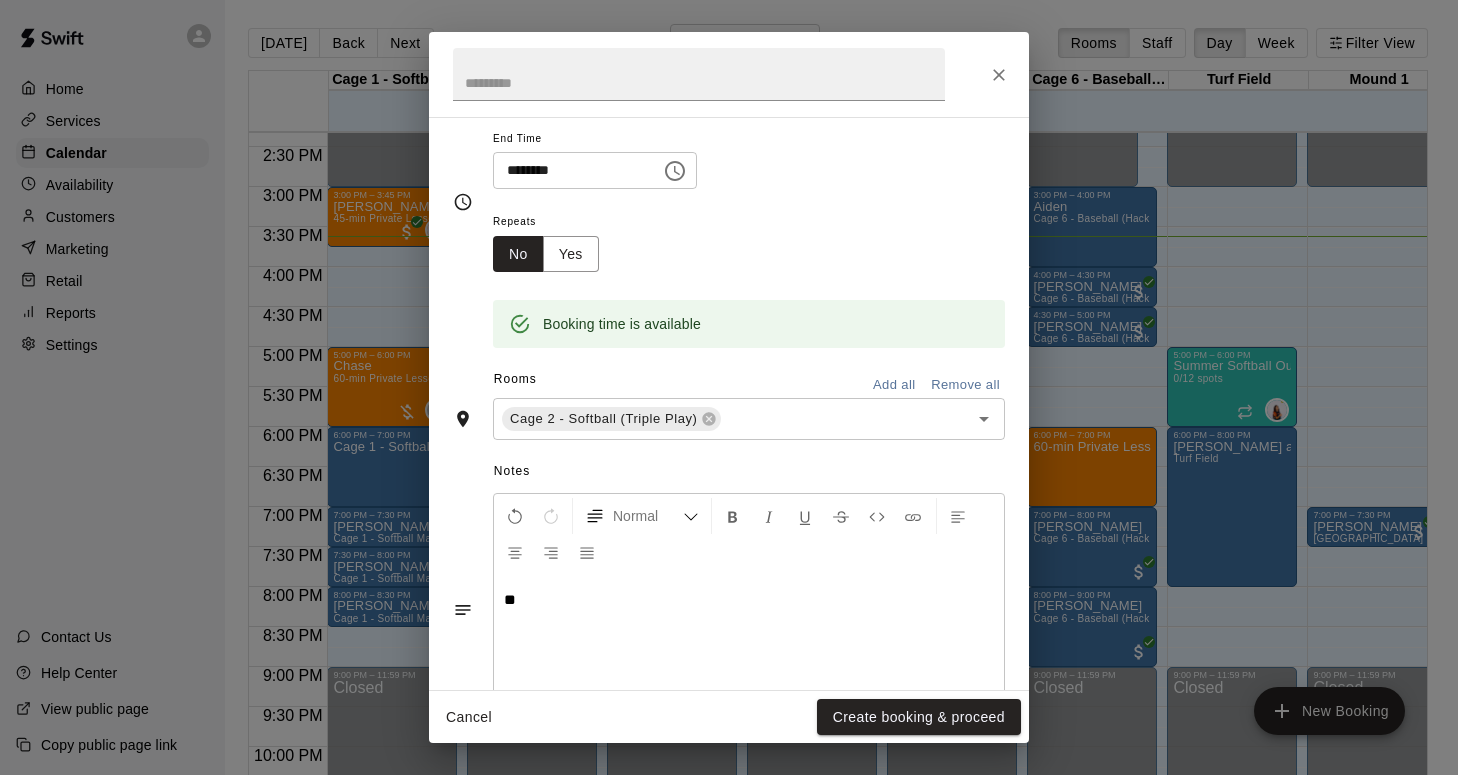 type 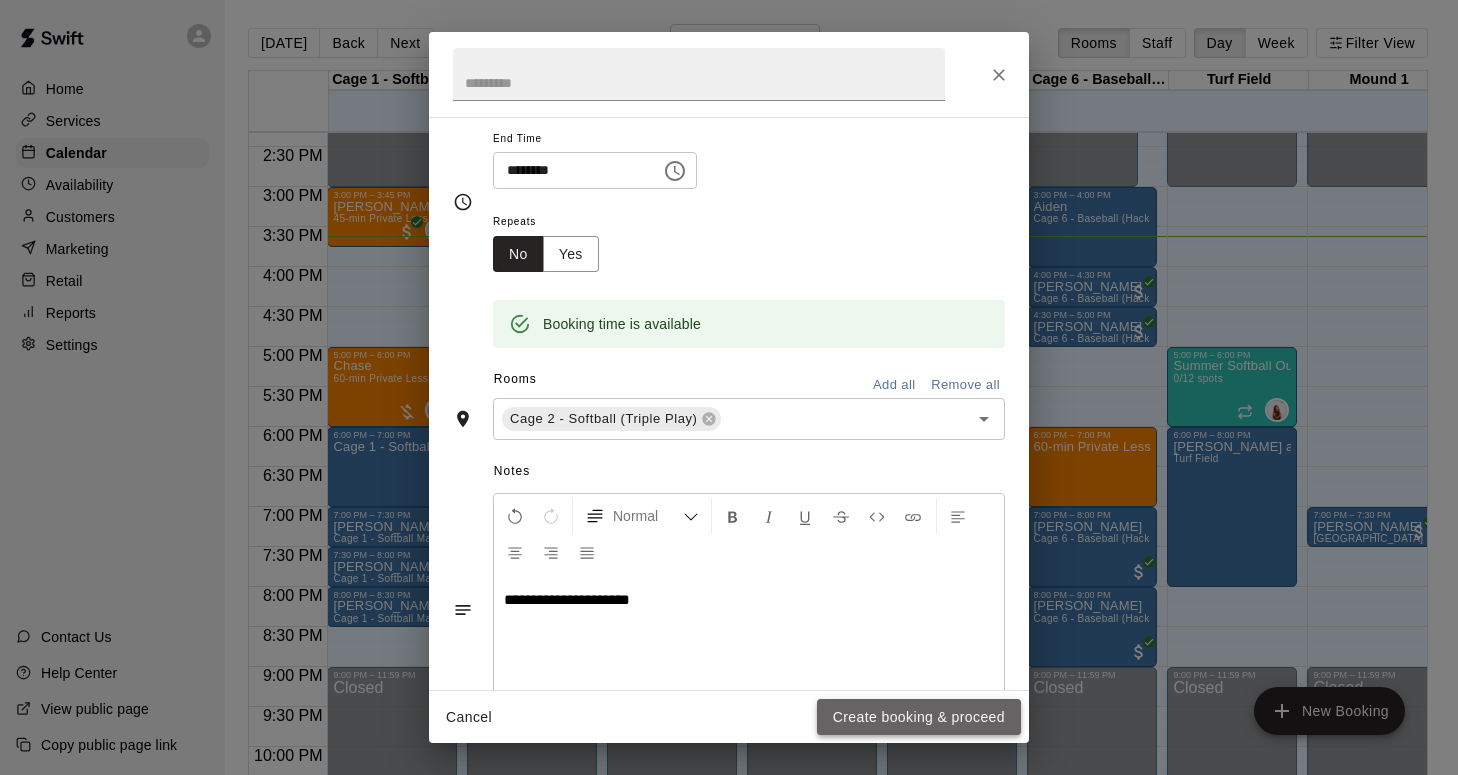 click on "Create booking & proceed" at bounding box center [919, 717] 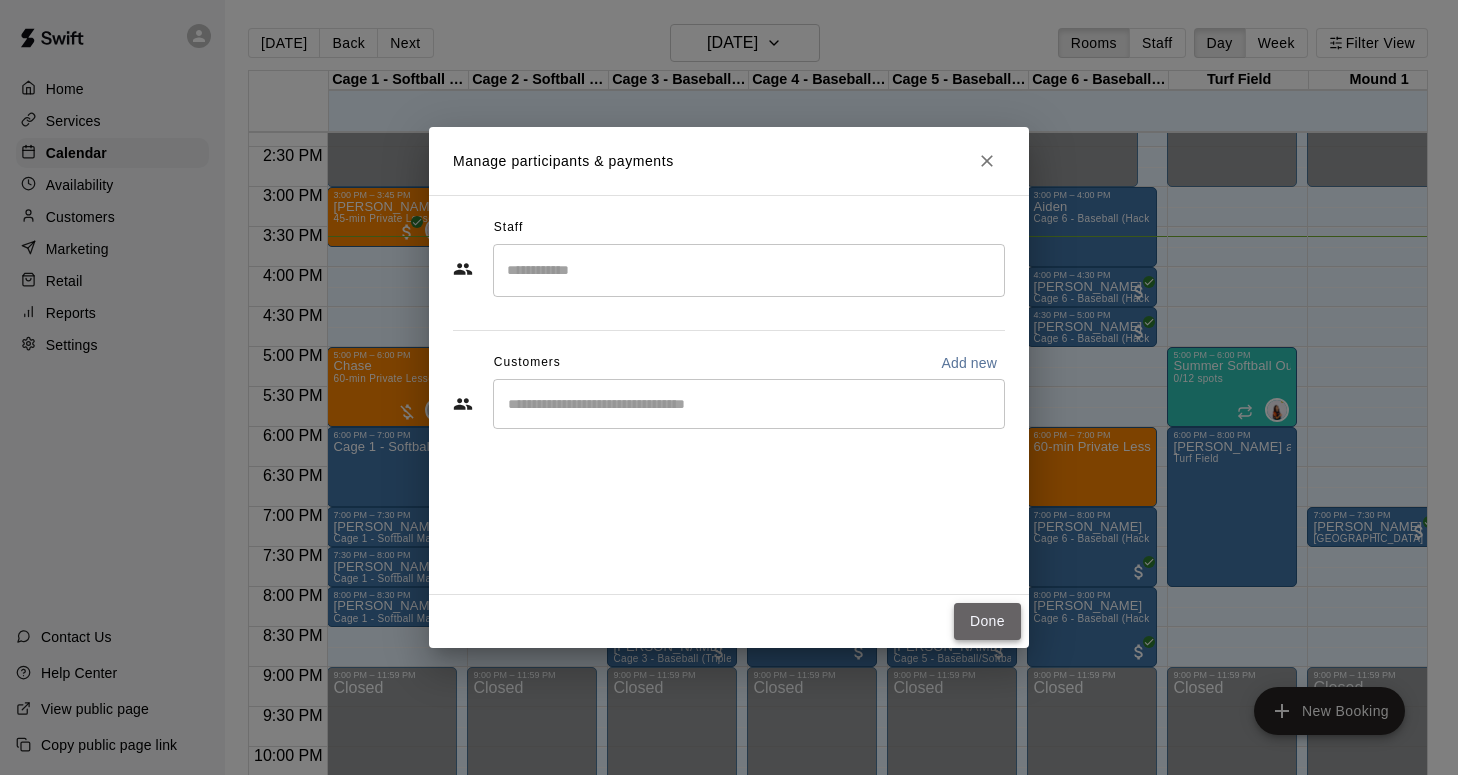 click on "Done" at bounding box center (987, 621) 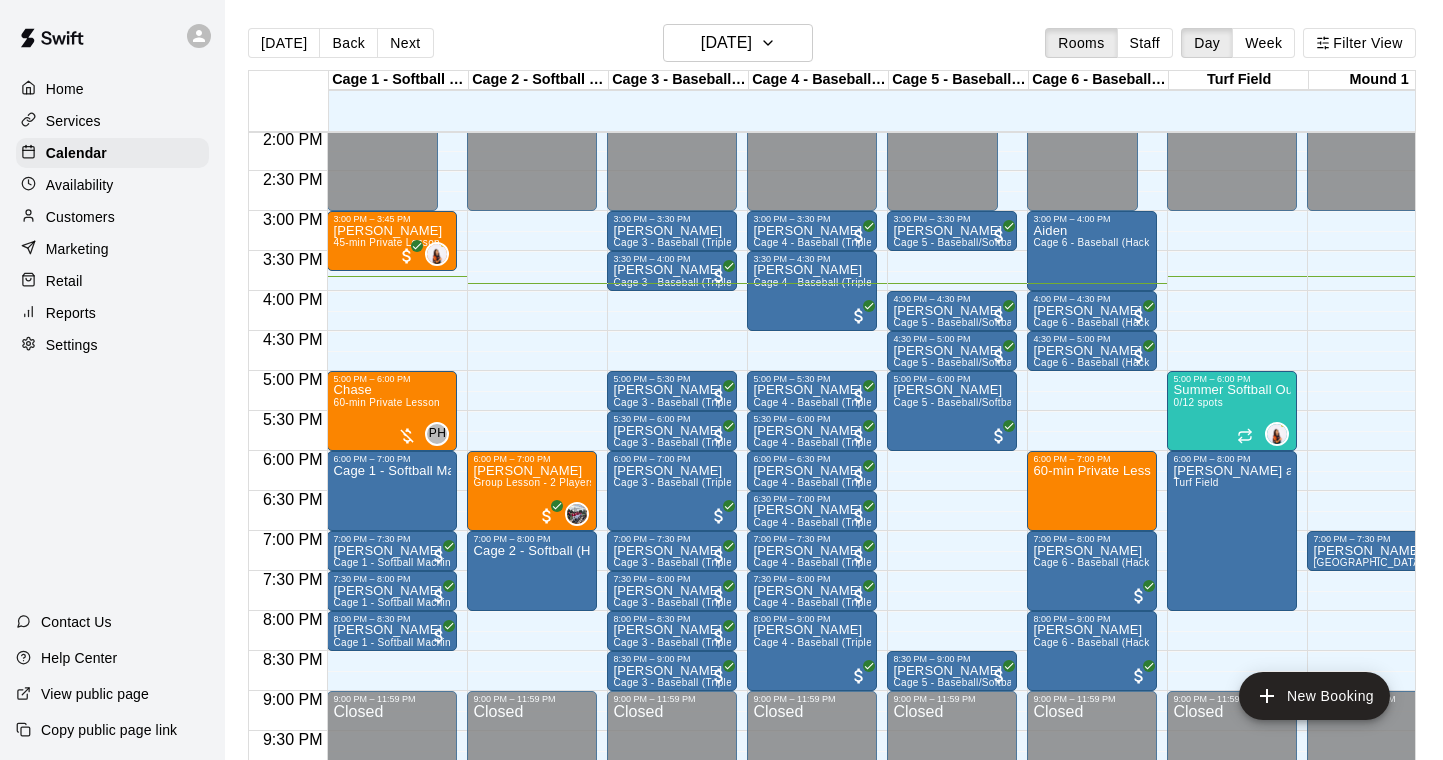scroll, scrollTop: 1120, scrollLeft: 0, axis: vertical 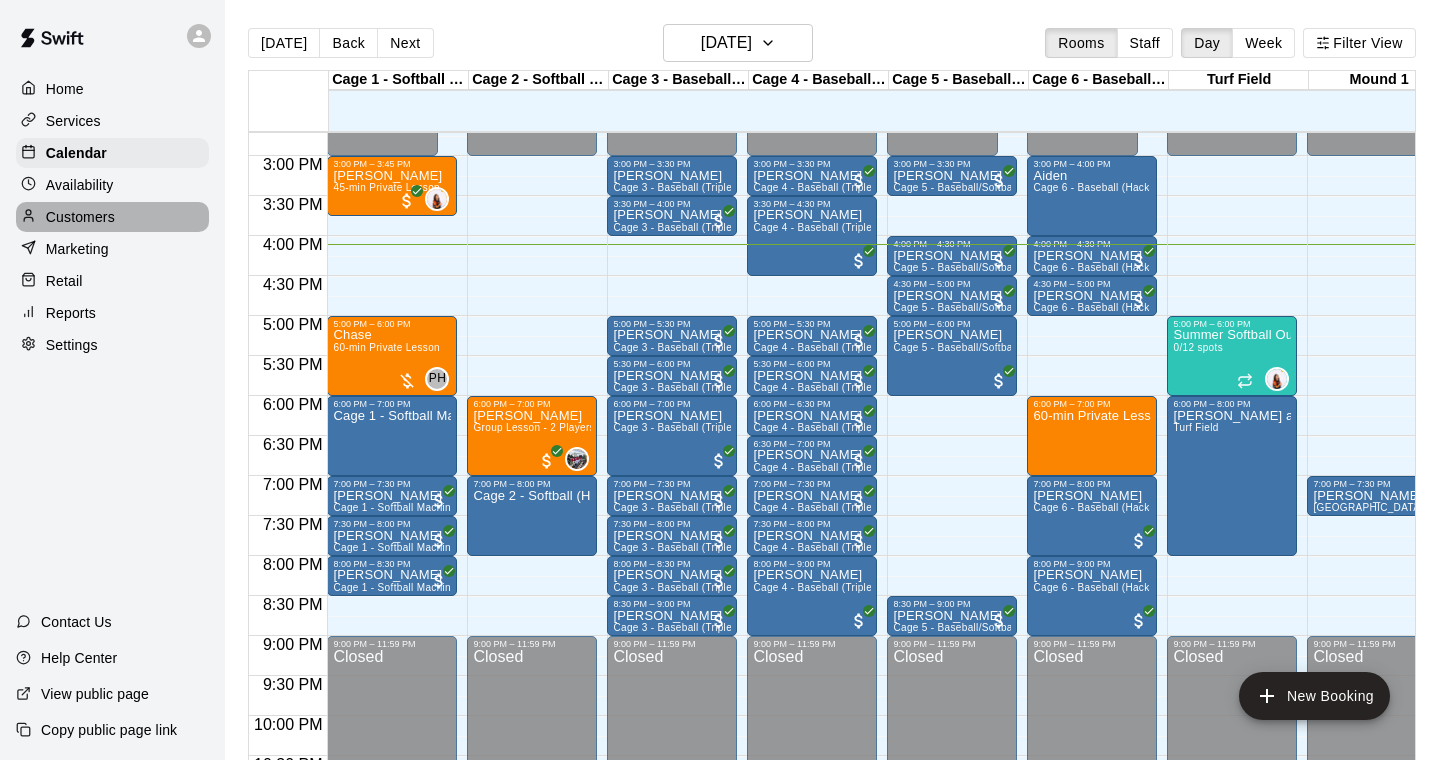 click on "Customers" at bounding box center (80, 217) 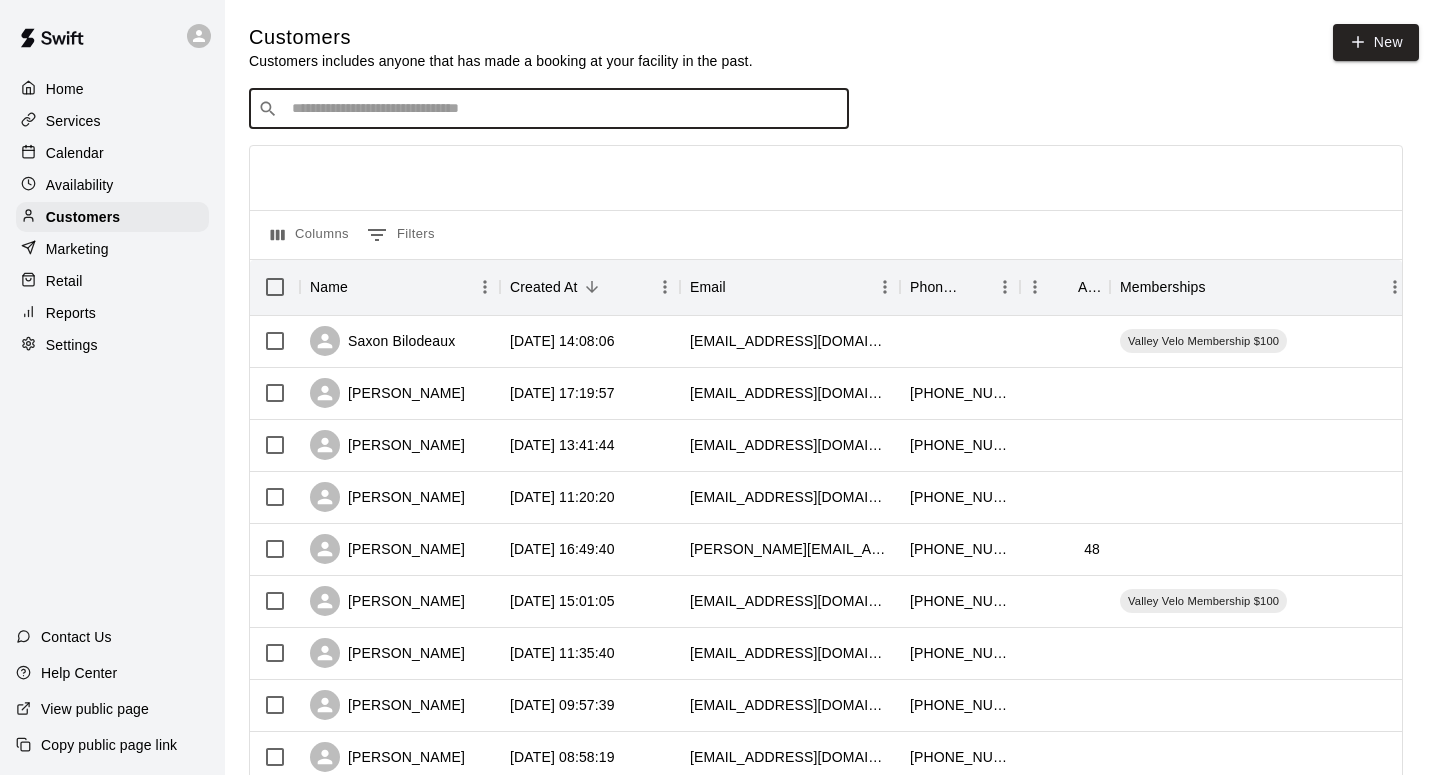 click at bounding box center [563, 109] 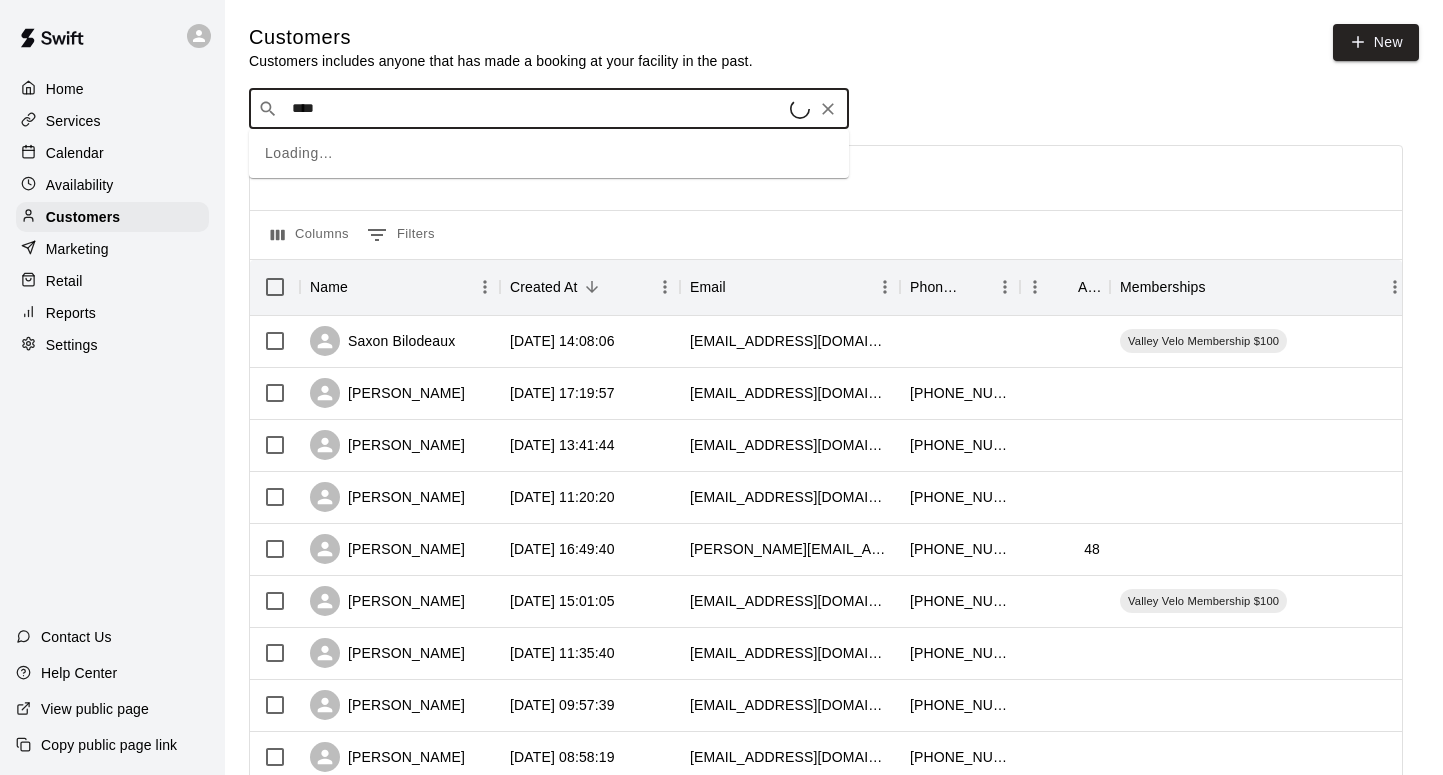 type on "****" 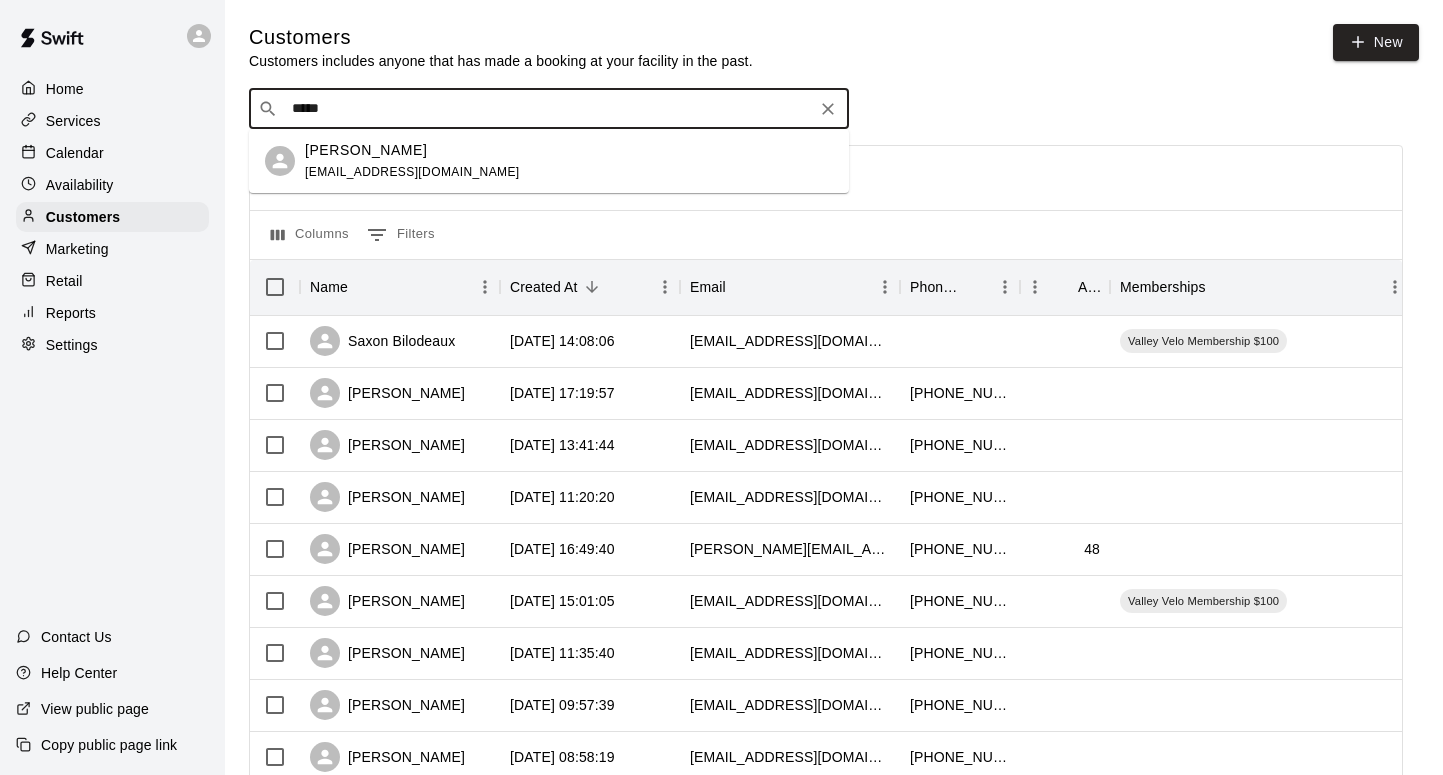 click on "[PERSON_NAME]" at bounding box center [366, 150] 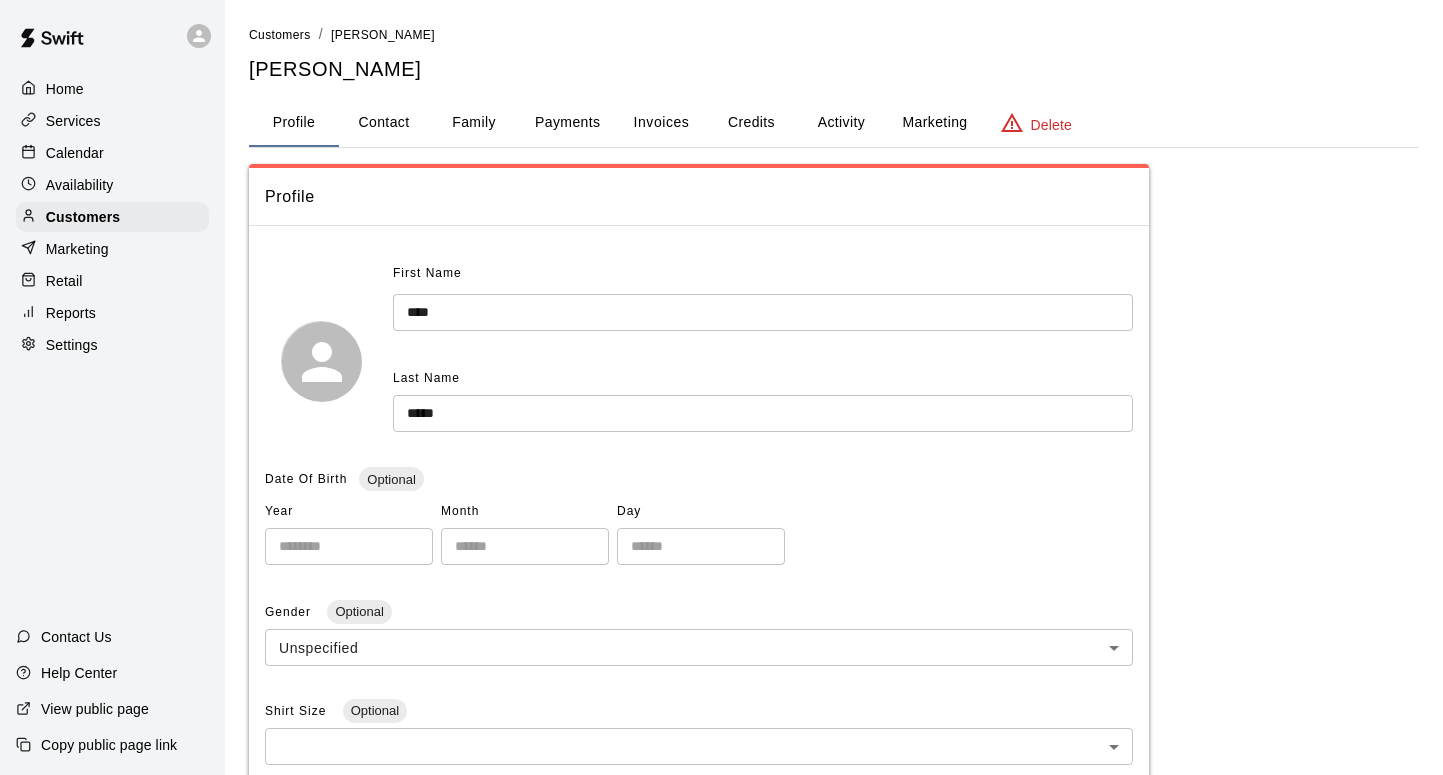 click on "Activity" at bounding box center [841, 123] 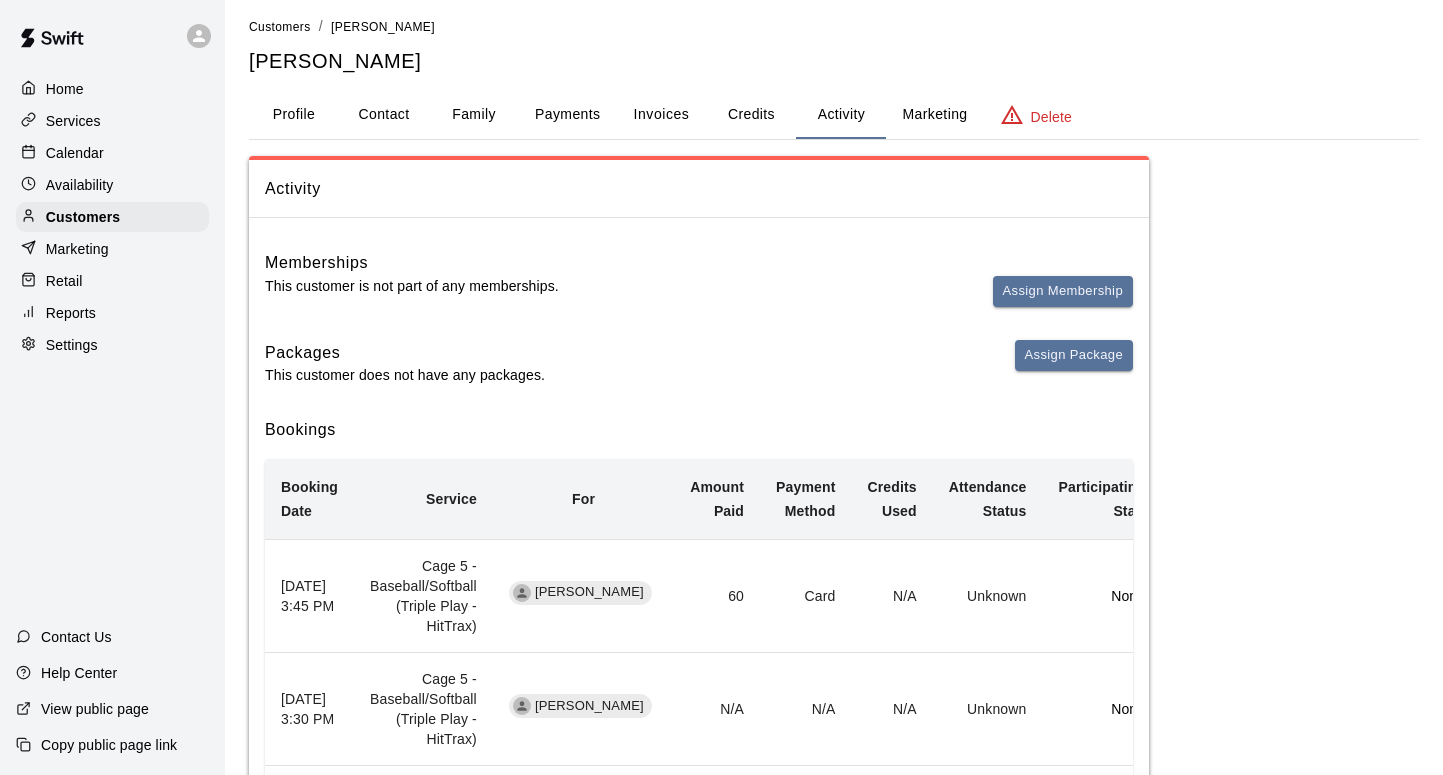 scroll, scrollTop: 0, scrollLeft: 0, axis: both 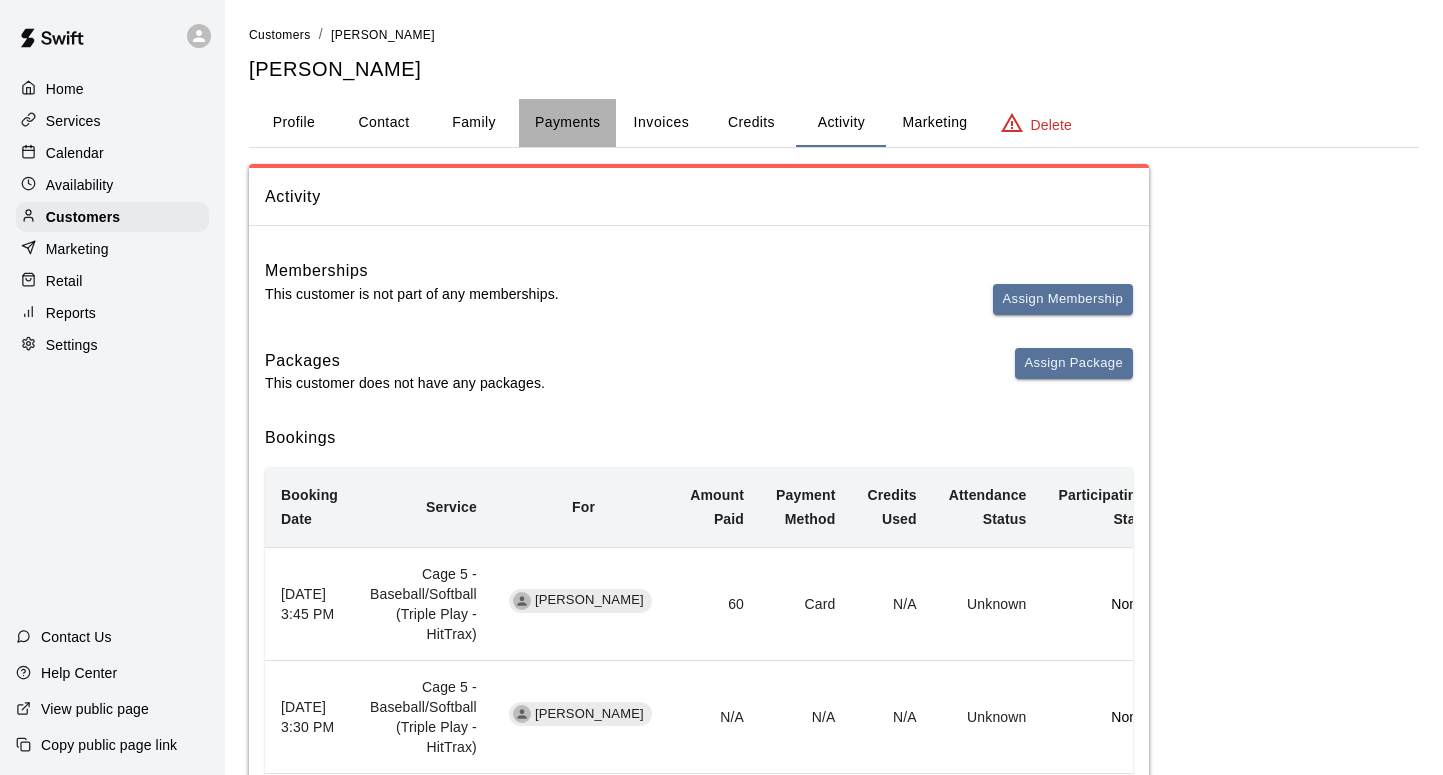 click on "Payments" at bounding box center [567, 123] 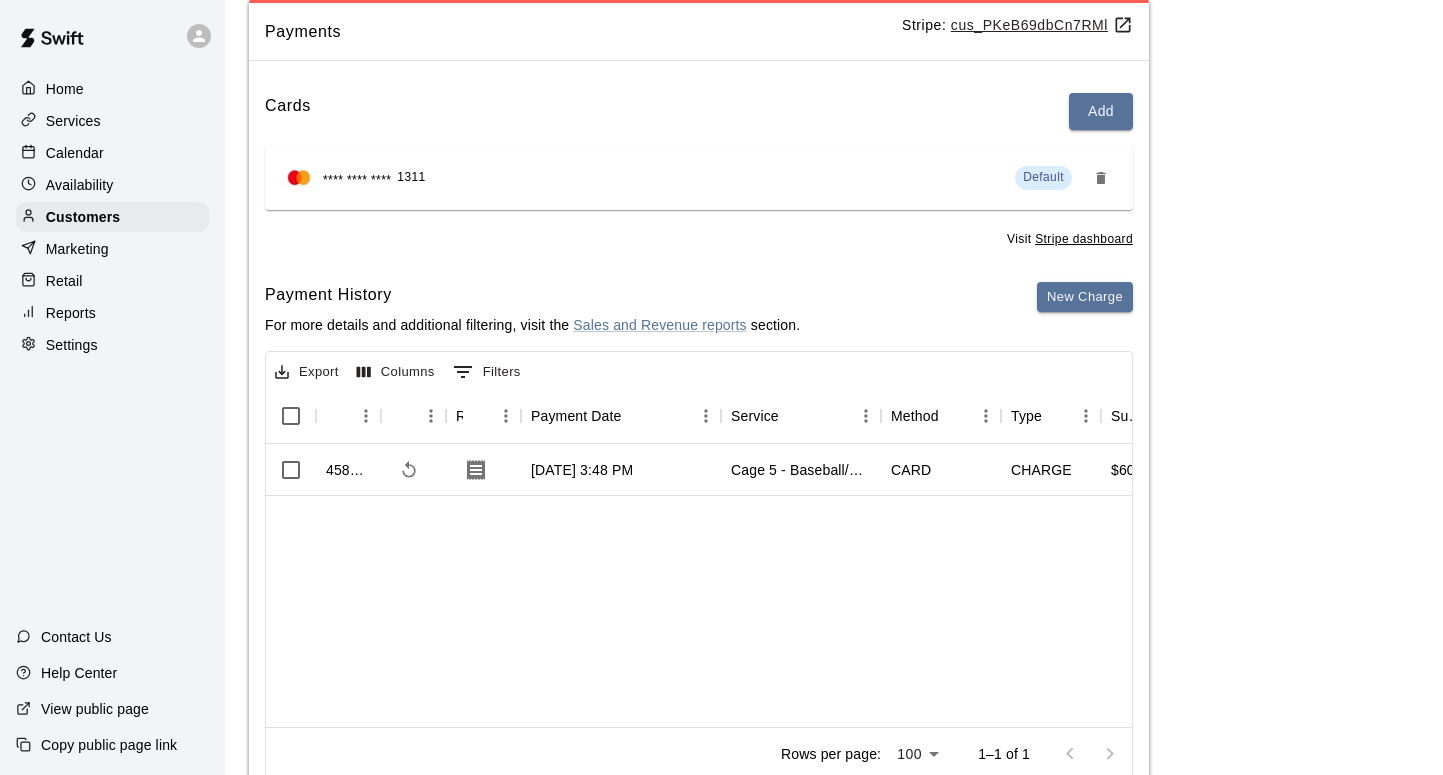 scroll, scrollTop: 0, scrollLeft: 0, axis: both 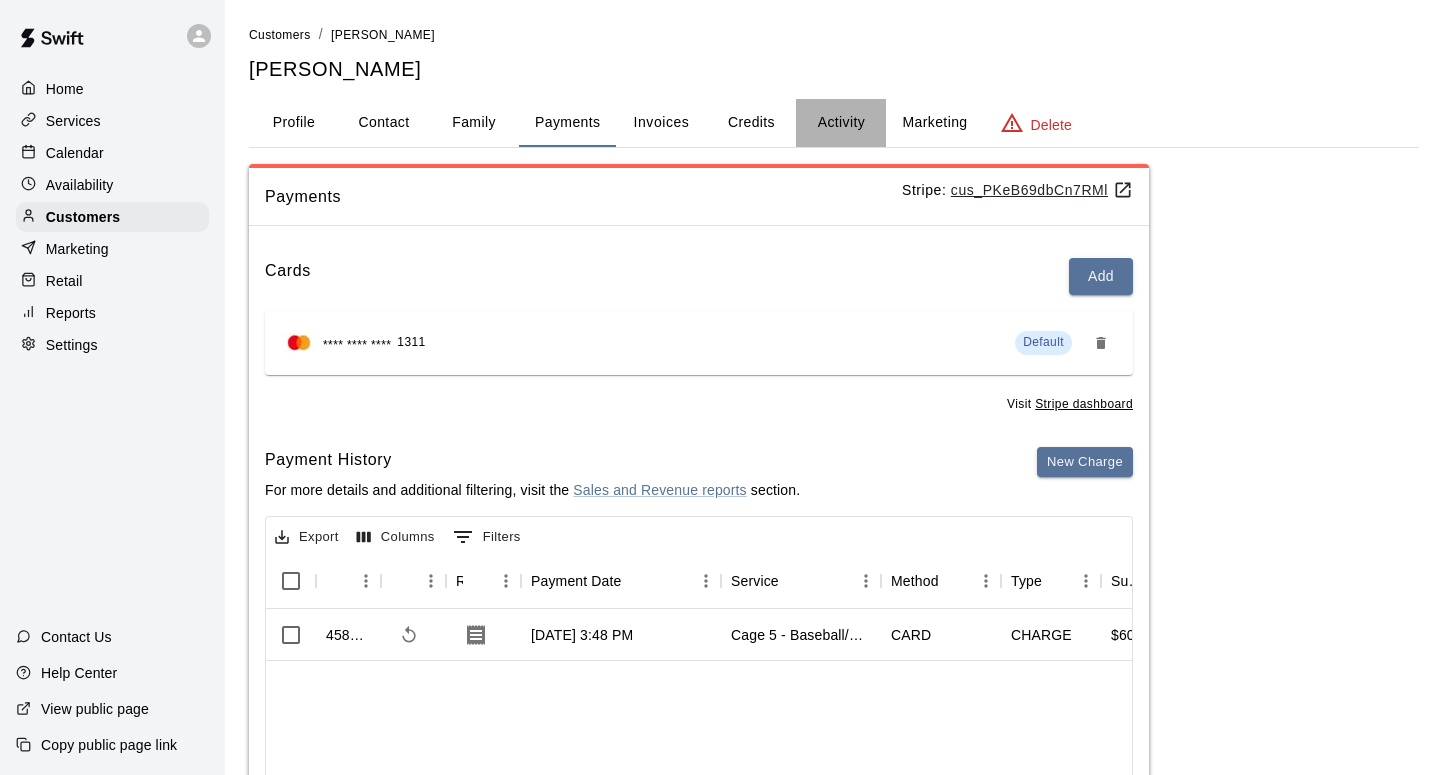 click on "Activity" at bounding box center (841, 123) 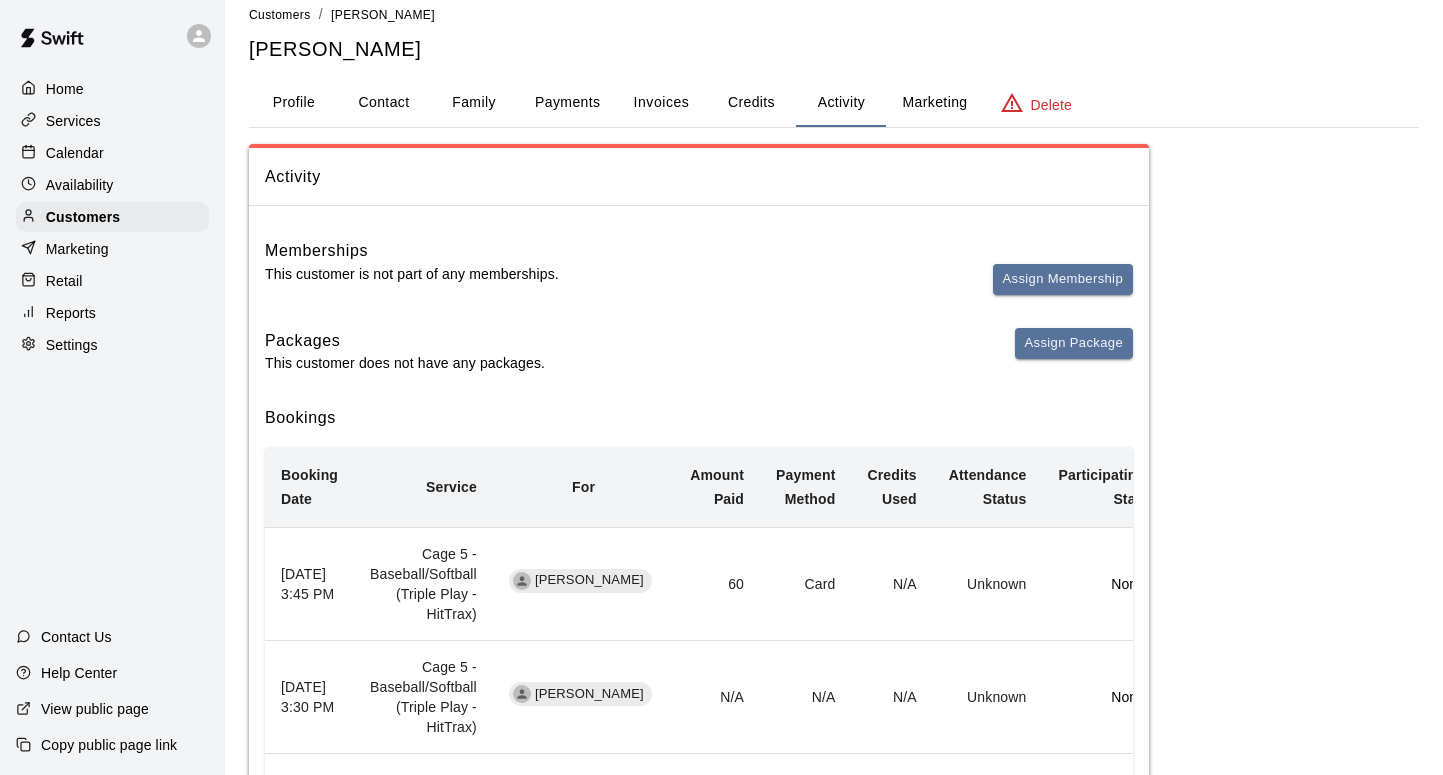 scroll, scrollTop: 0, scrollLeft: 0, axis: both 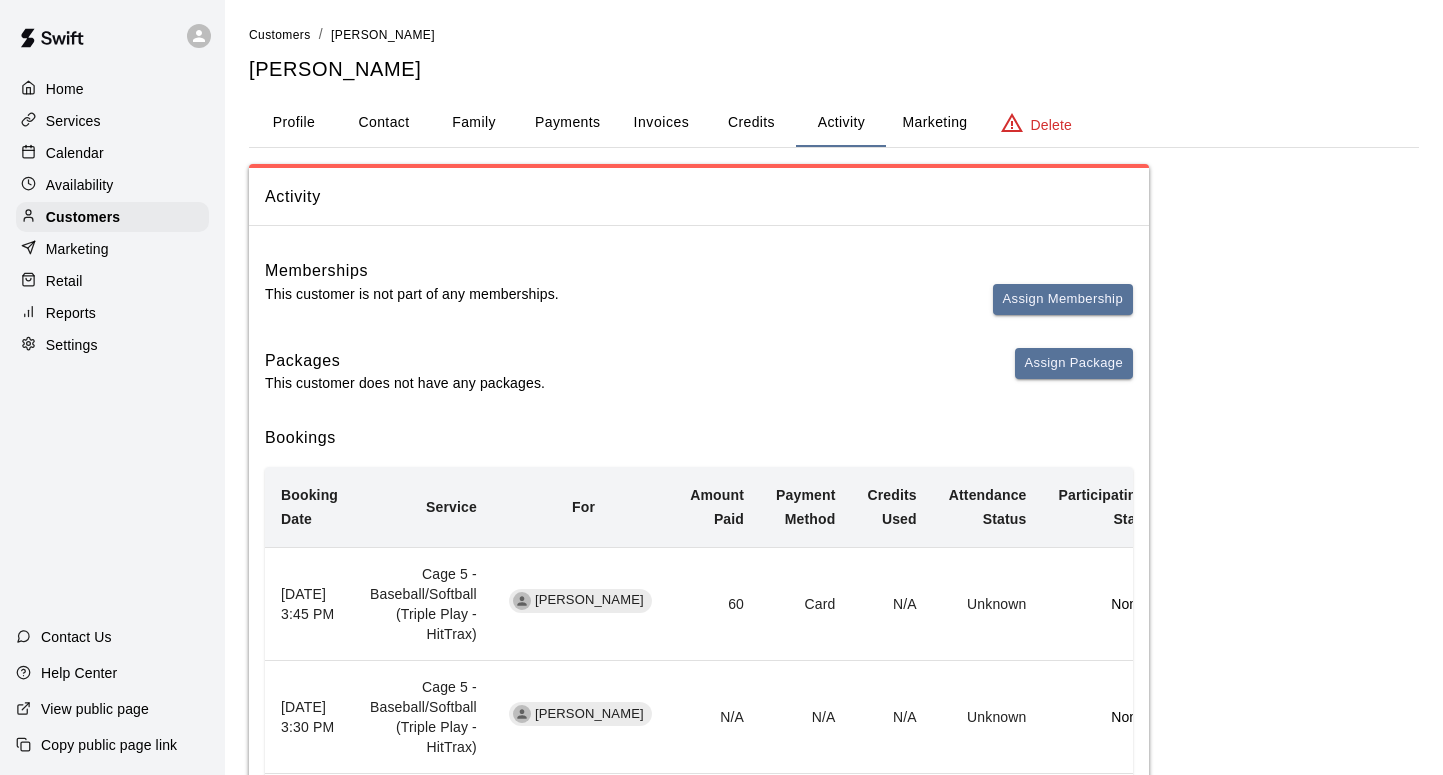 click on "Profile" at bounding box center [294, 123] 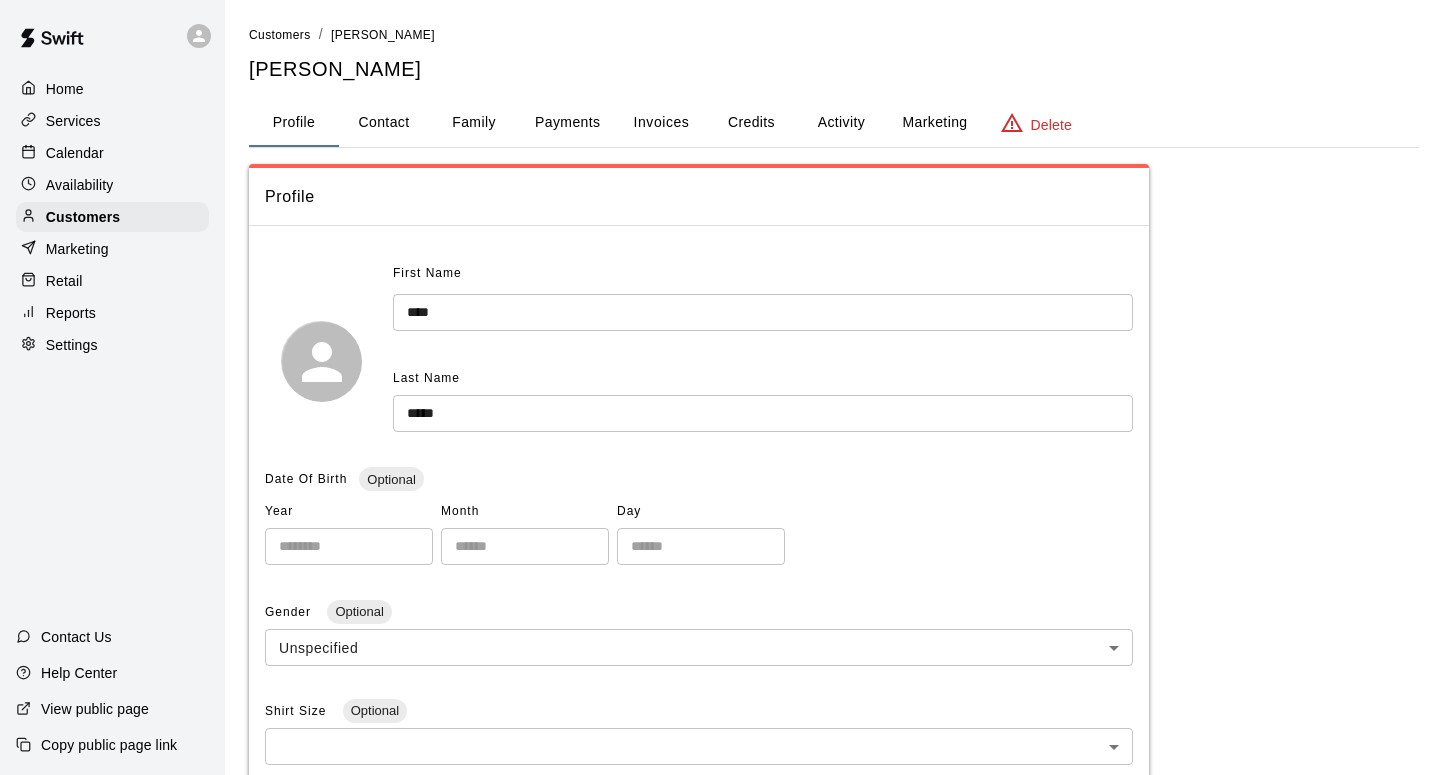 click on "Activity" at bounding box center [841, 123] 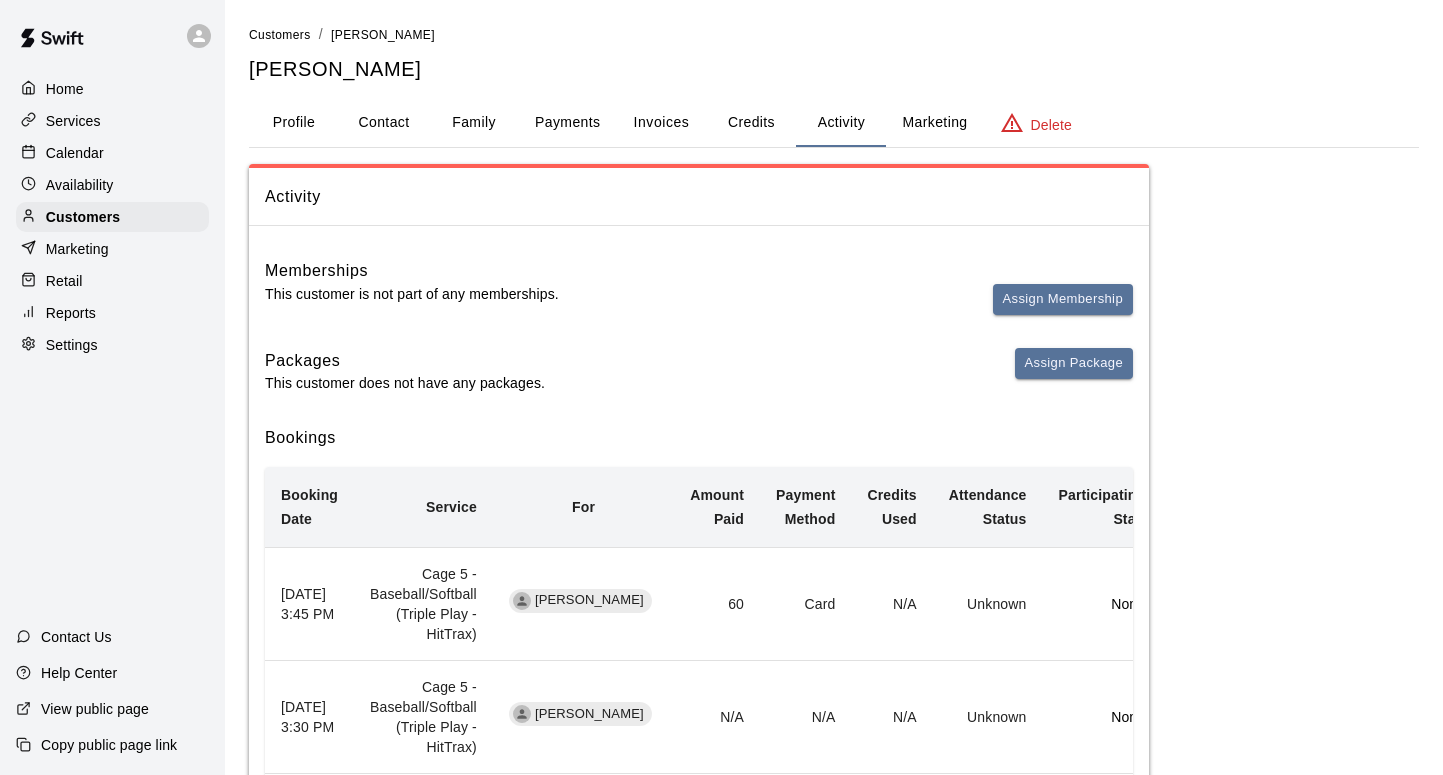 click on "Payments" at bounding box center (567, 123) 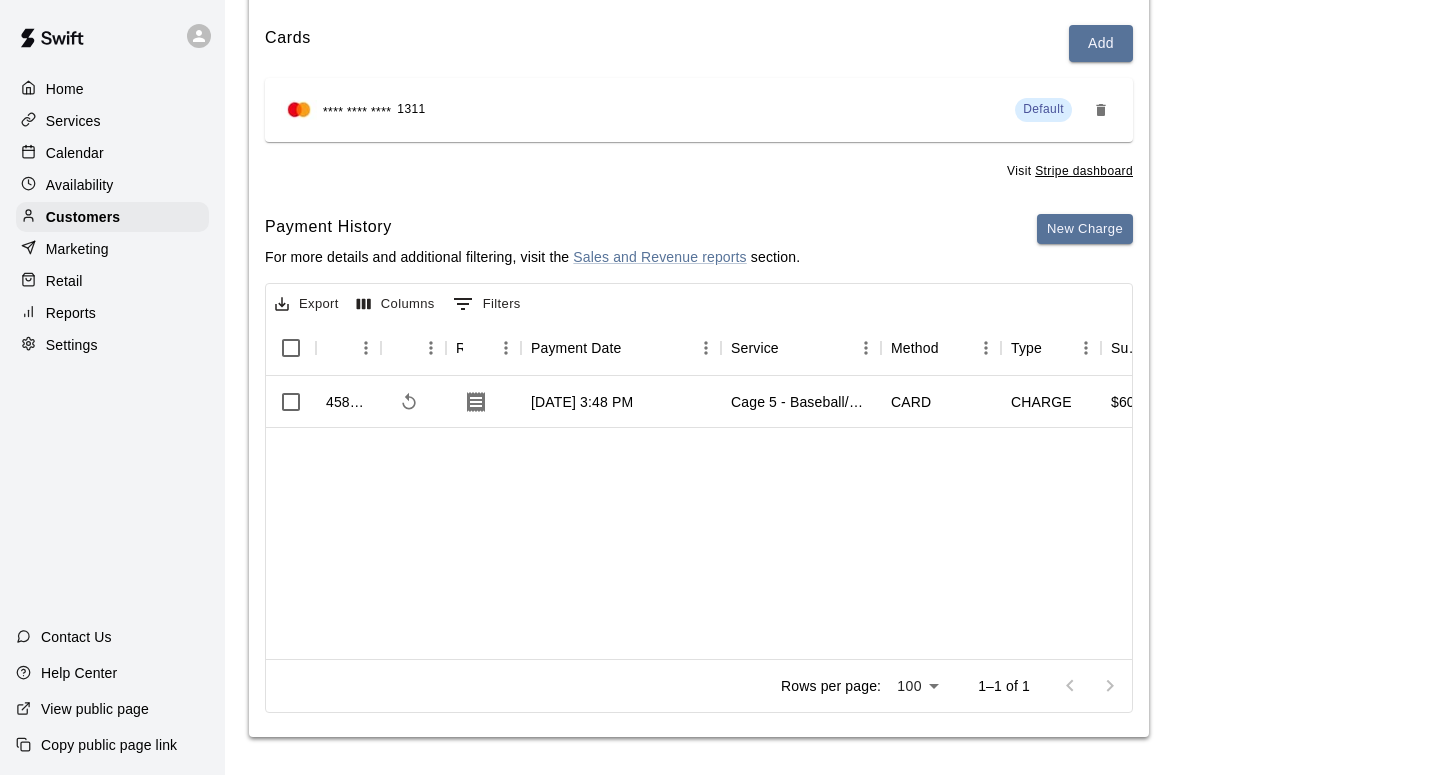 scroll, scrollTop: 235, scrollLeft: 0, axis: vertical 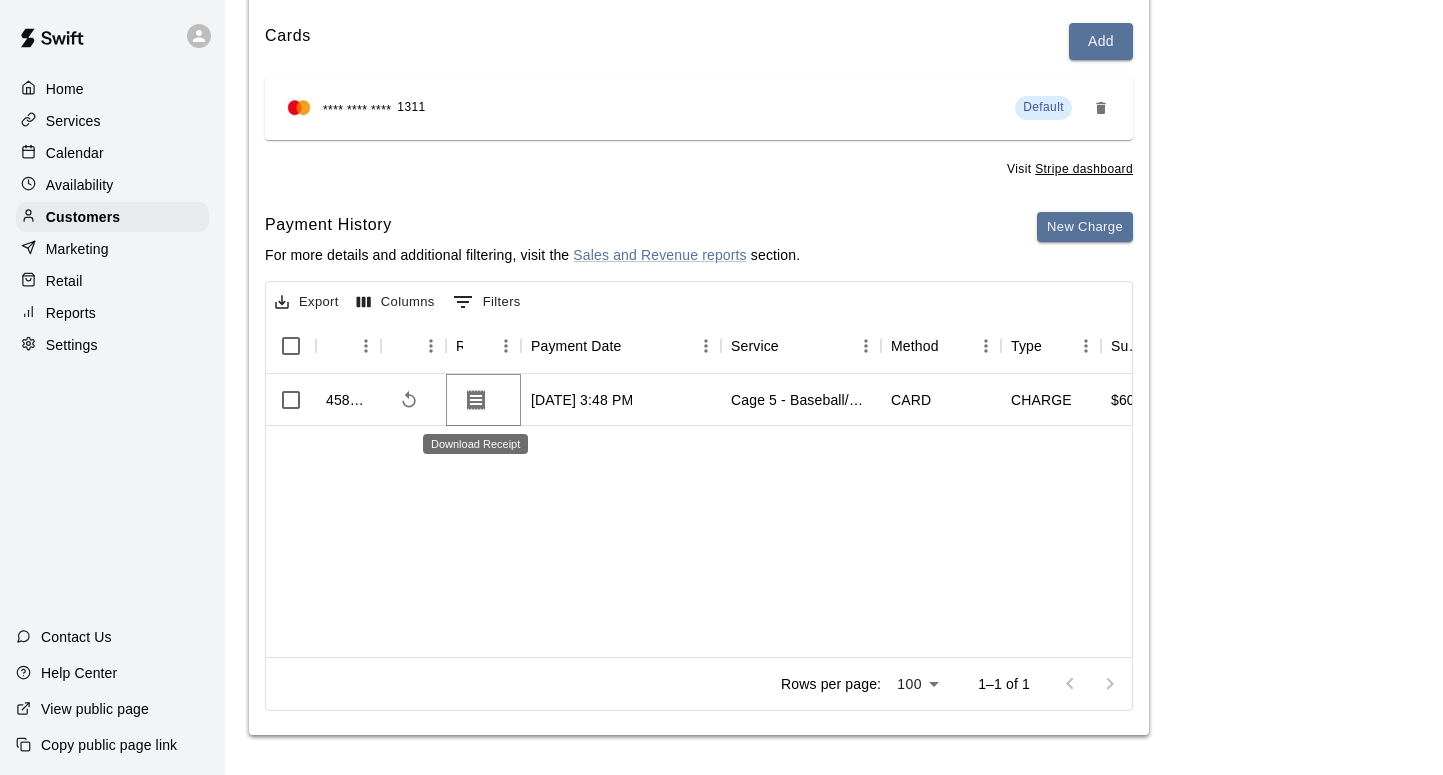 click 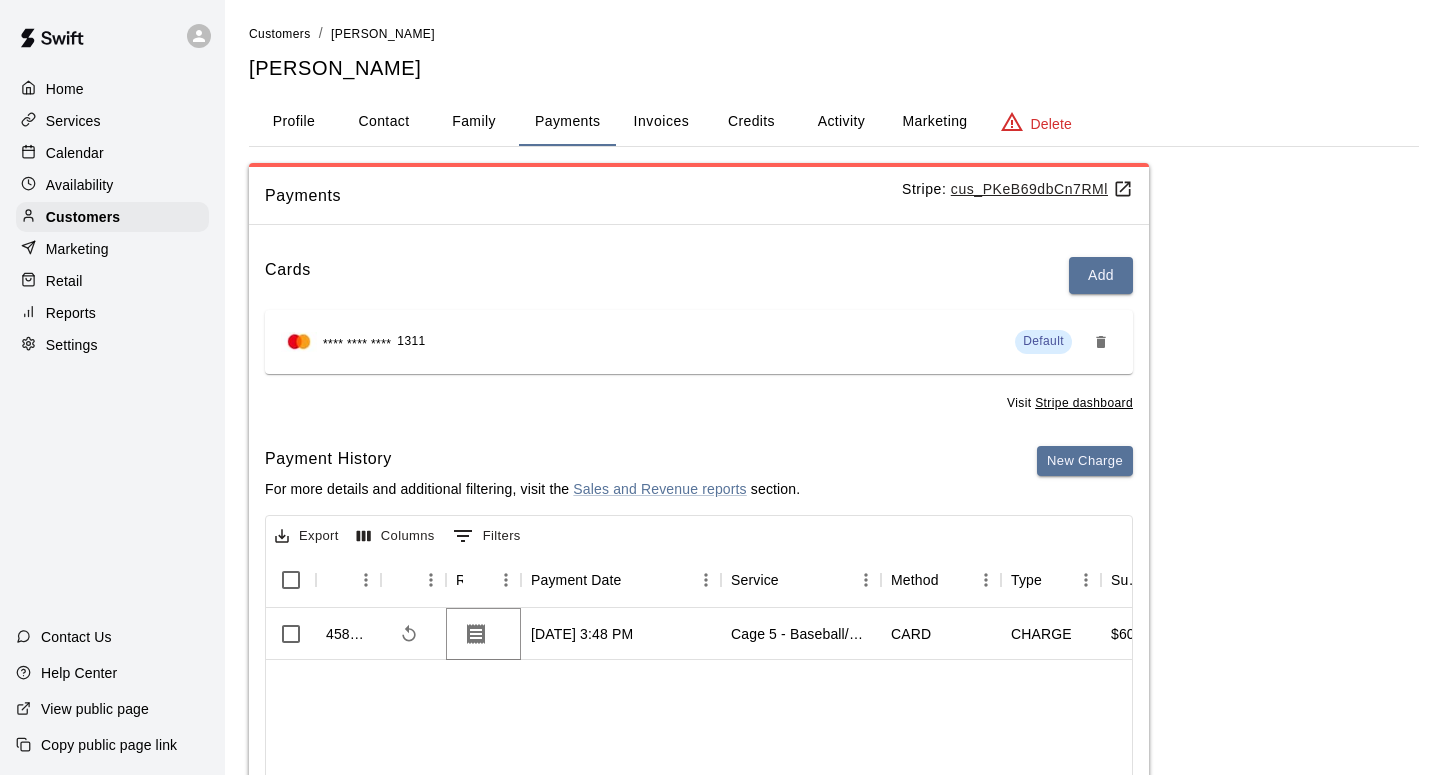 scroll, scrollTop: 0, scrollLeft: 0, axis: both 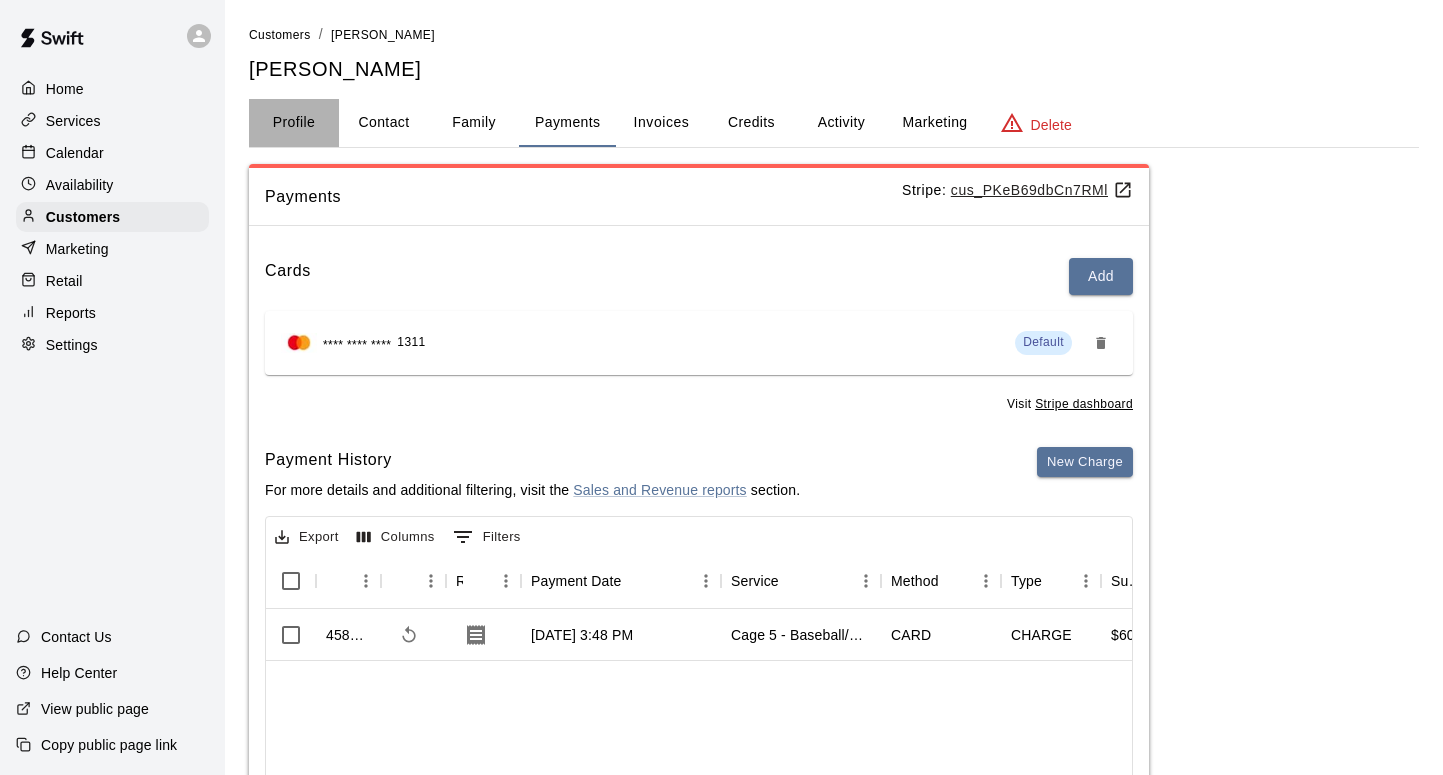 click on "Profile" at bounding box center [294, 123] 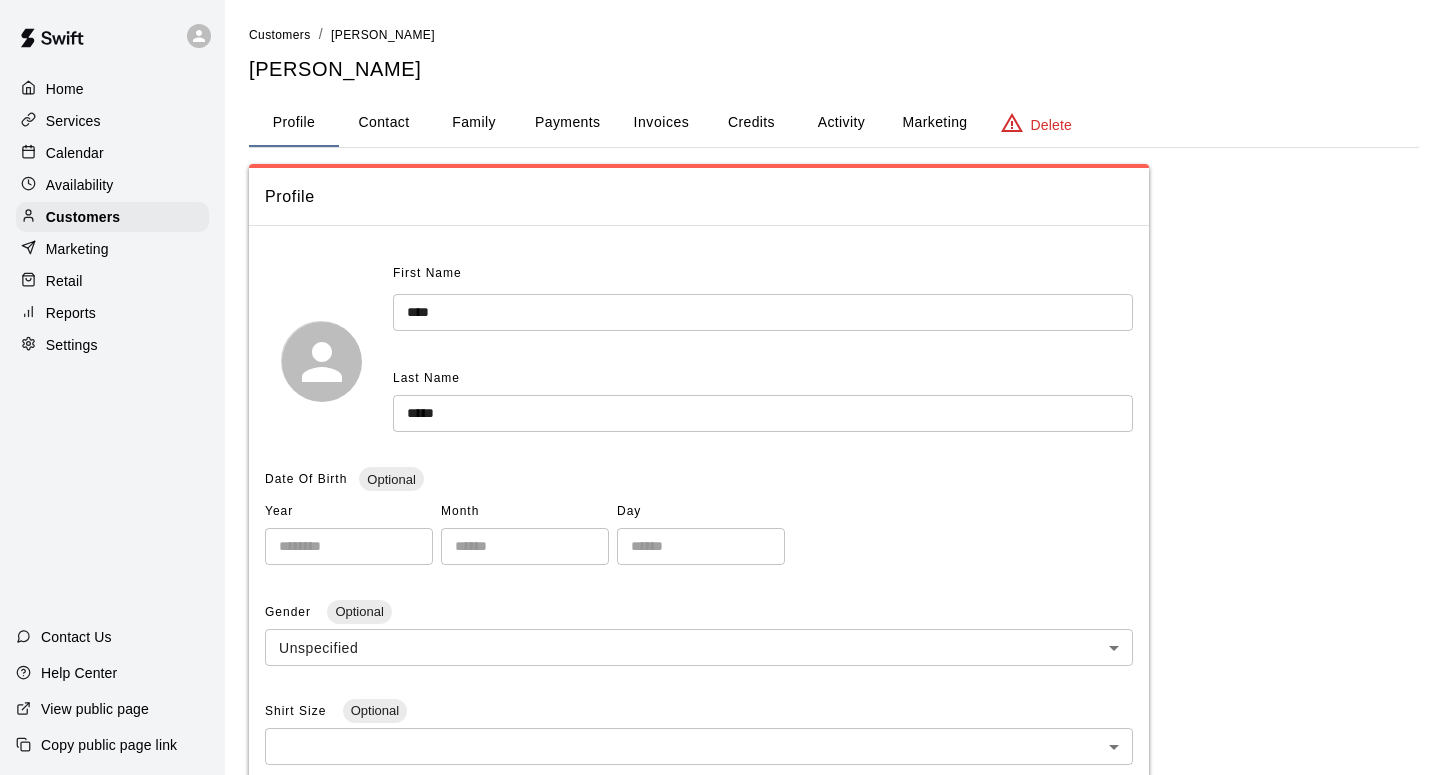 click on "Family" at bounding box center (474, 123) 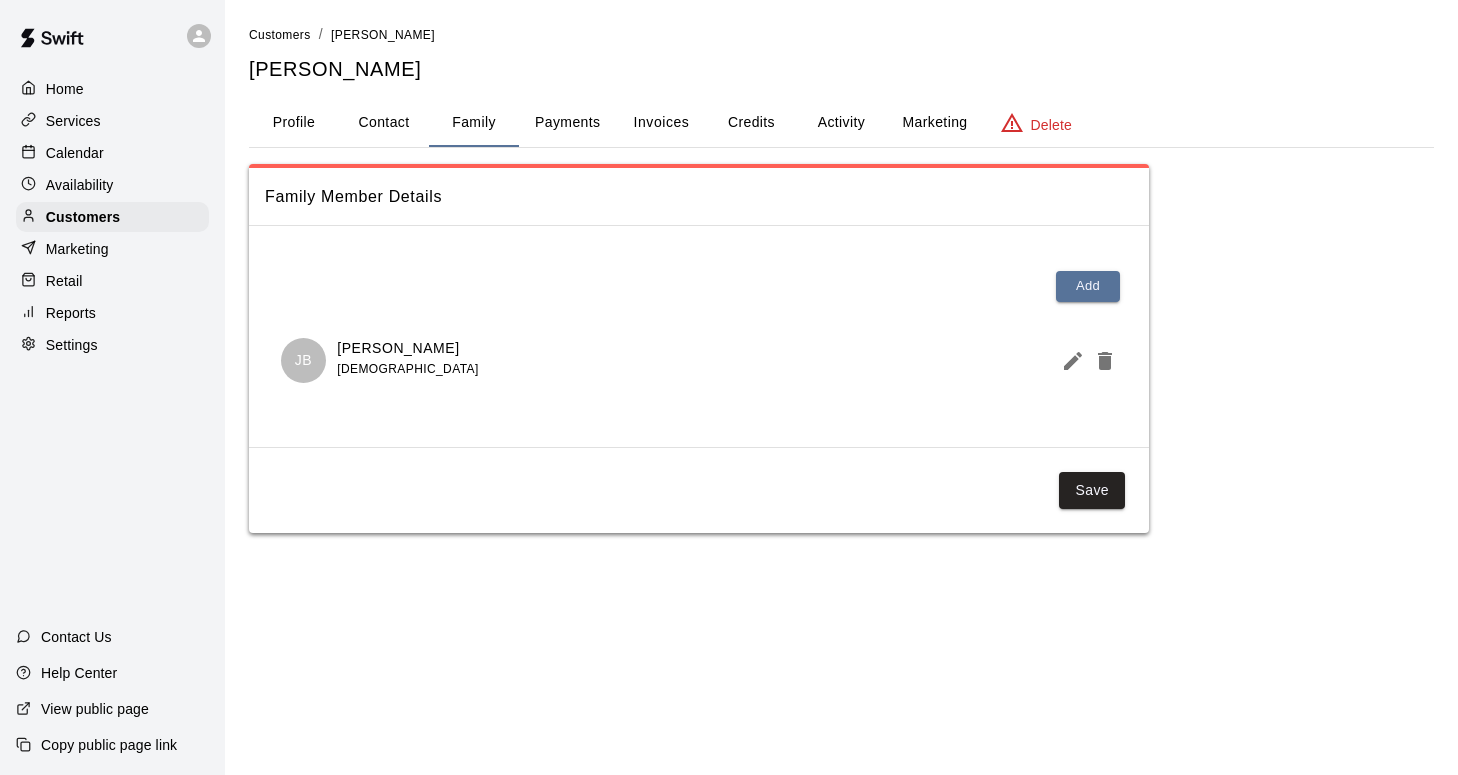 click on "Payments" at bounding box center (567, 123) 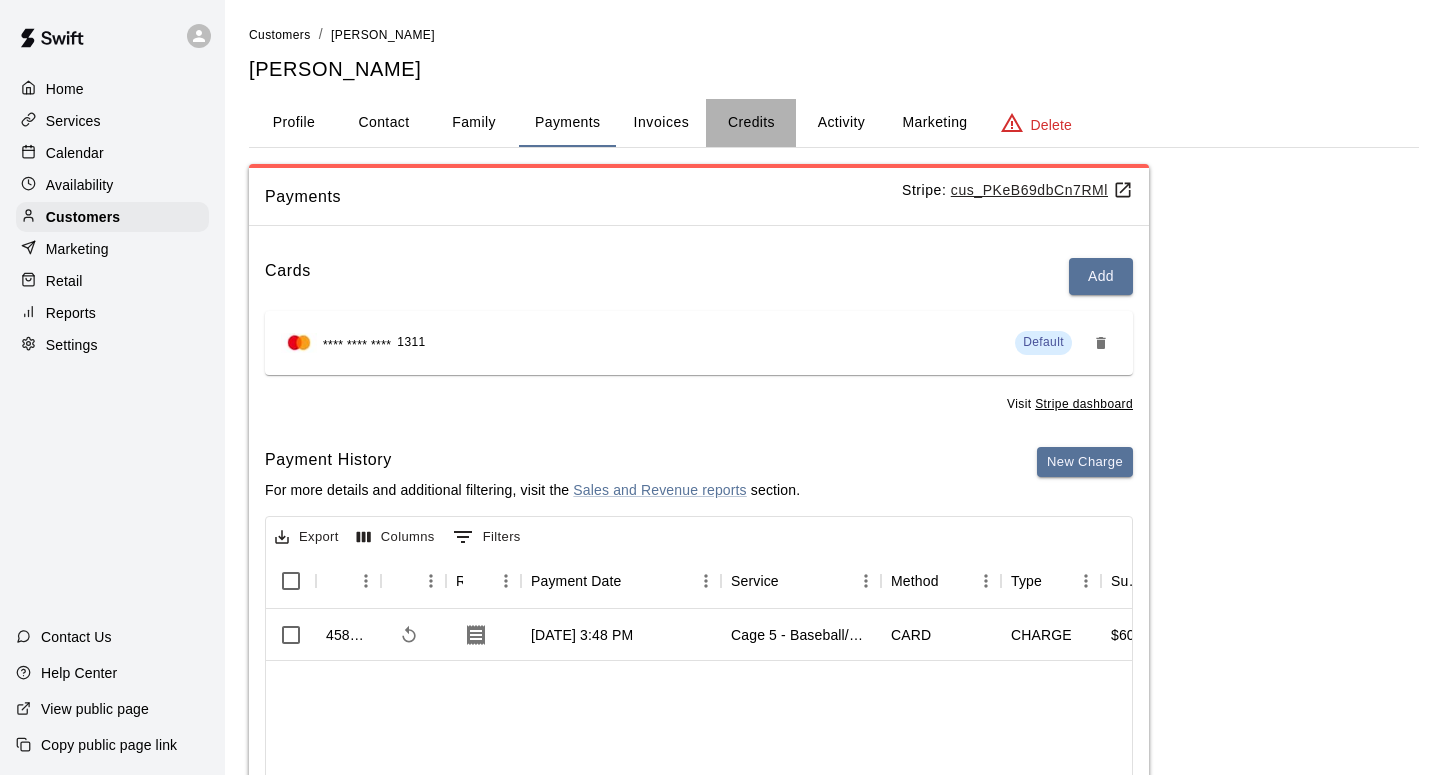 click on "Credits" at bounding box center [751, 123] 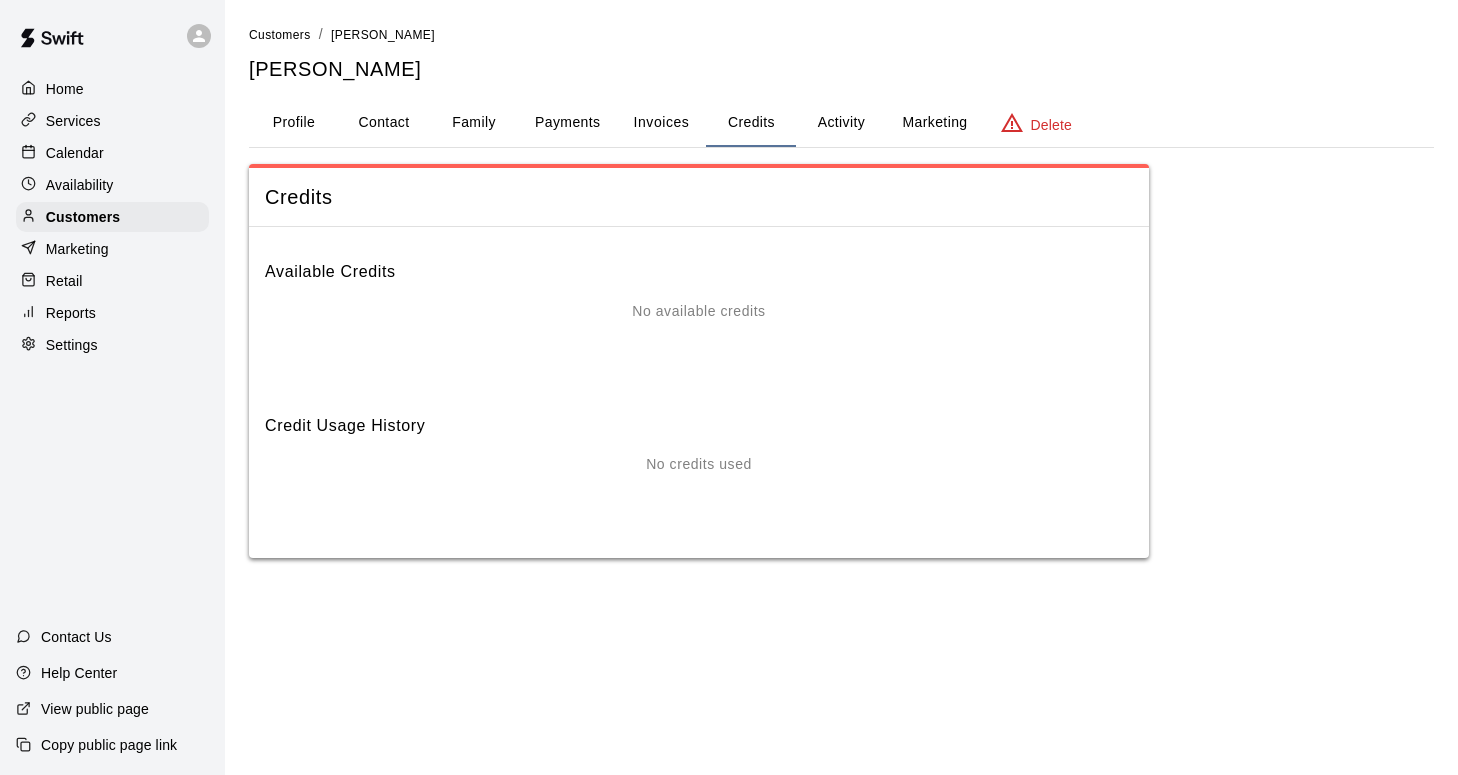 click on "Activity" at bounding box center (841, 123) 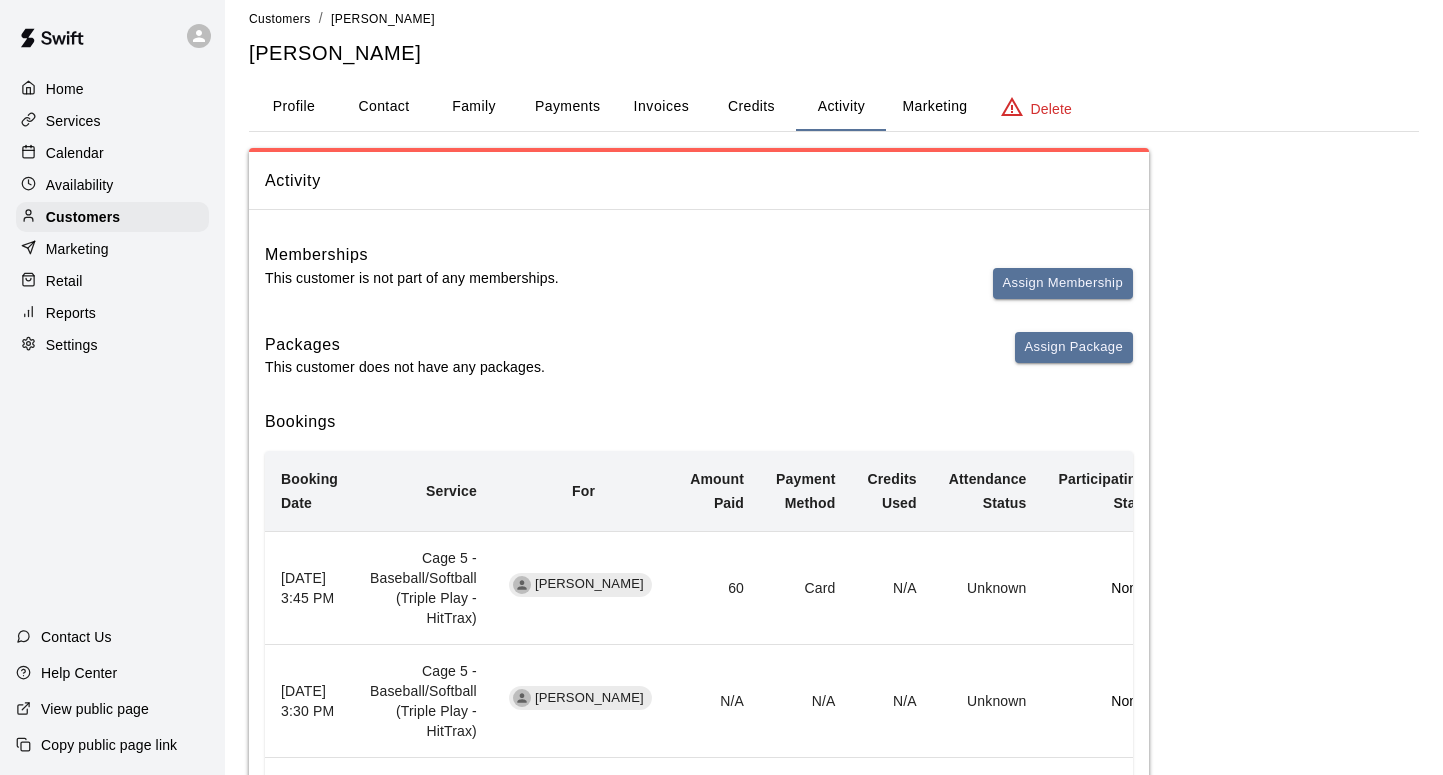 scroll, scrollTop: 0, scrollLeft: 0, axis: both 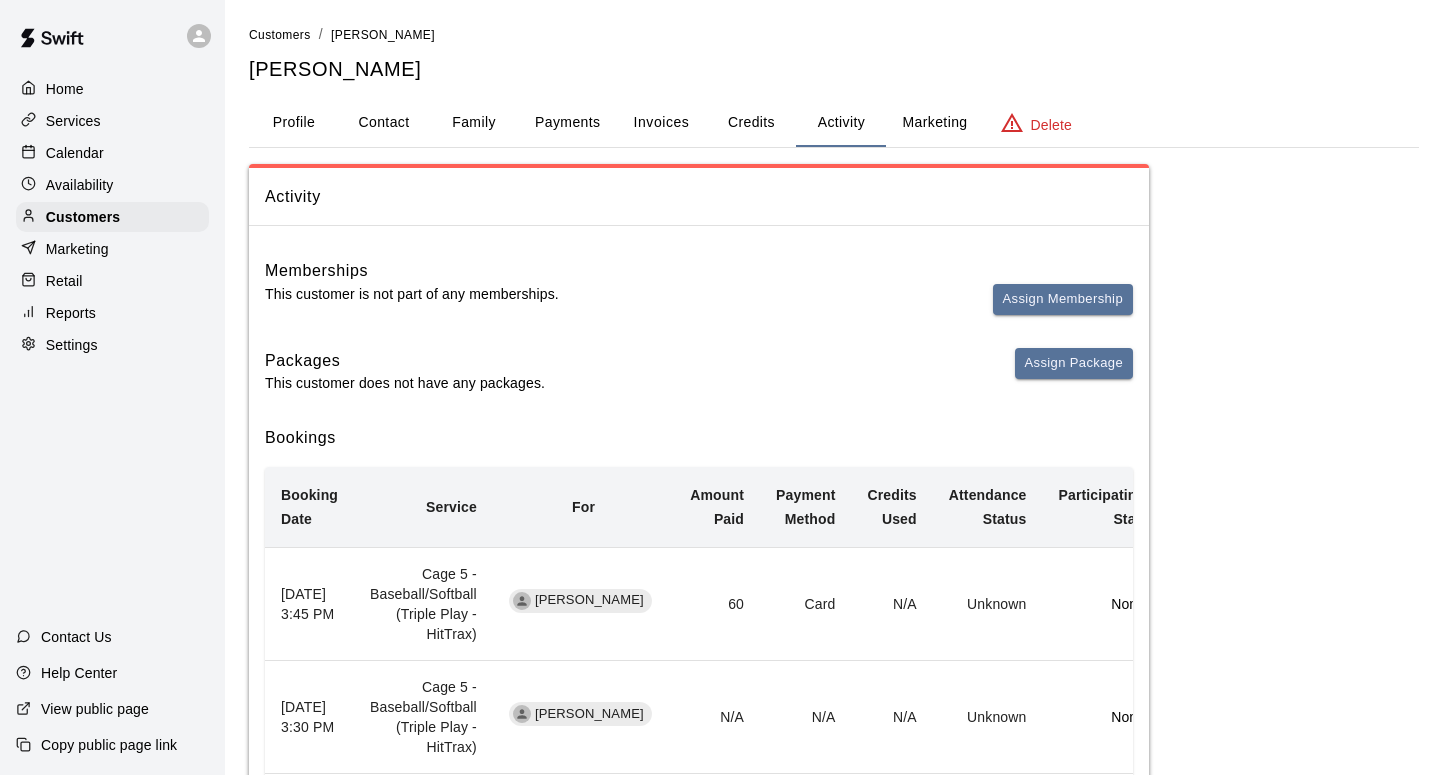 click on "Family" at bounding box center (474, 123) 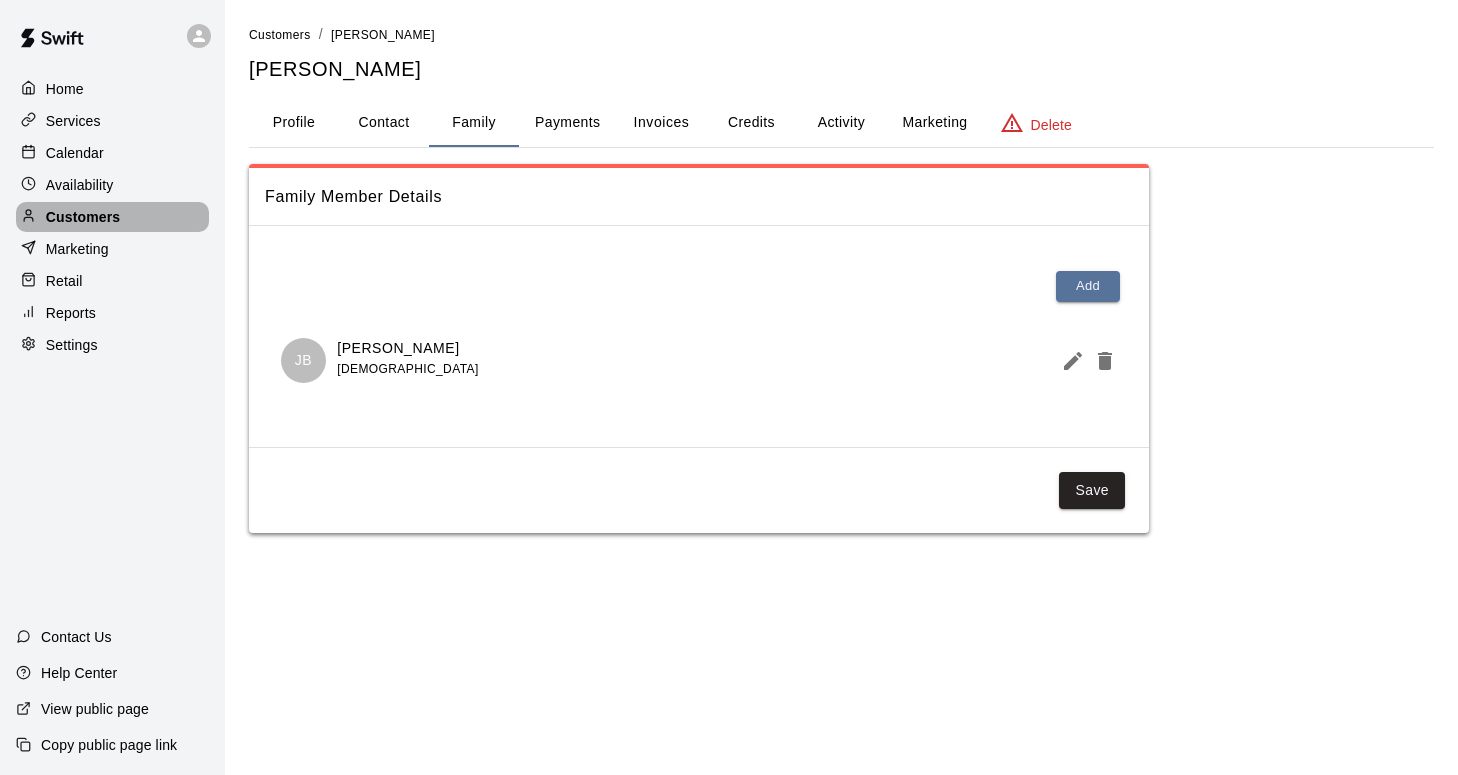 click on "Customers" at bounding box center [83, 217] 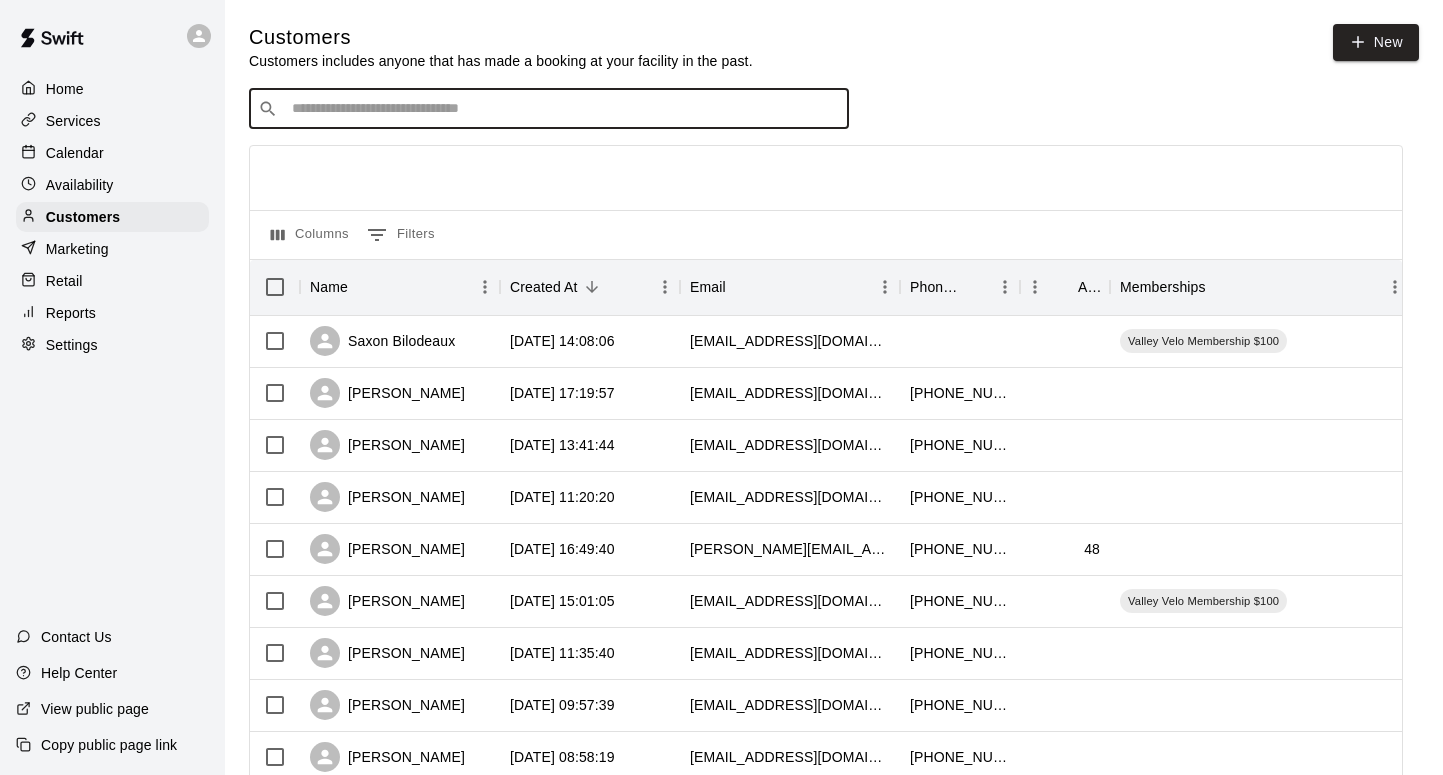 click at bounding box center [563, 109] 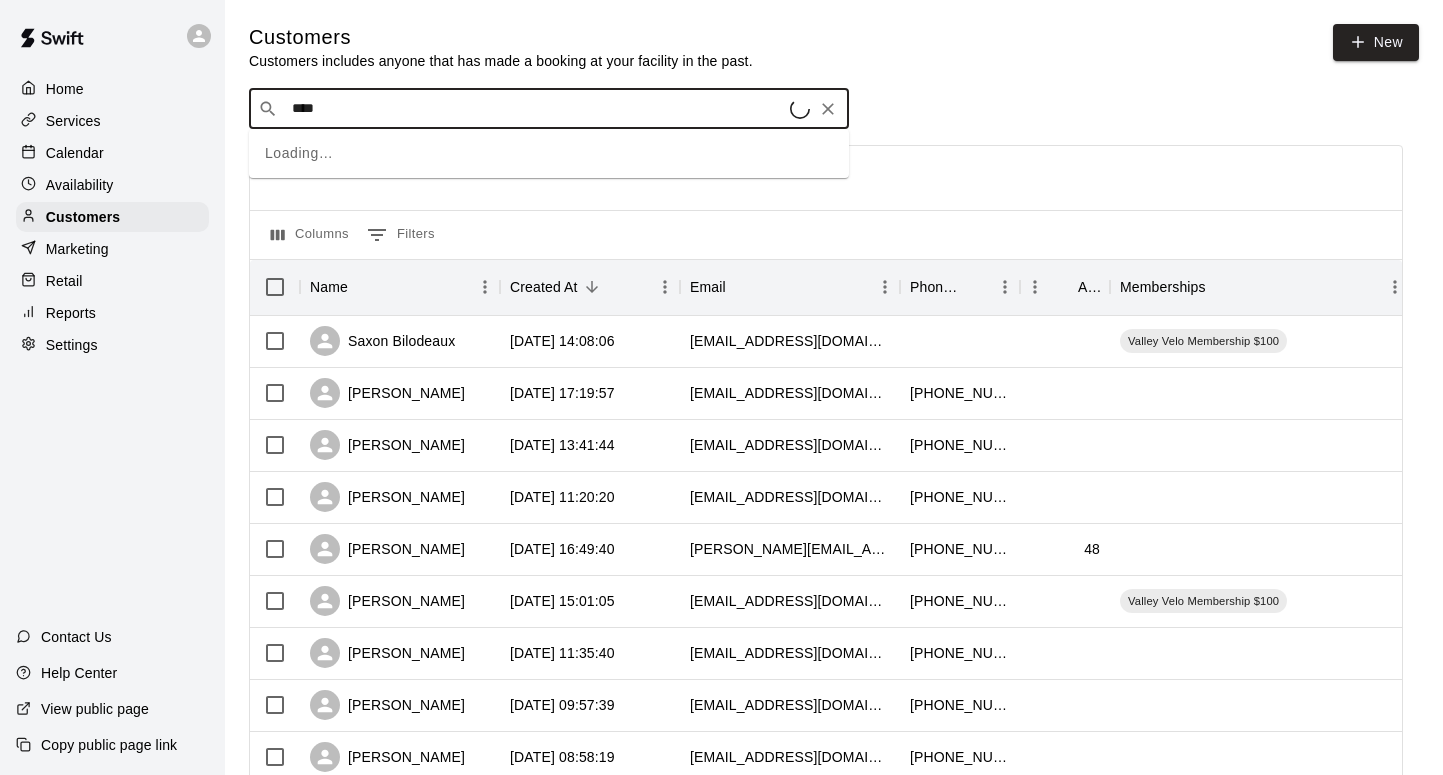 type on "*****" 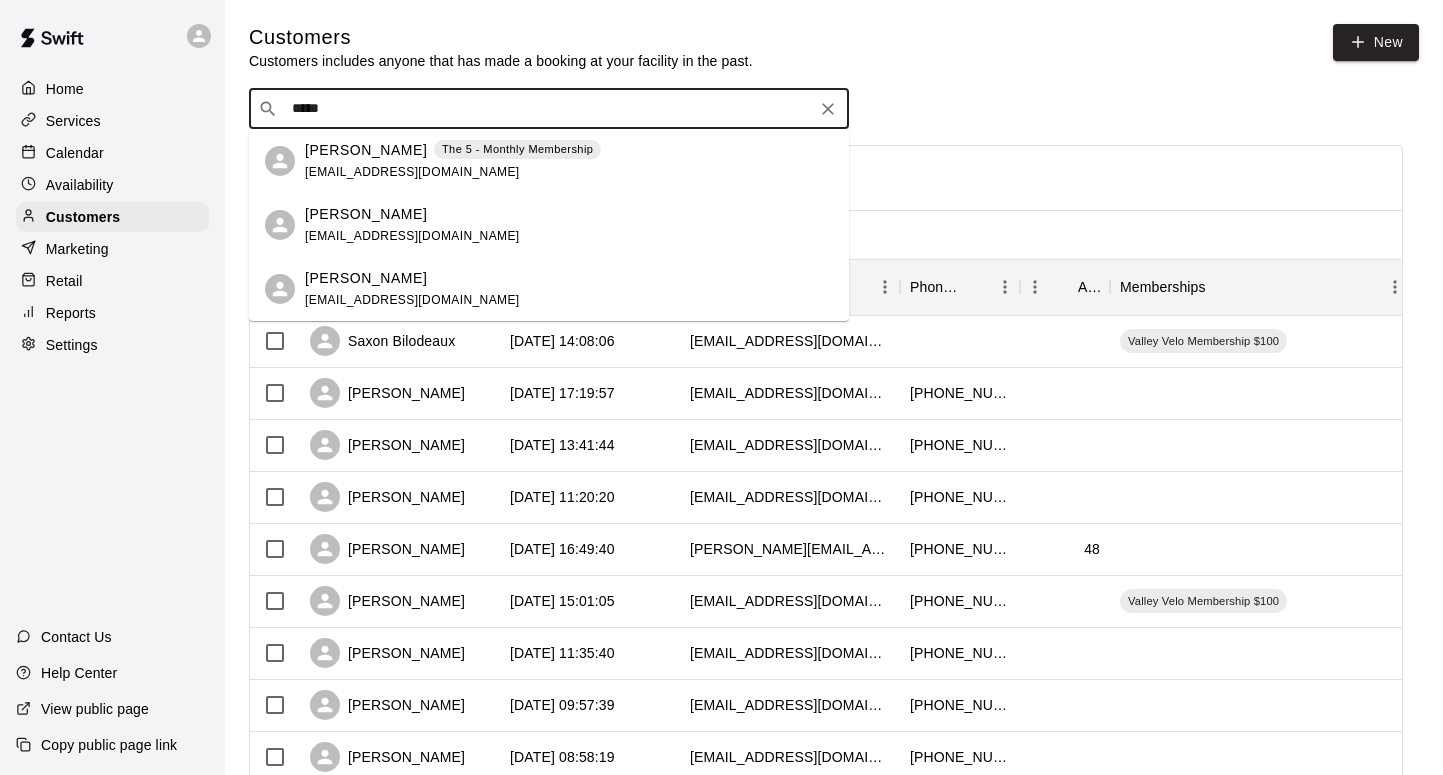 click on "The 5 - Monthly Membership" at bounding box center [517, 149] 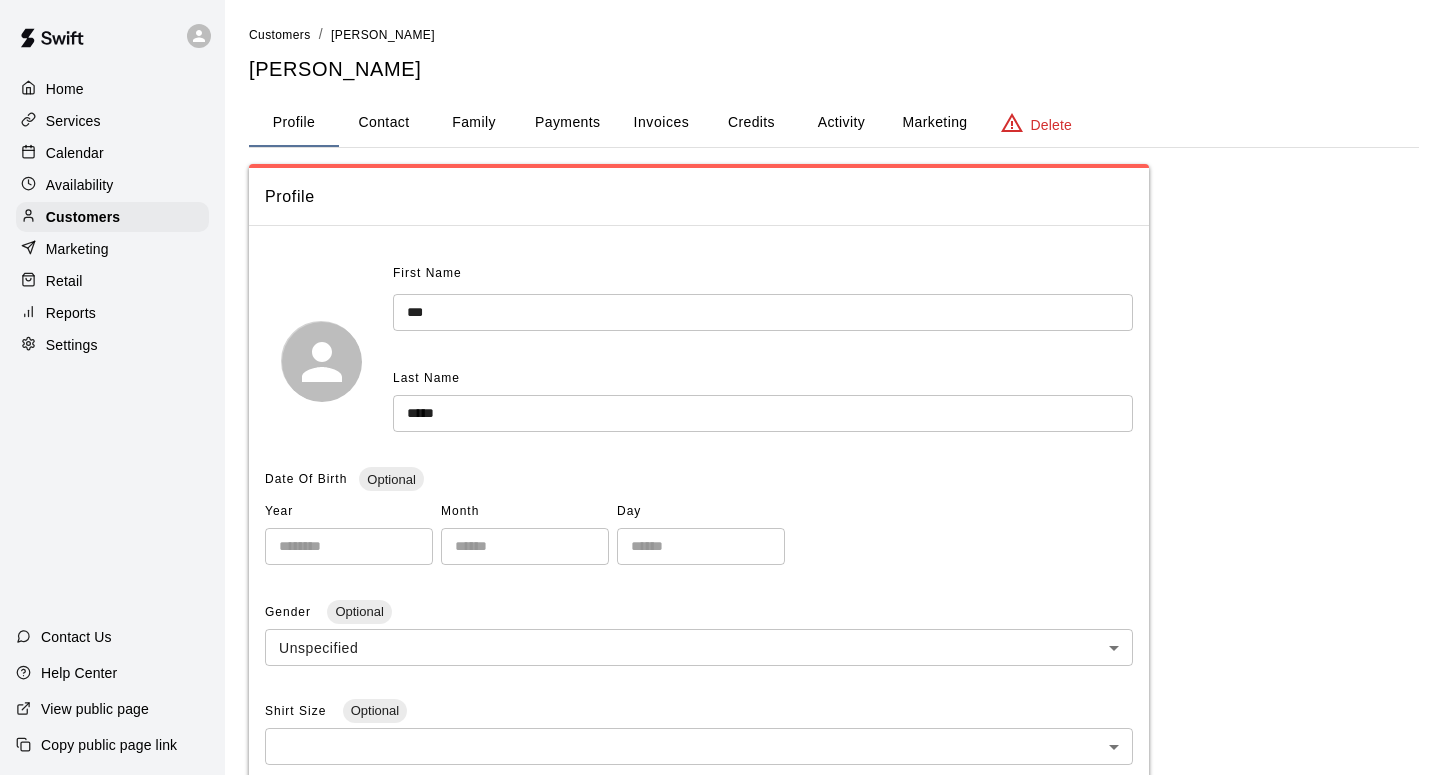 click on "Activity" at bounding box center (841, 123) 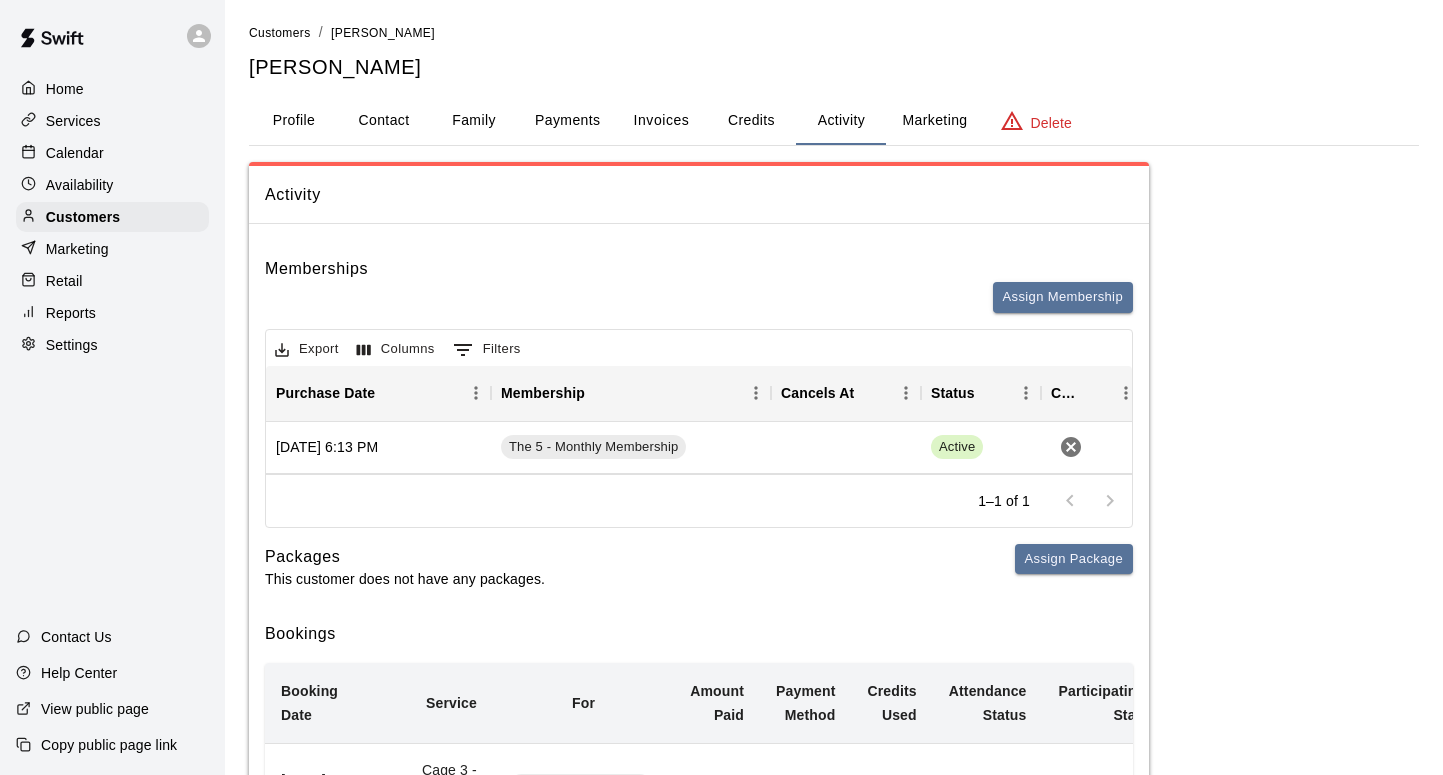 scroll, scrollTop: 0, scrollLeft: 0, axis: both 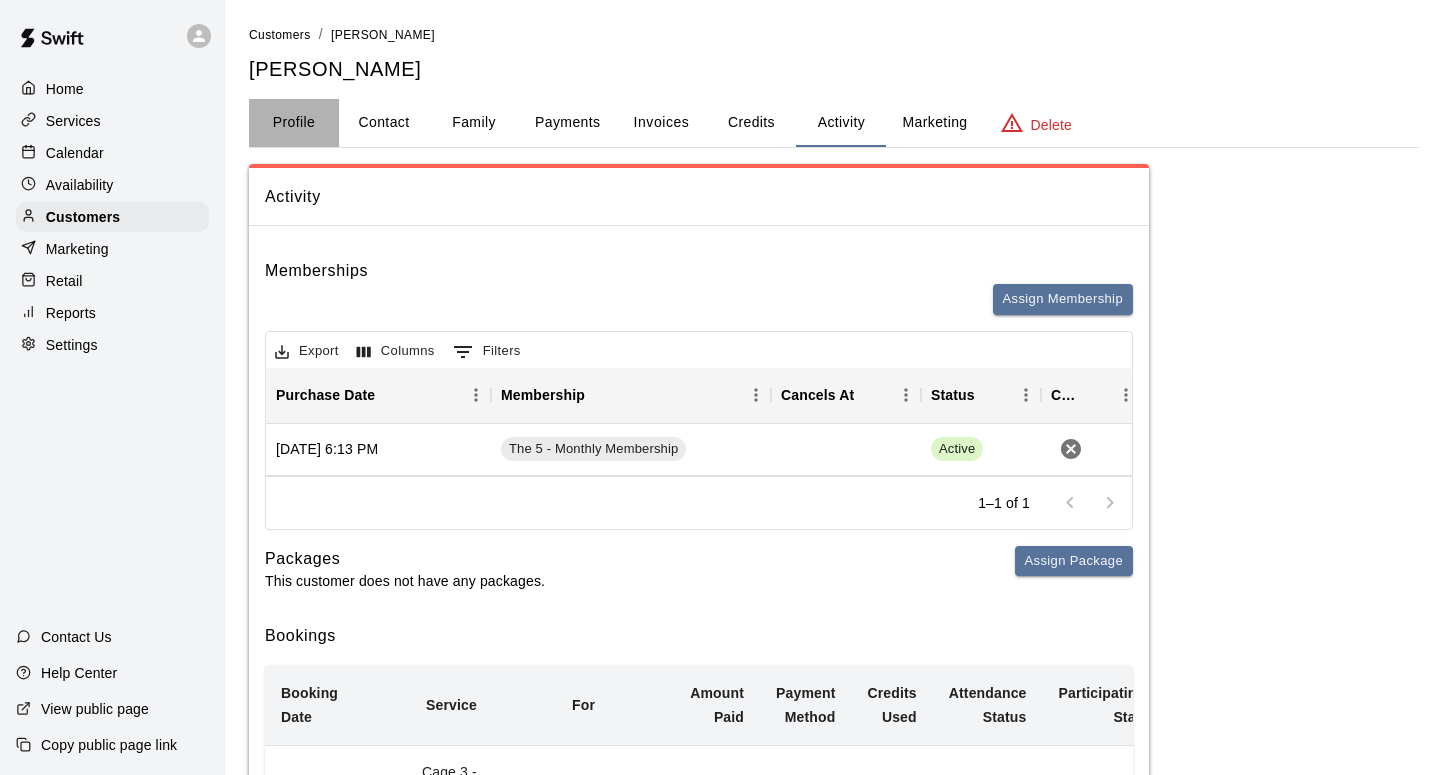click on "Profile" at bounding box center (294, 123) 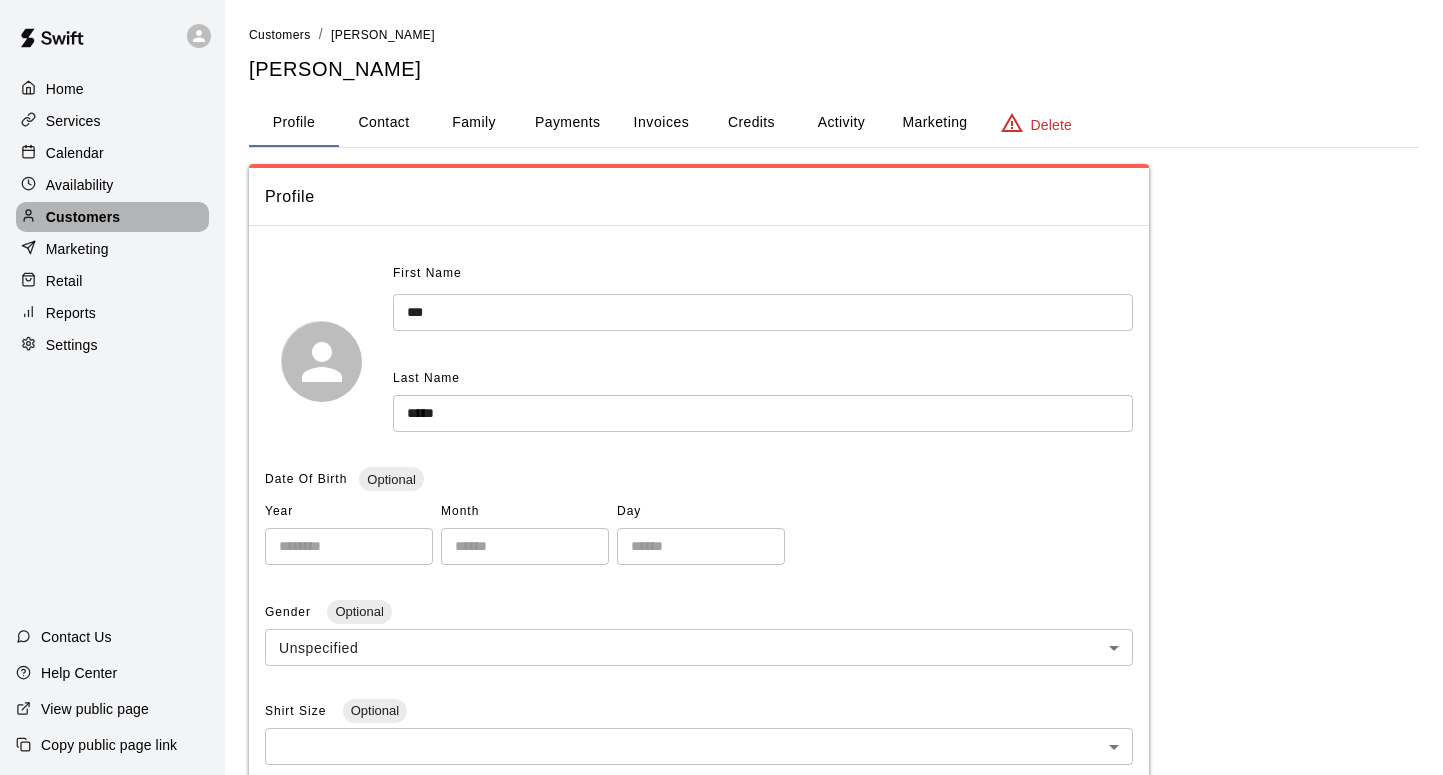 click on "Customers" at bounding box center (83, 217) 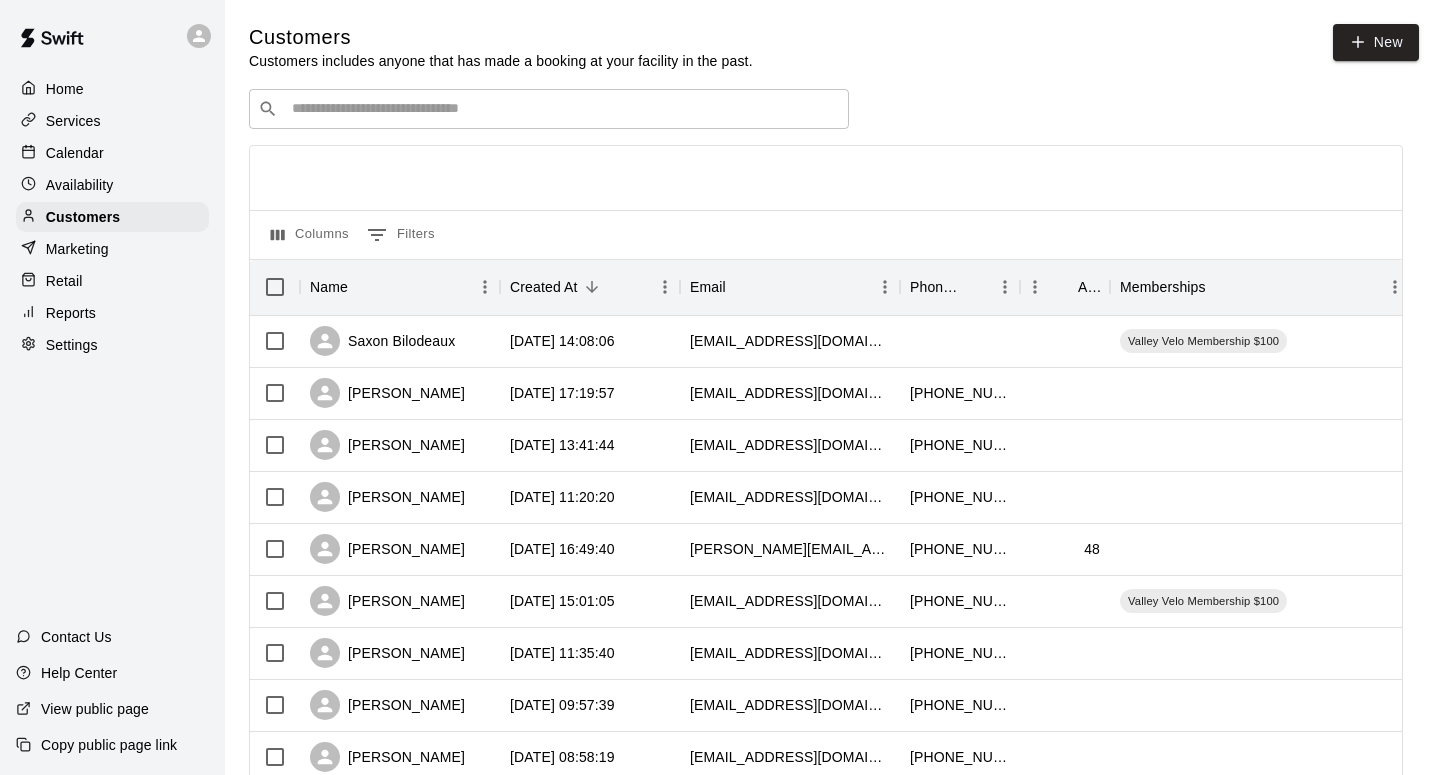 click at bounding box center [563, 109] 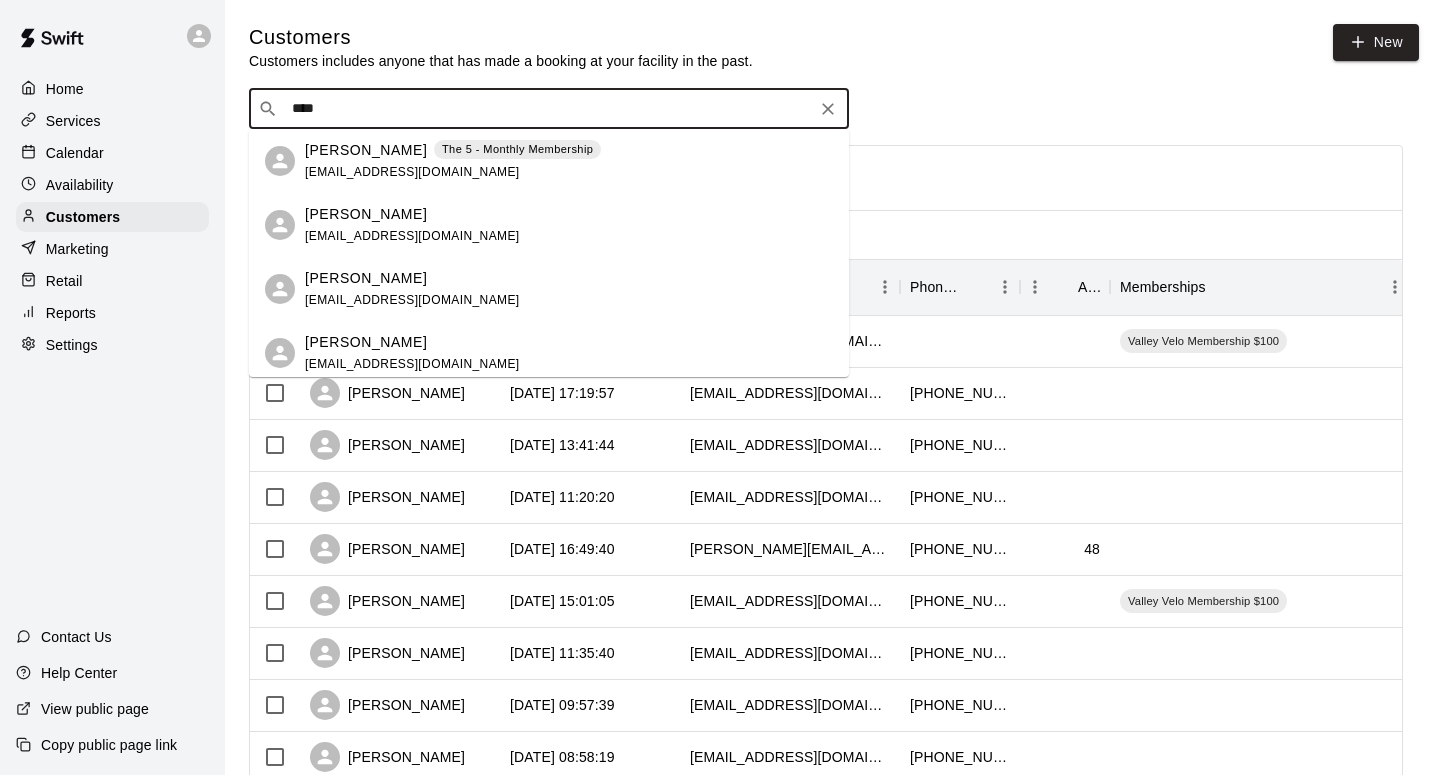 type on "*****" 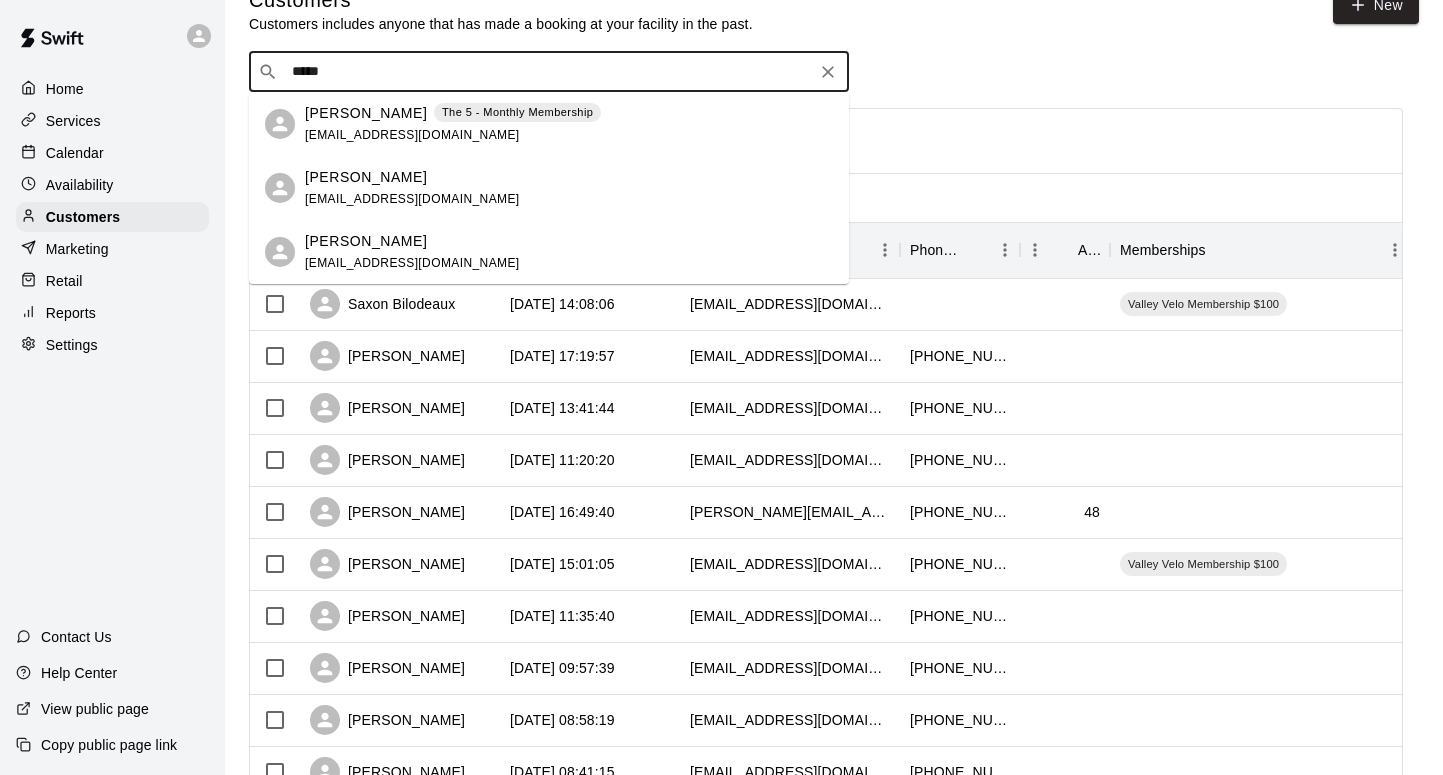 scroll, scrollTop: 32, scrollLeft: 0, axis: vertical 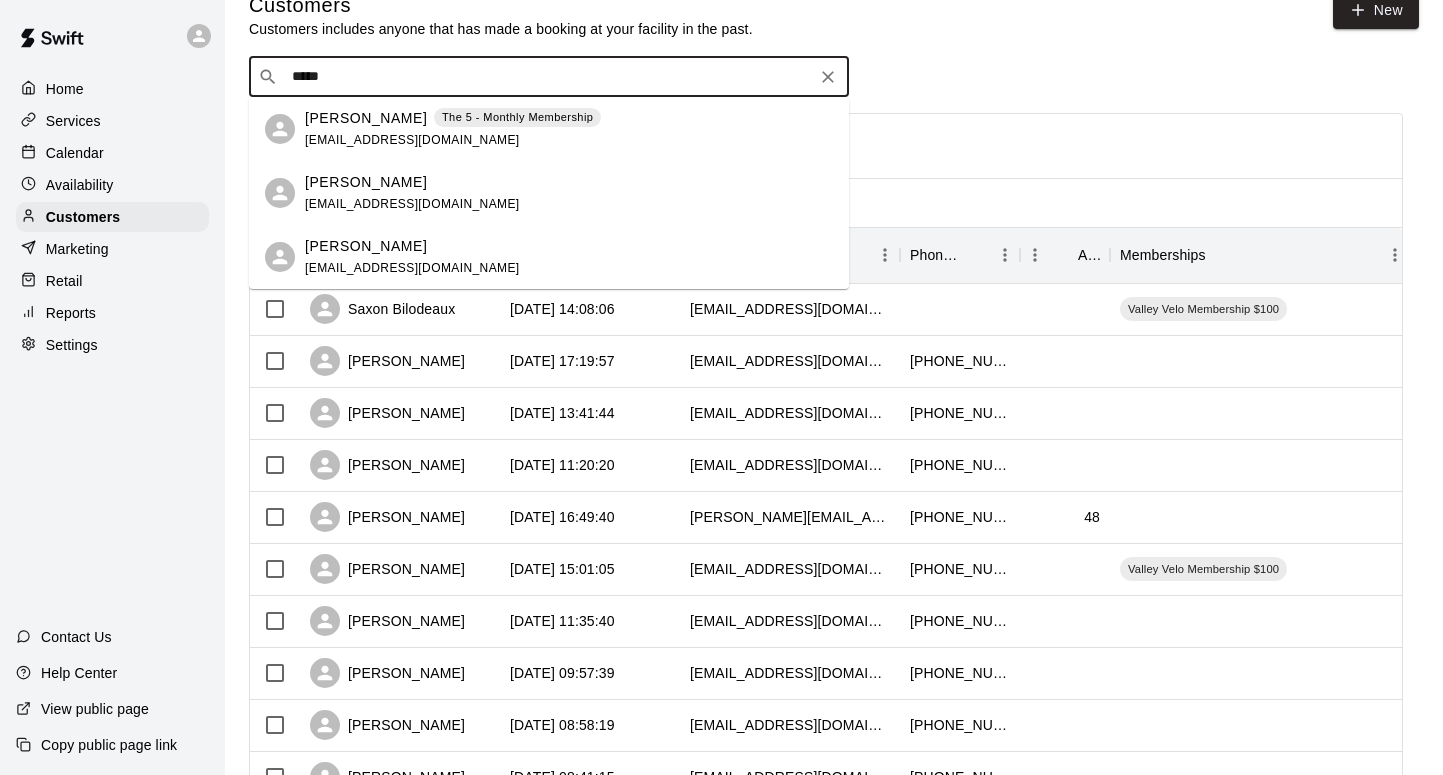 click on "[PERSON_NAME]" at bounding box center [366, 118] 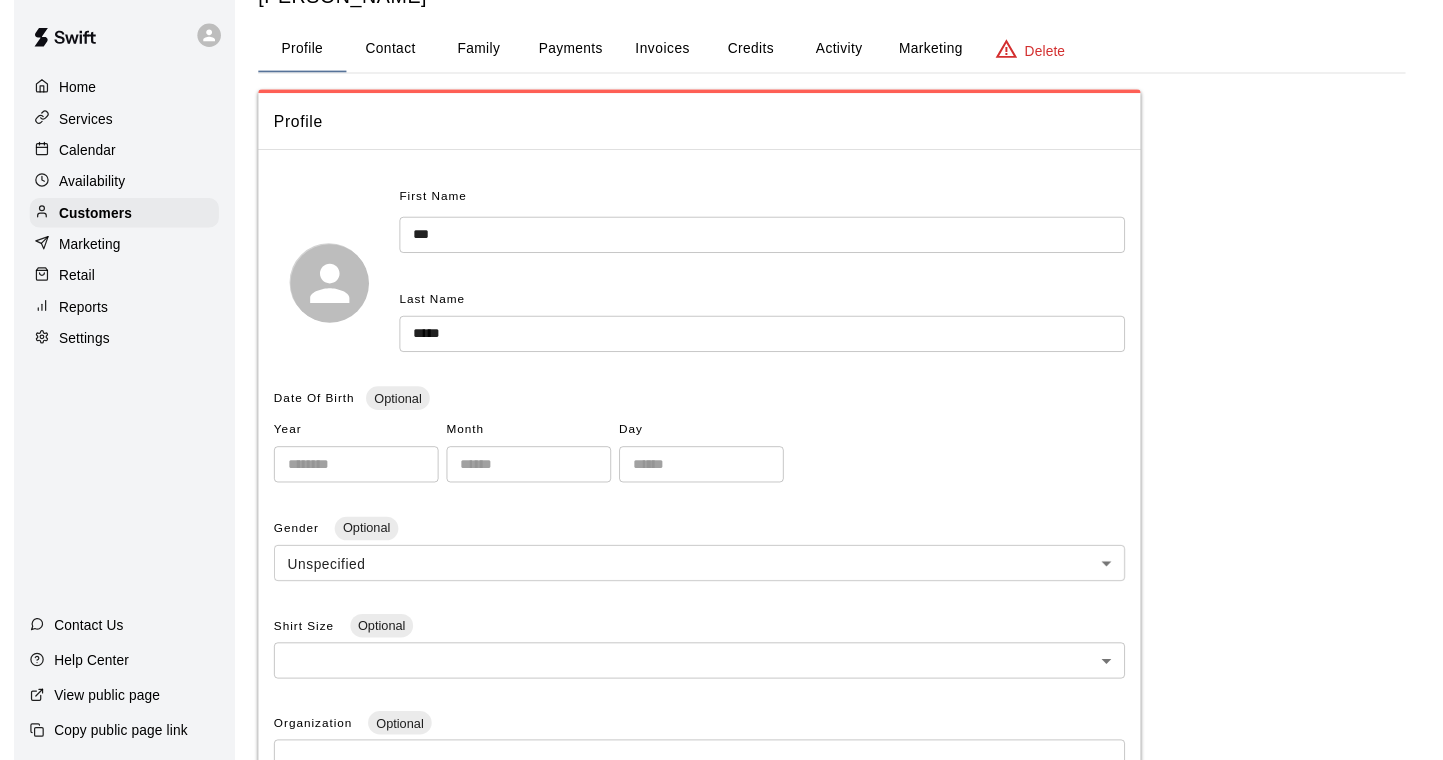scroll, scrollTop: 0, scrollLeft: 0, axis: both 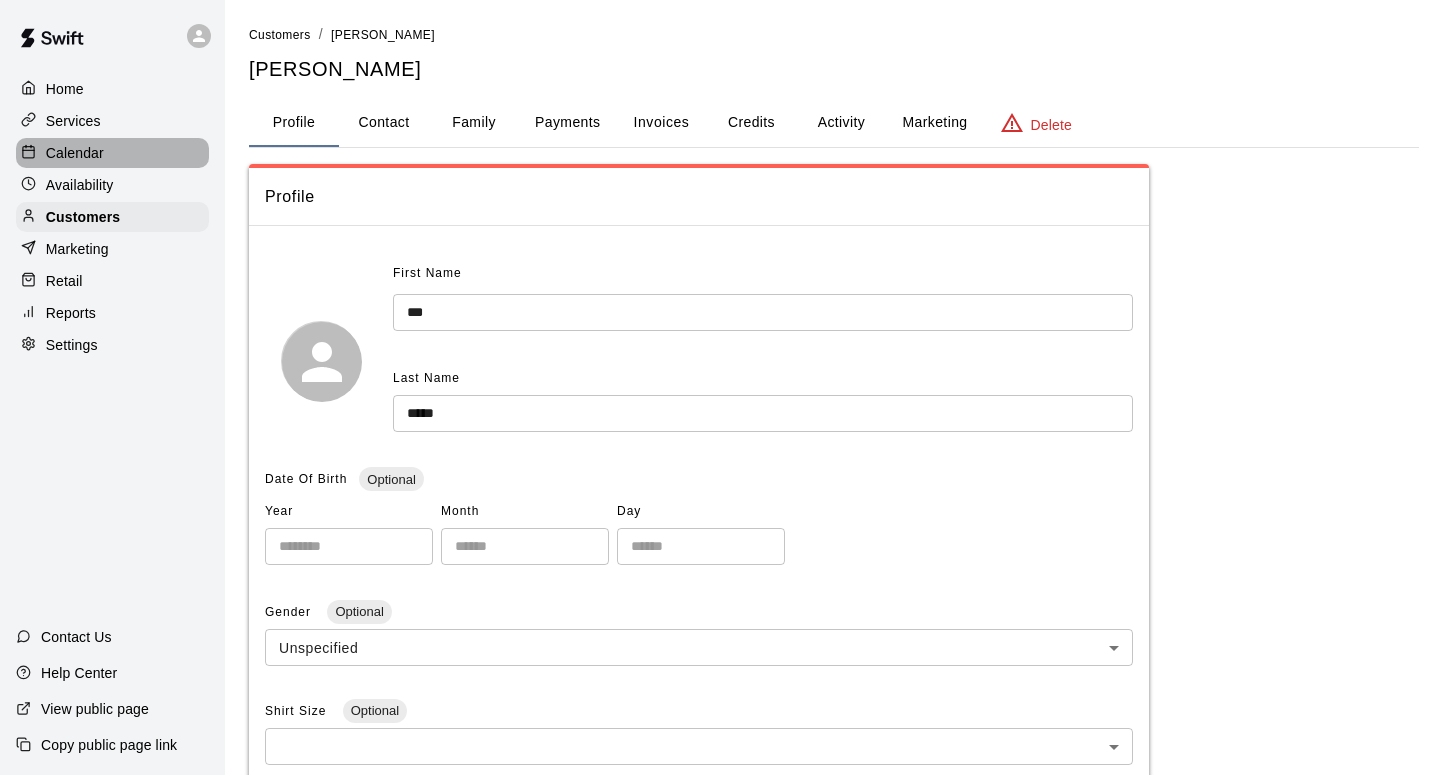 click on "Calendar" at bounding box center (75, 153) 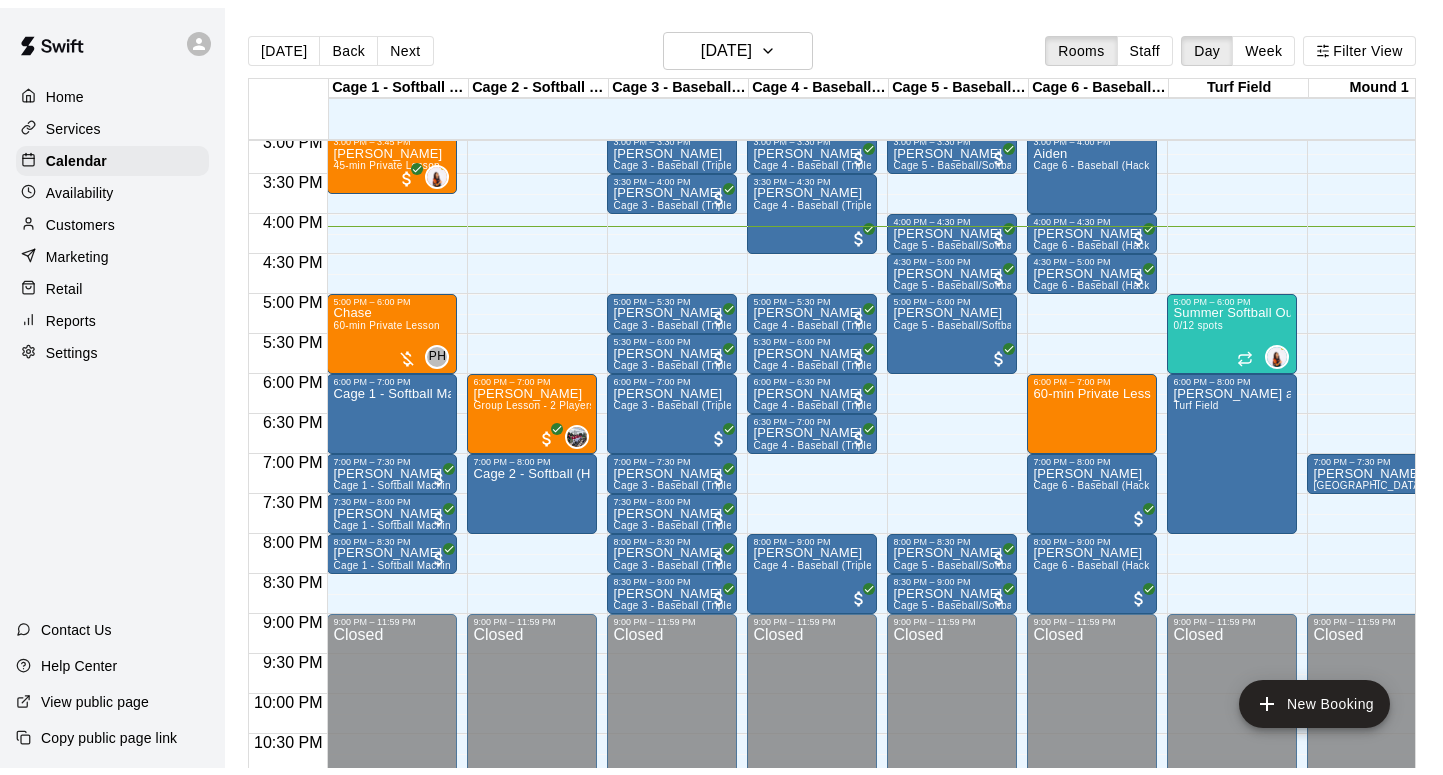 scroll, scrollTop: 1208, scrollLeft: 0, axis: vertical 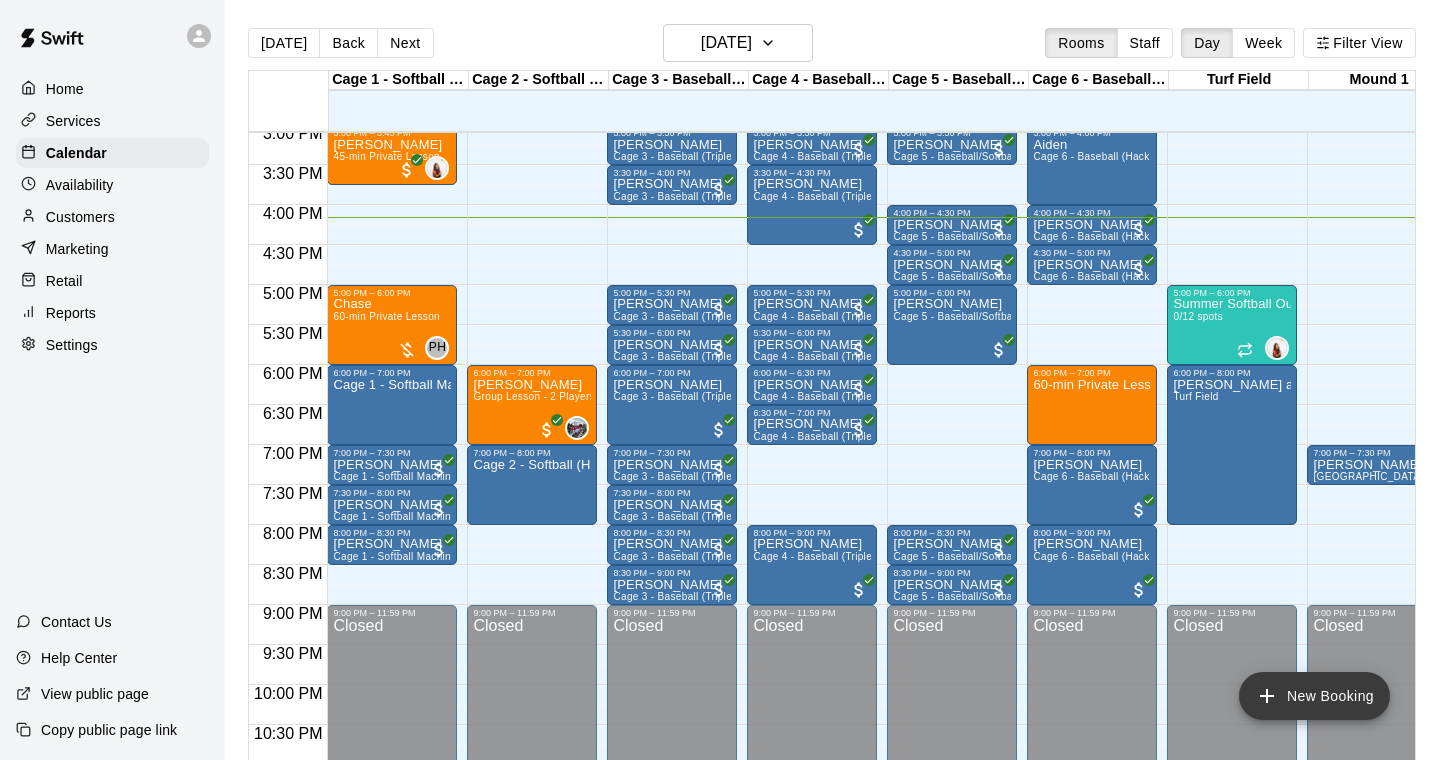 click 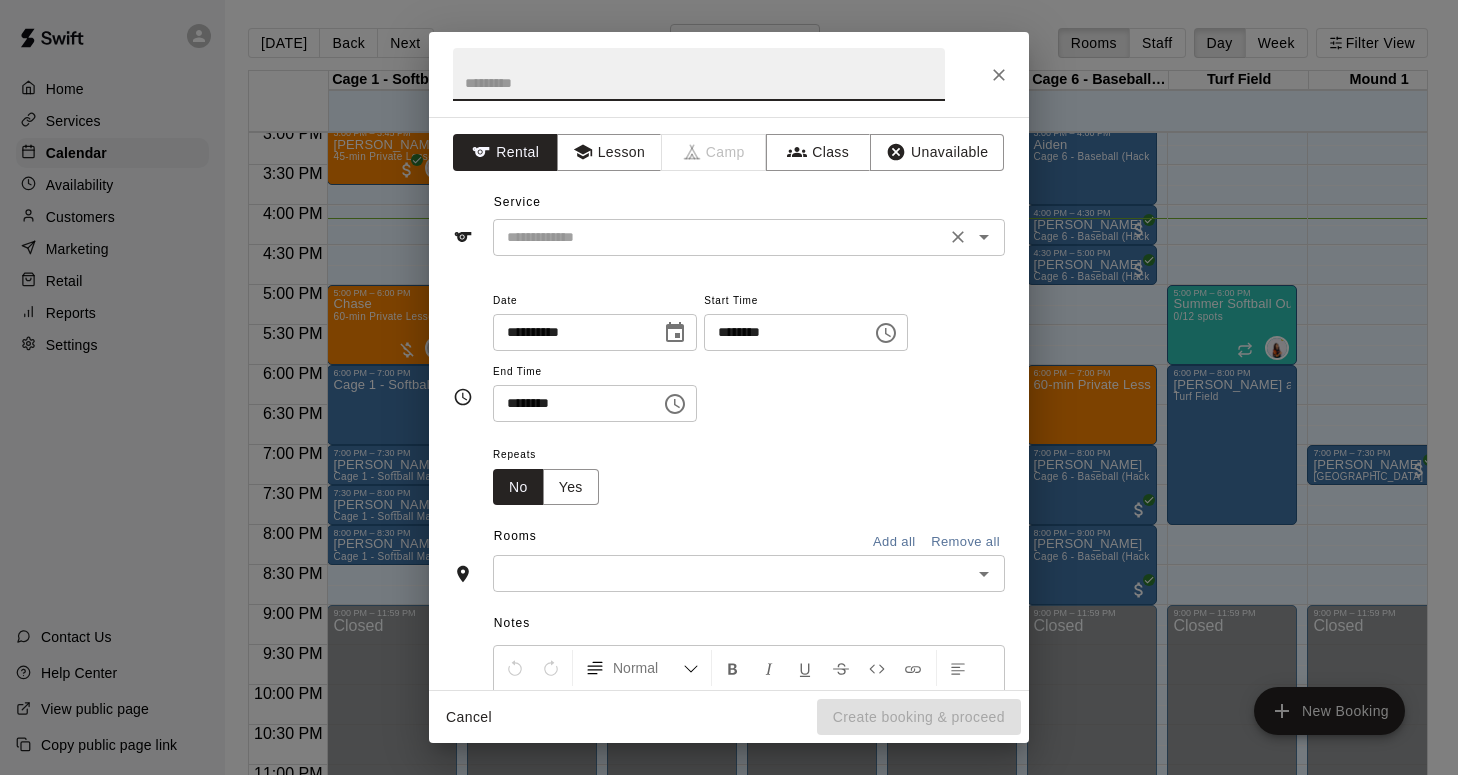 click 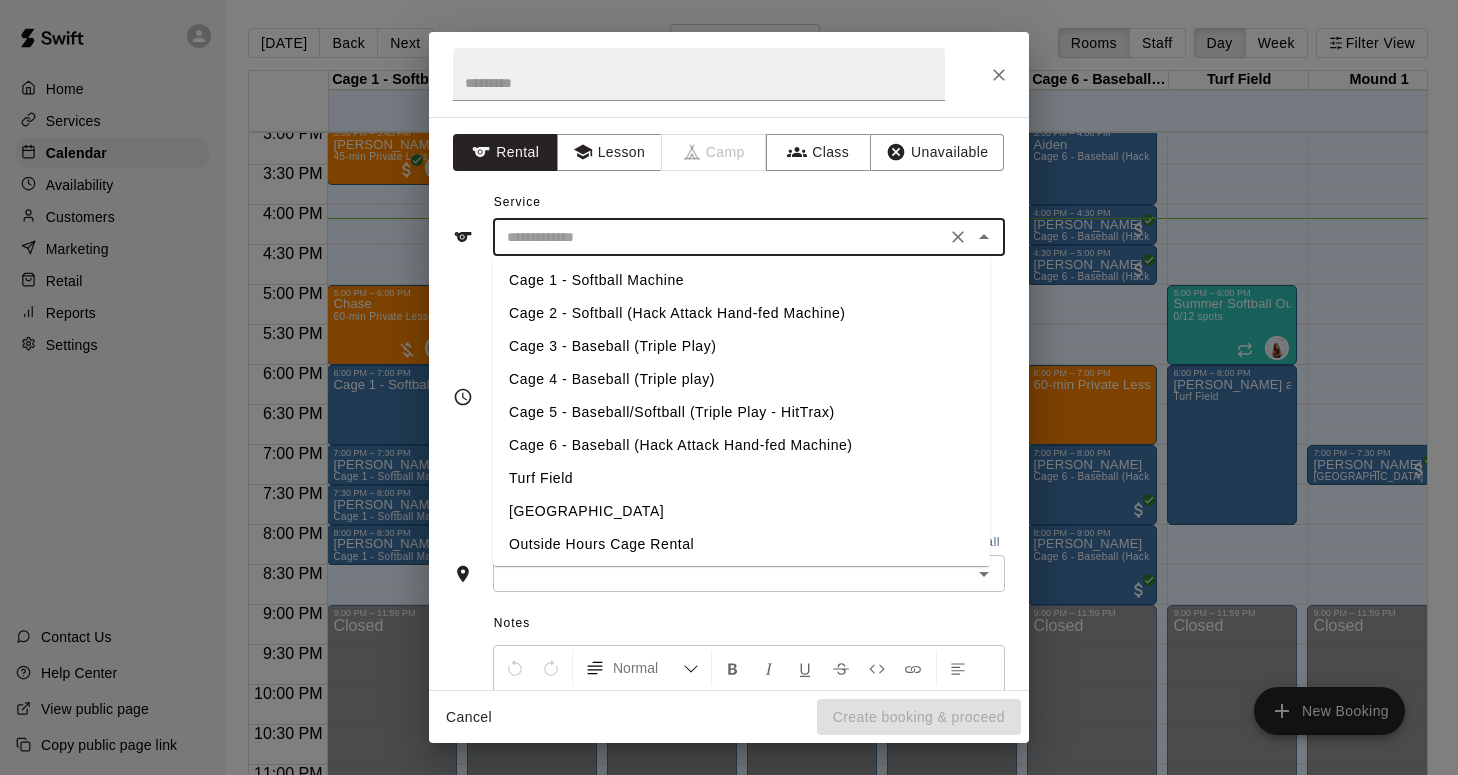 click on "Cage 5 - Baseball/Softball  (Triple Play - HitTrax)" at bounding box center [741, 412] 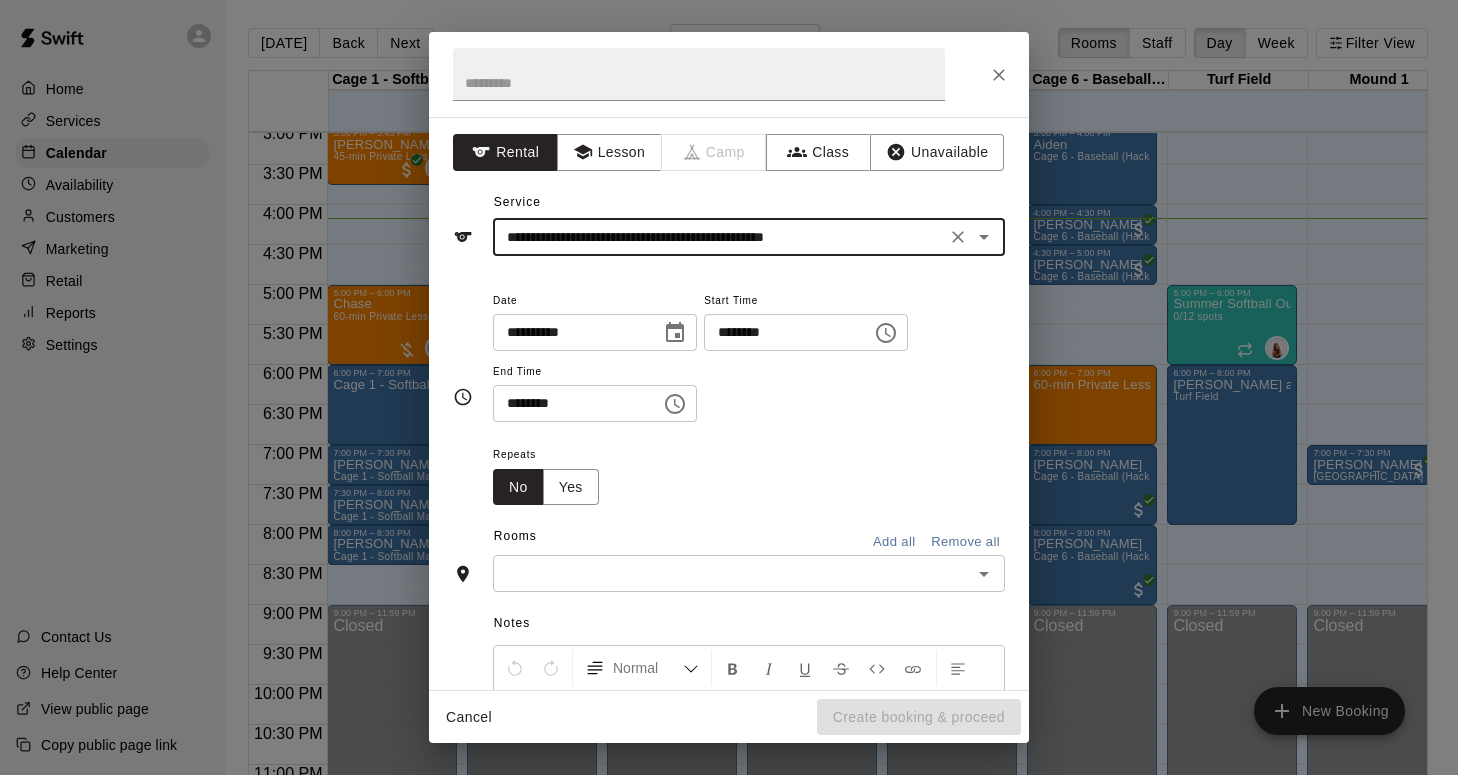 click on "********" at bounding box center [781, 332] 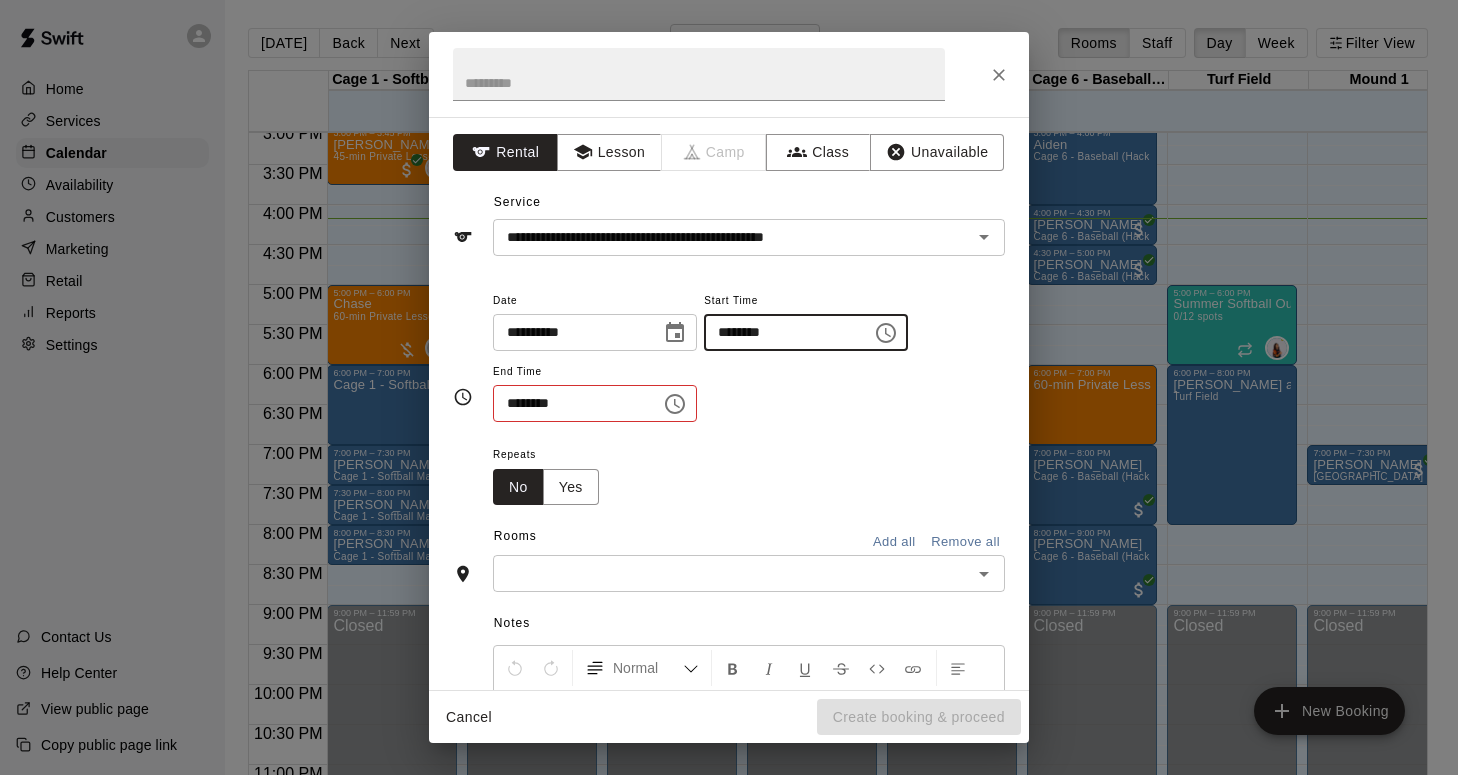 type on "********" 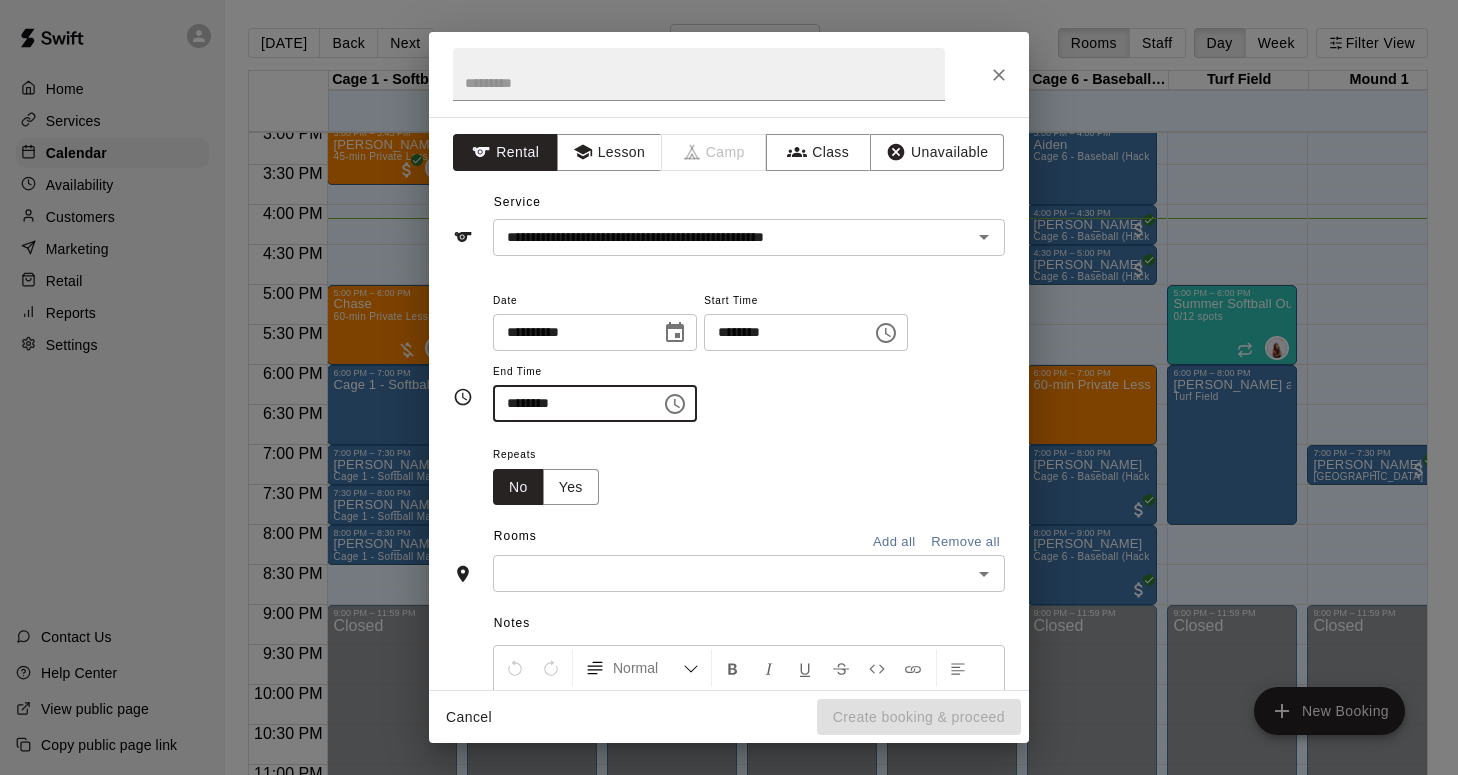 type on "********" 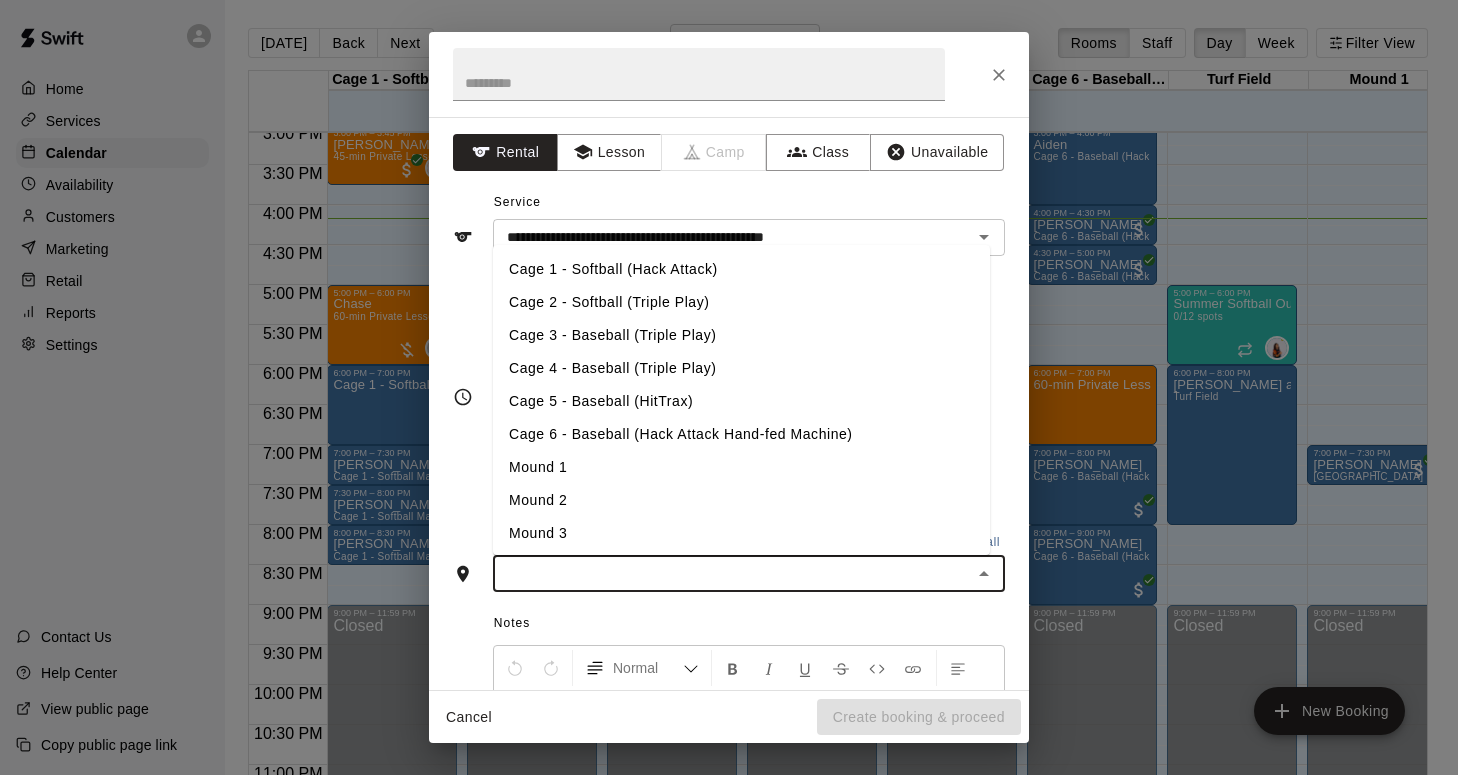 click at bounding box center (732, 573) 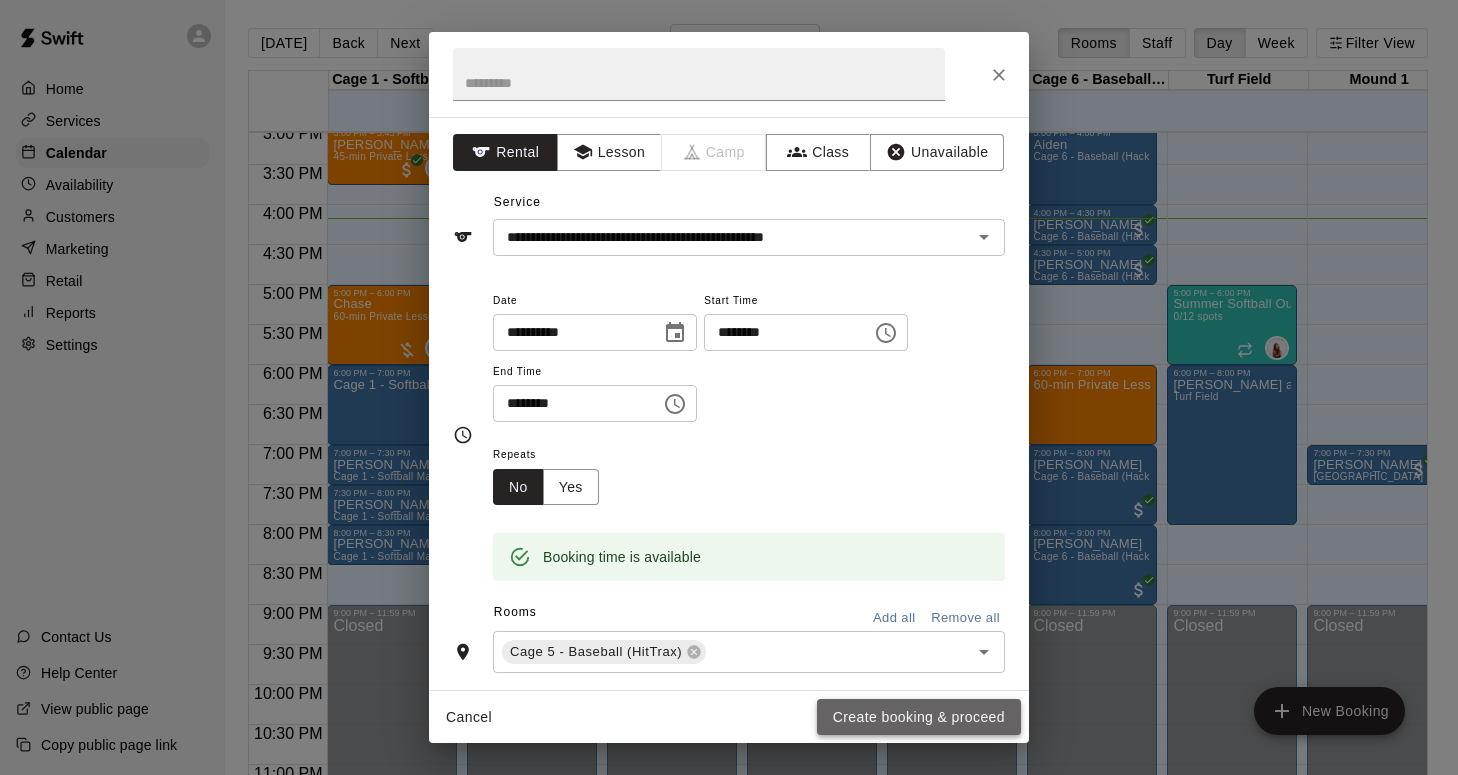 click on "Create booking & proceed" at bounding box center [919, 717] 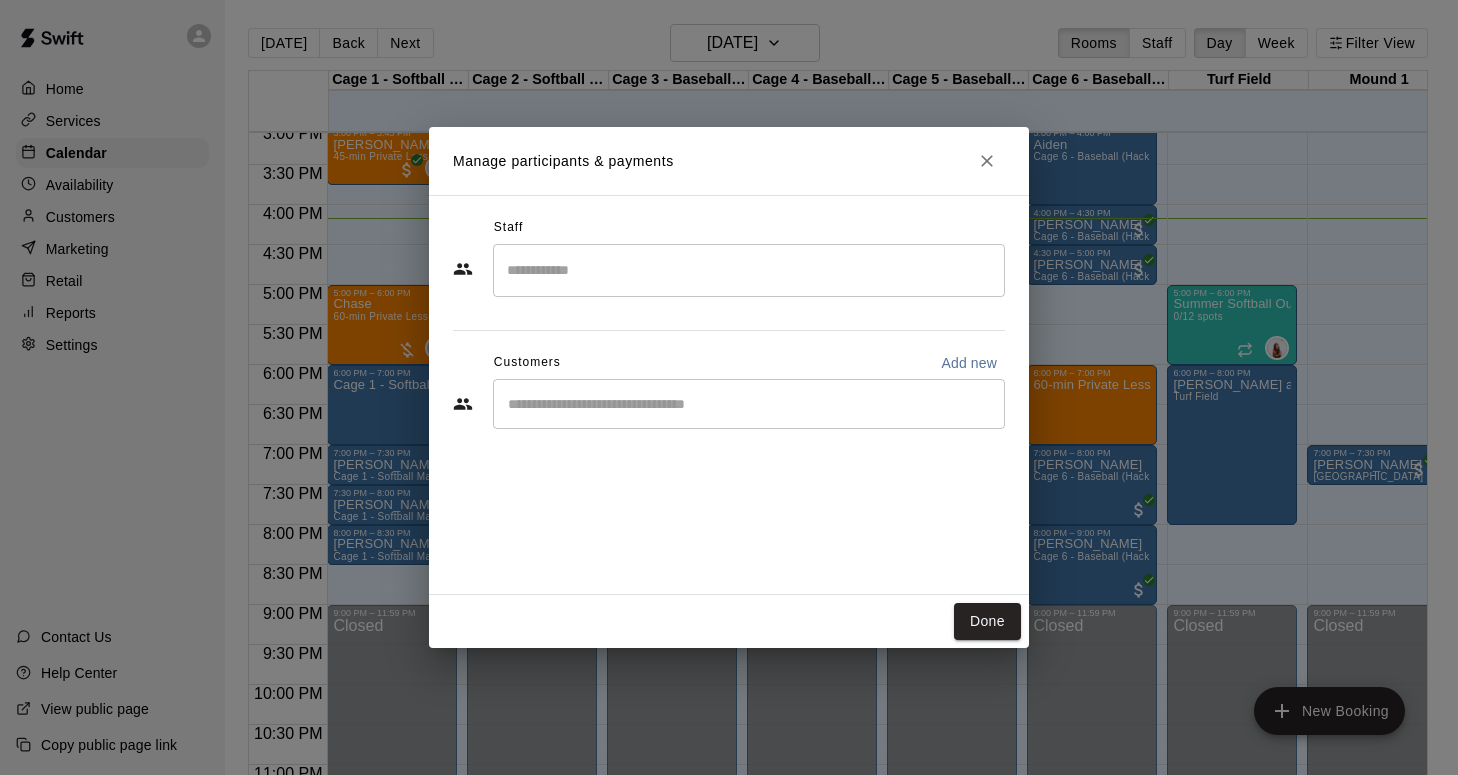 click at bounding box center [749, 404] 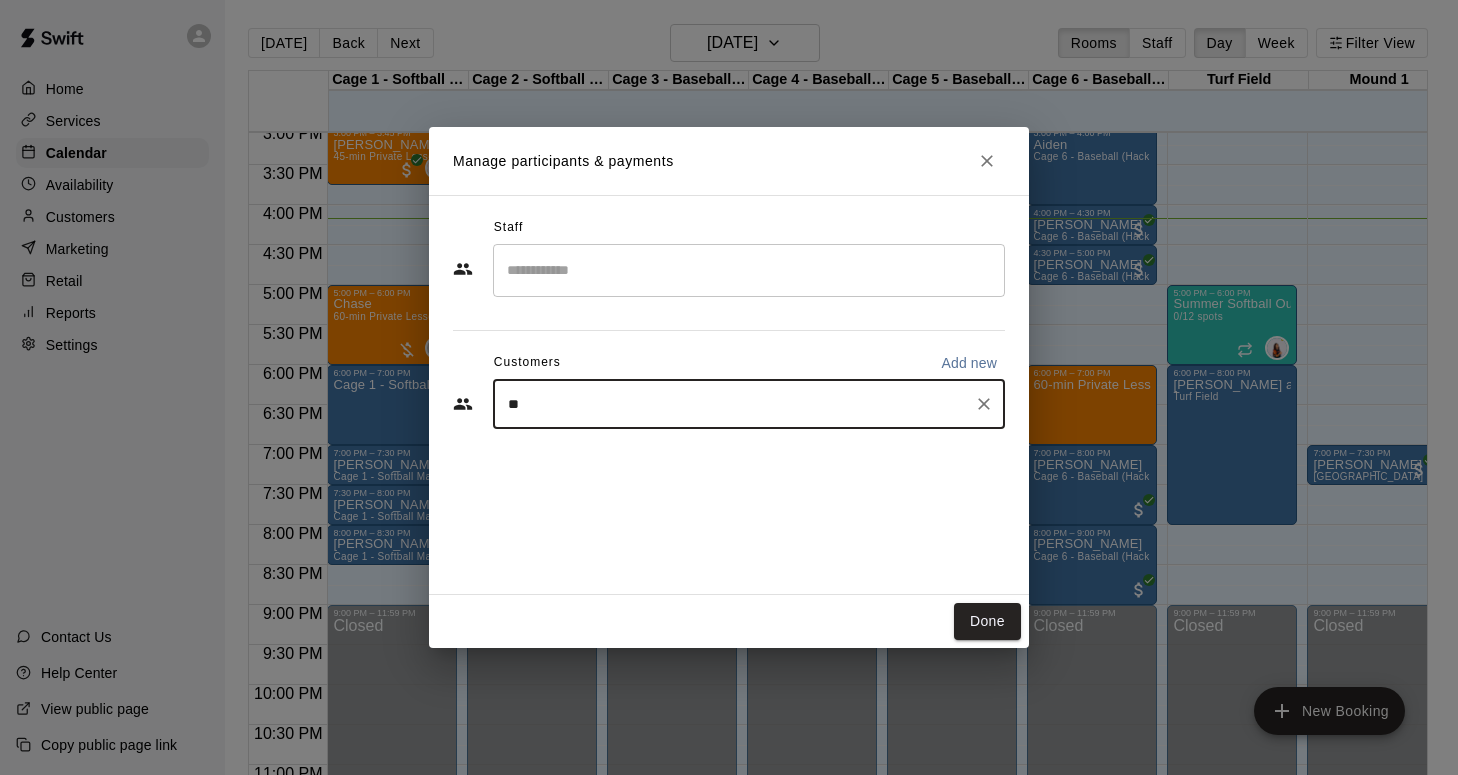 type on "***" 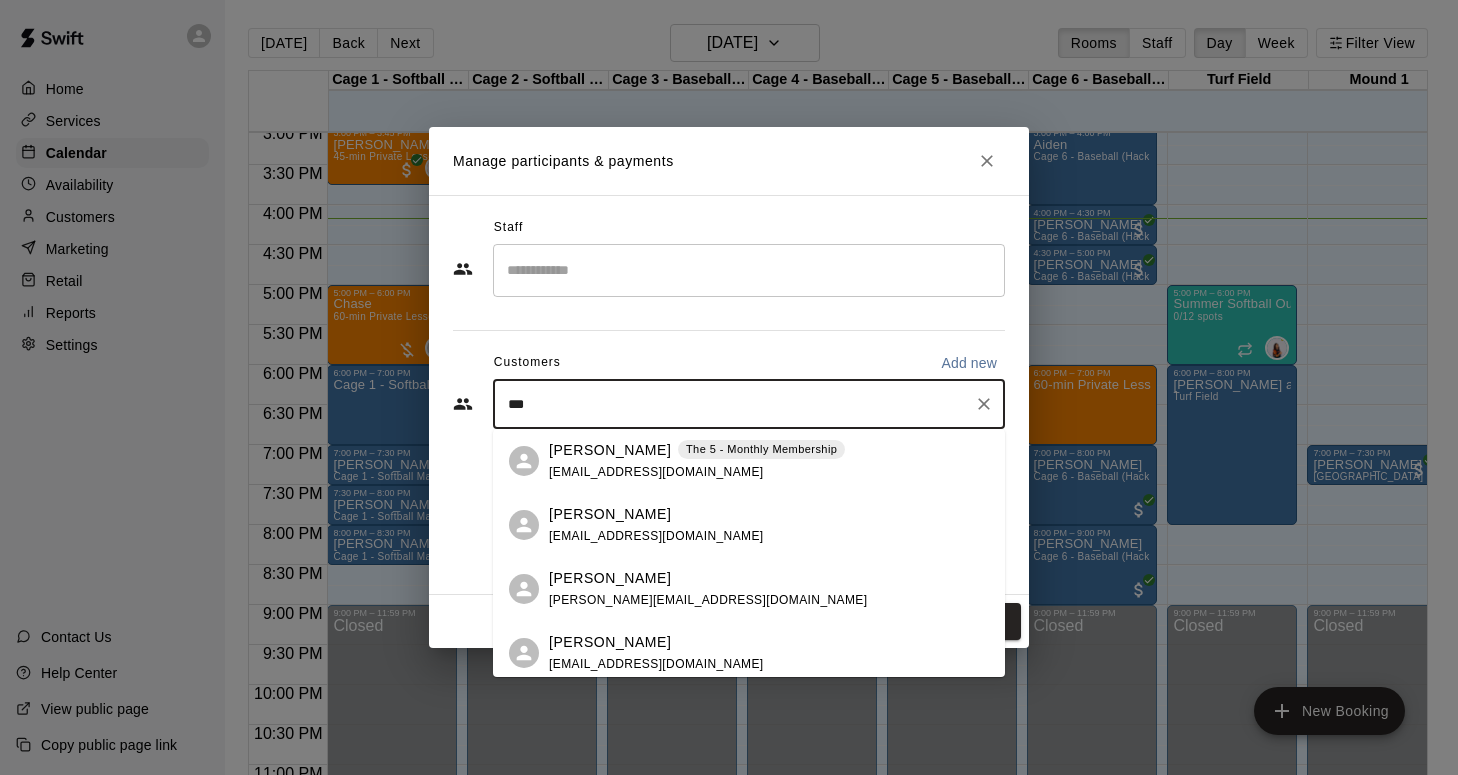 click on "[PERSON_NAME]" at bounding box center [610, 450] 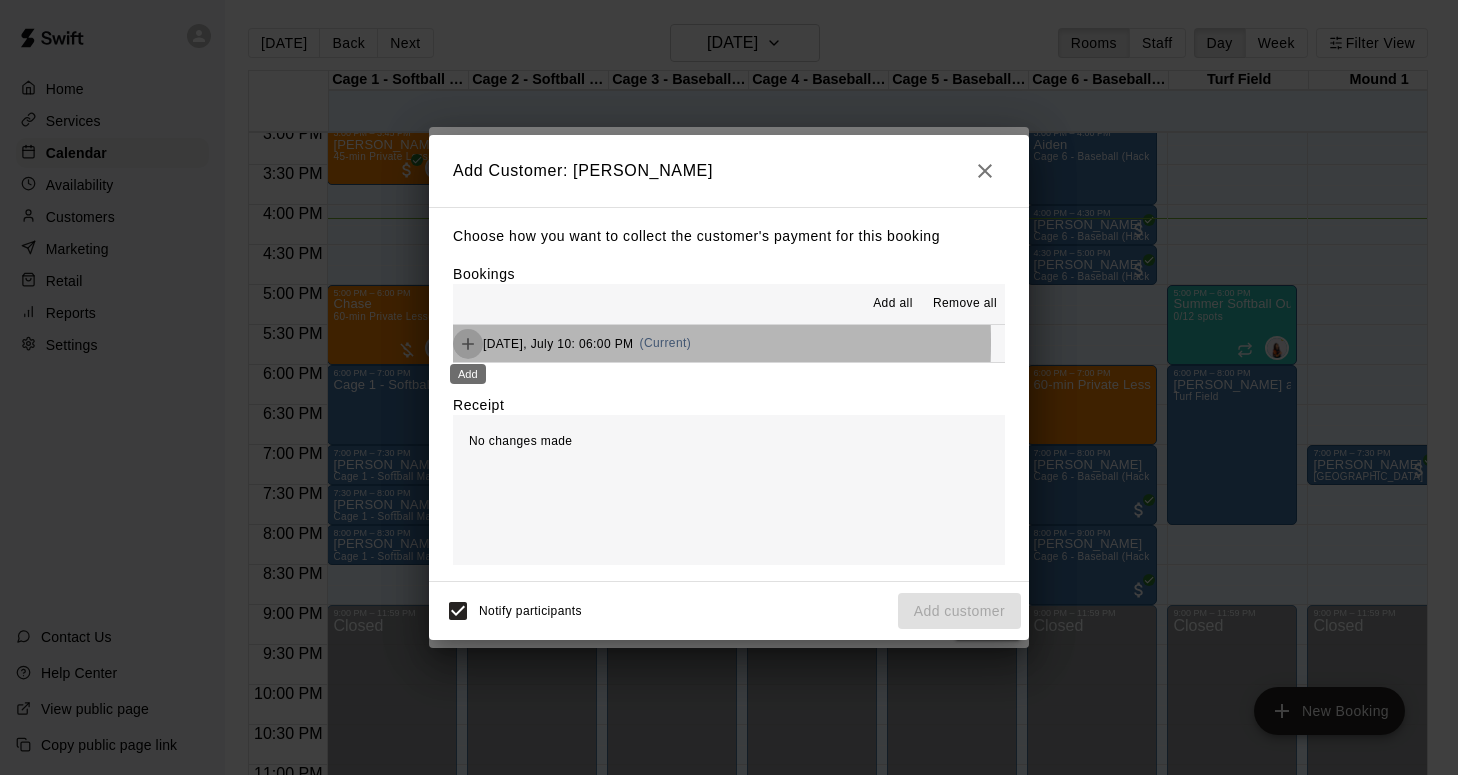 click 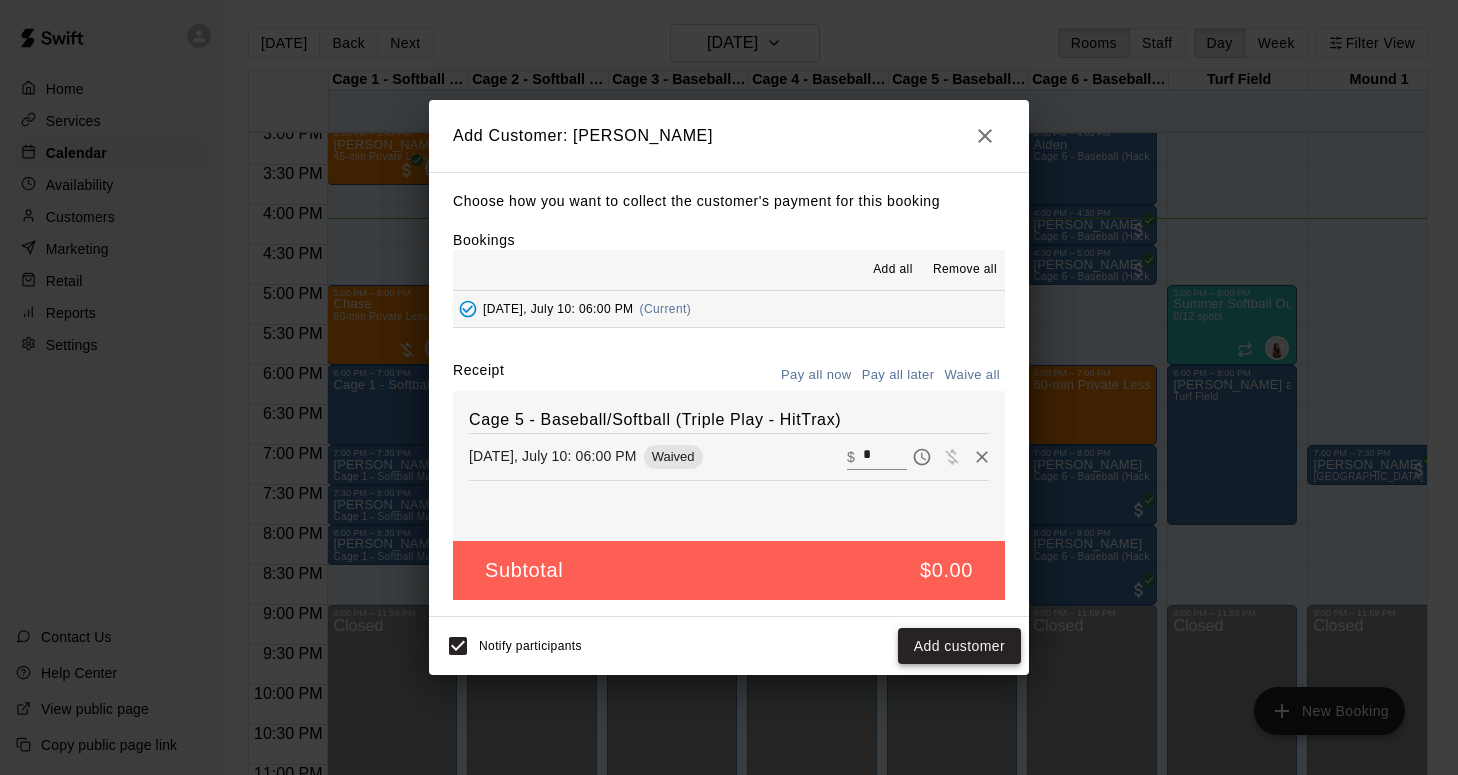 click on "Add customer" at bounding box center [959, 646] 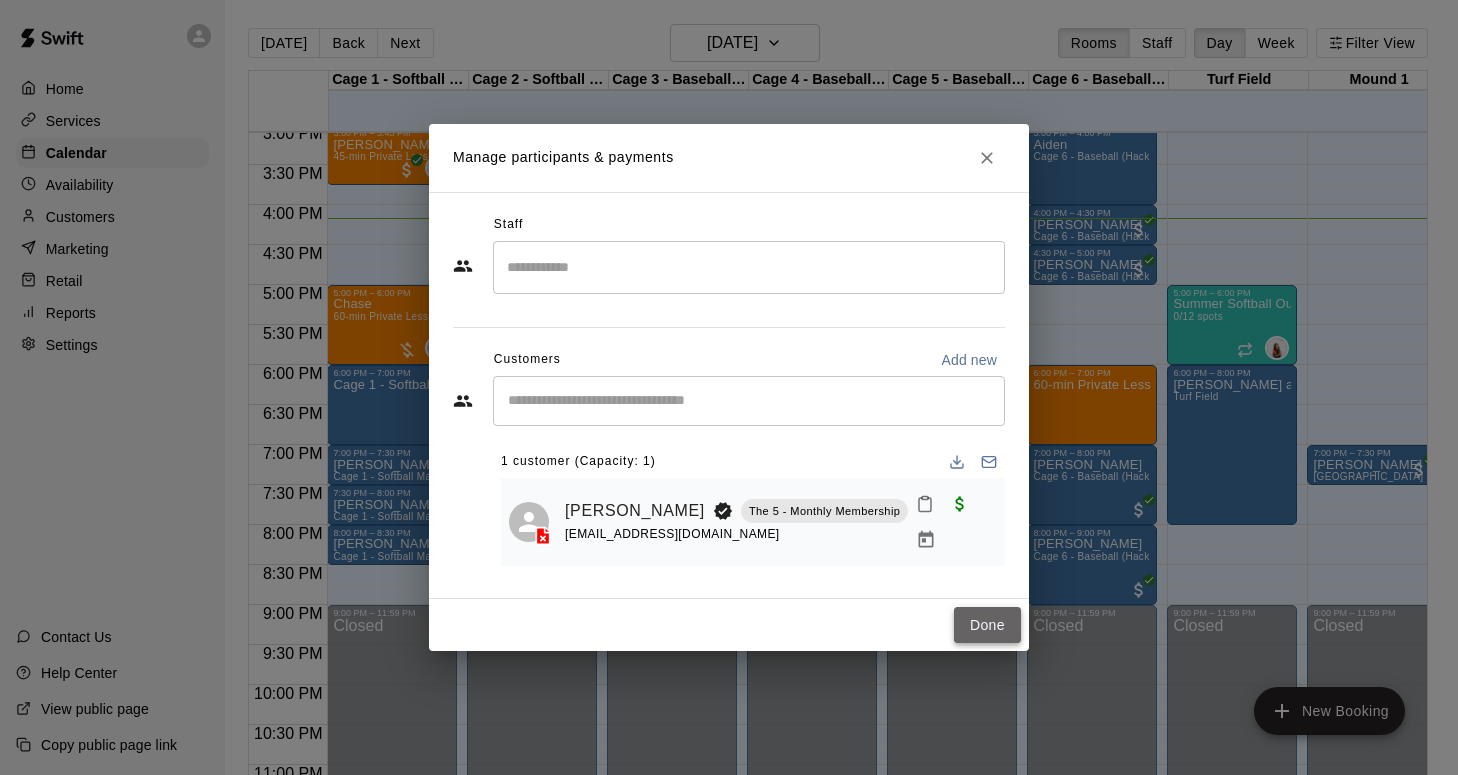 click on "Done" at bounding box center (987, 625) 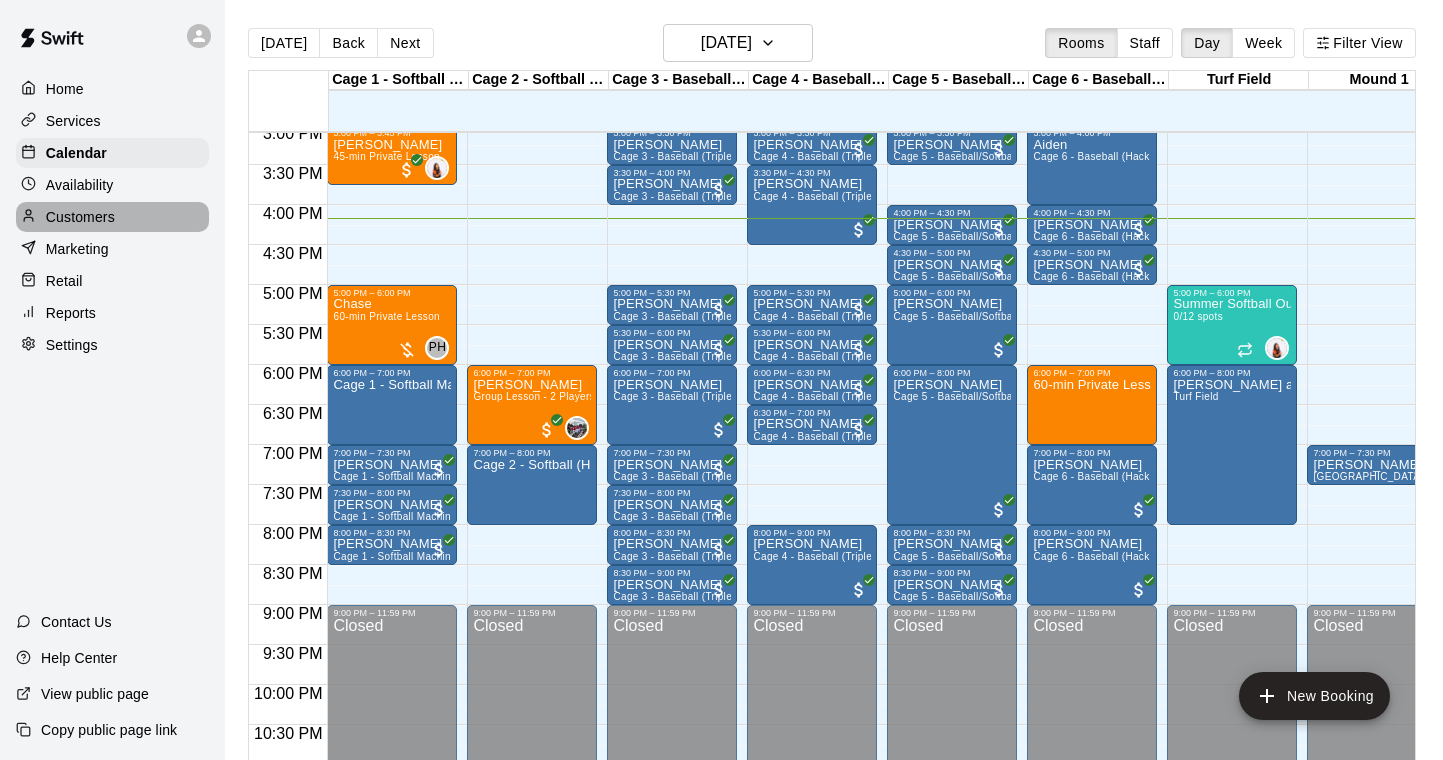 click on "Customers" at bounding box center [80, 217] 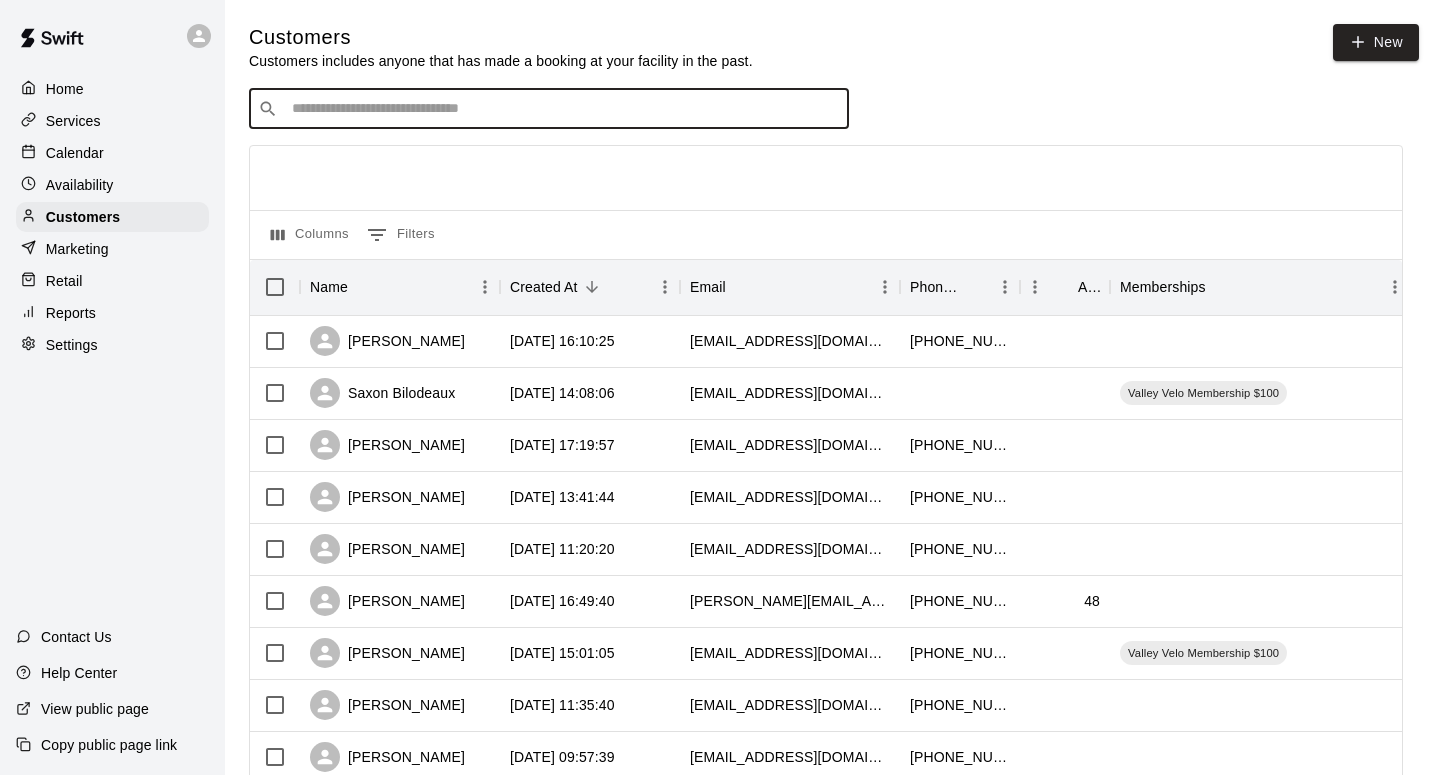 click at bounding box center (563, 109) 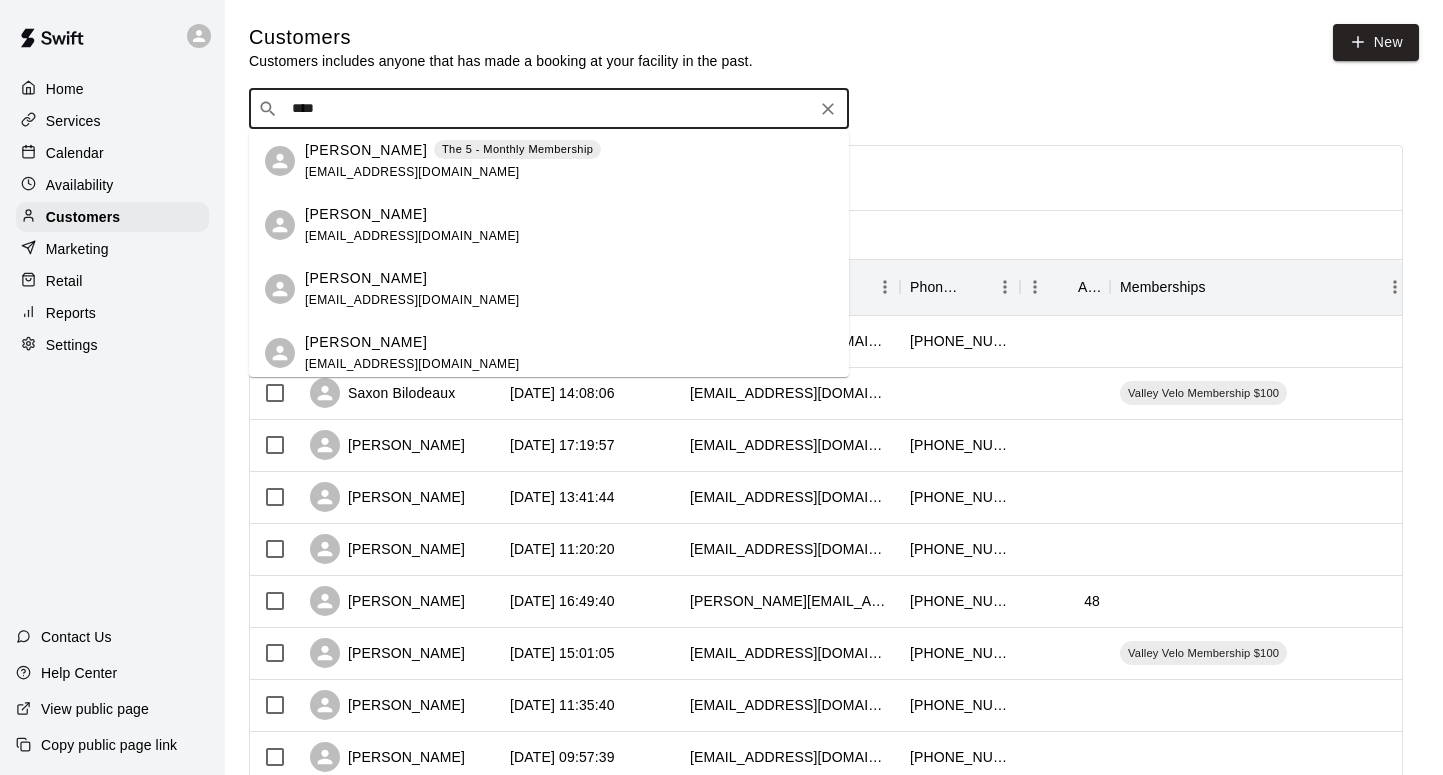 type on "*****" 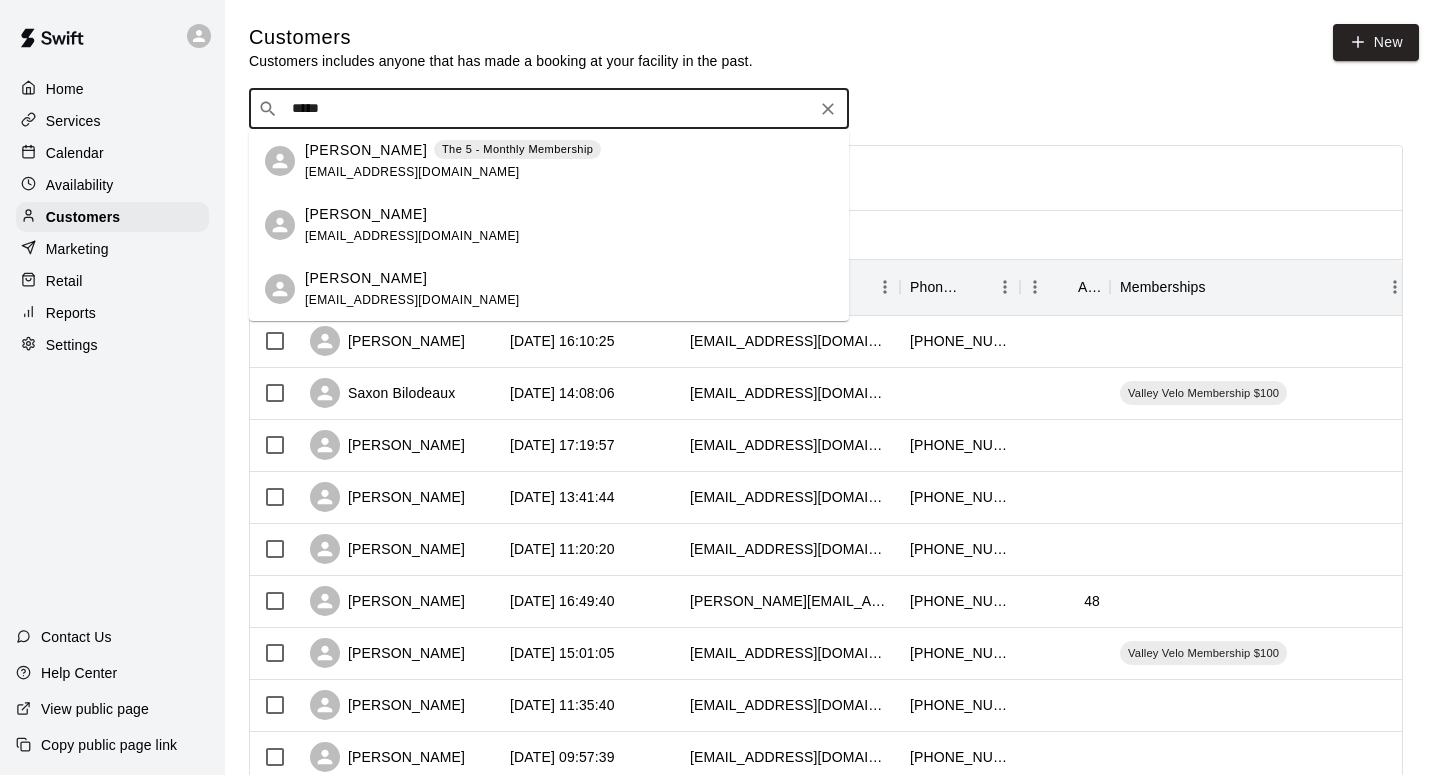 click on "[PERSON_NAME]" at bounding box center (366, 150) 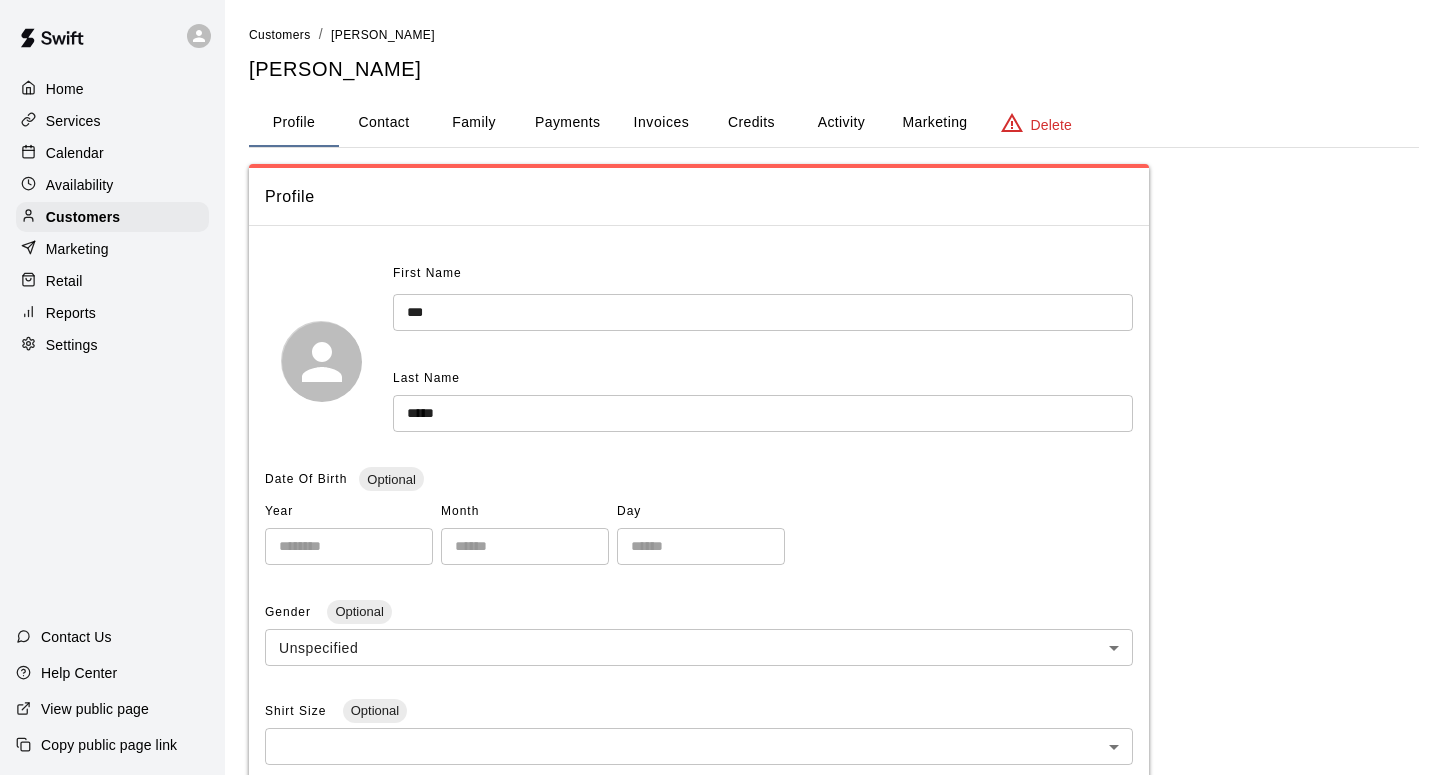 click on "***" at bounding box center (763, 312) 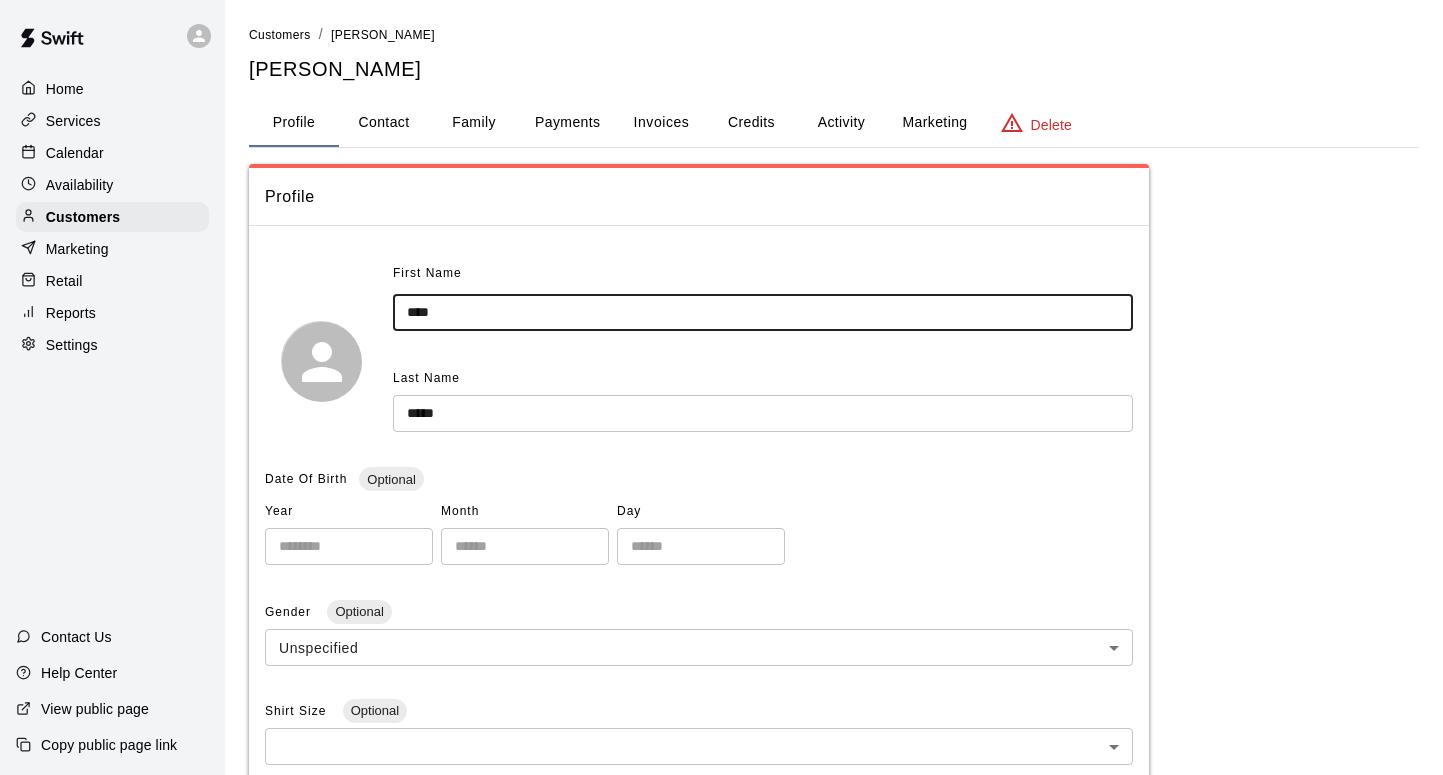 scroll, scrollTop: 573, scrollLeft: 0, axis: vertical 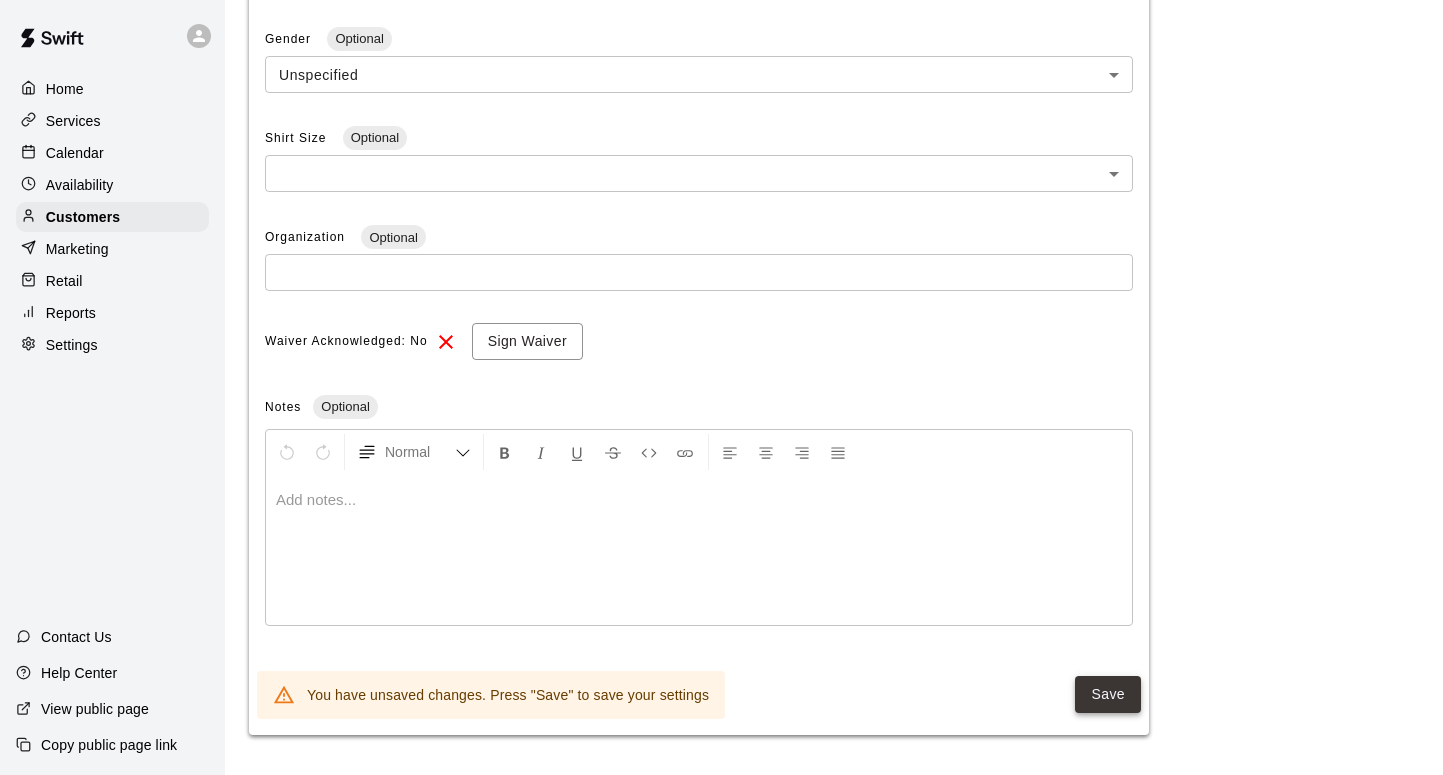 type on "****" 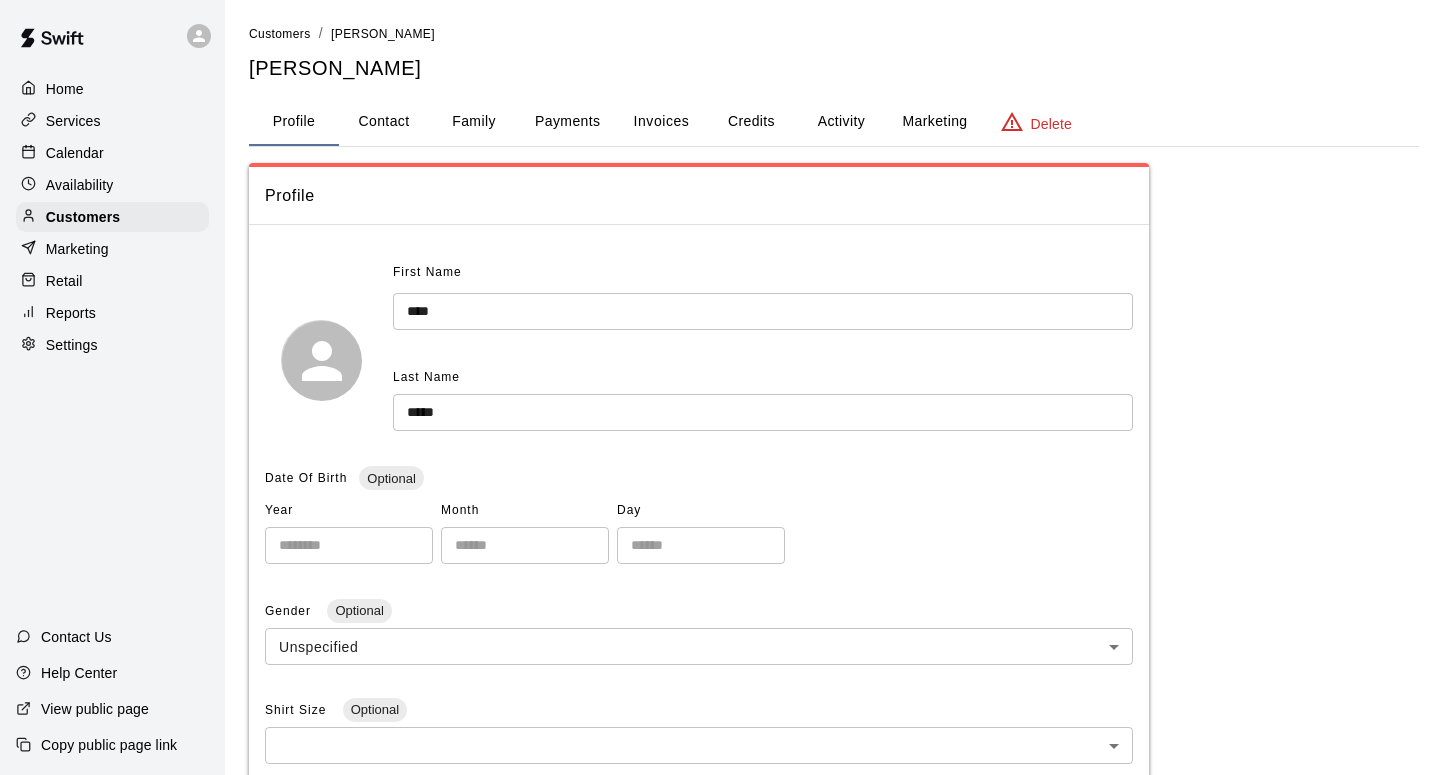 scroll, scrollTop: 0, scrollLeft: 0, axis: both 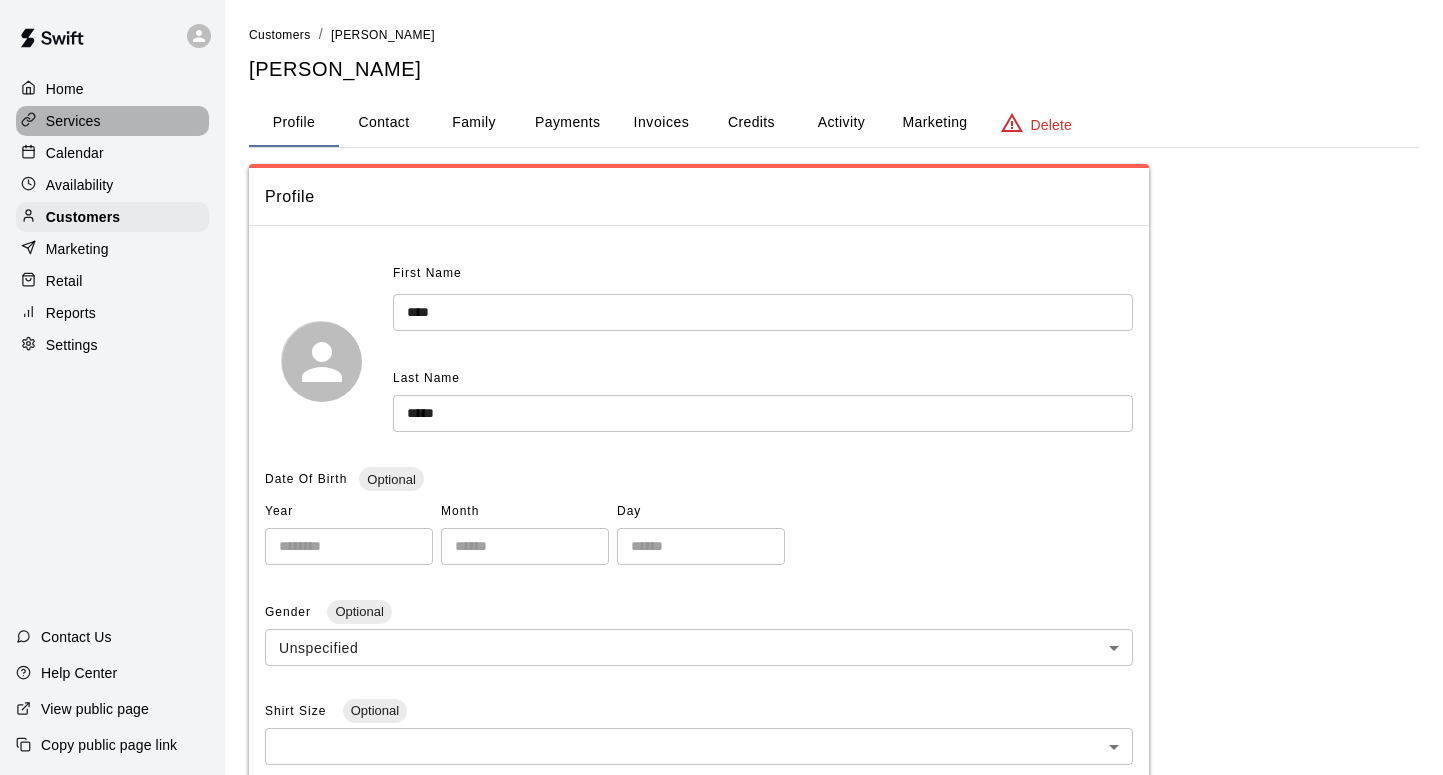 click on "Services" at bounding box center (73, 121) 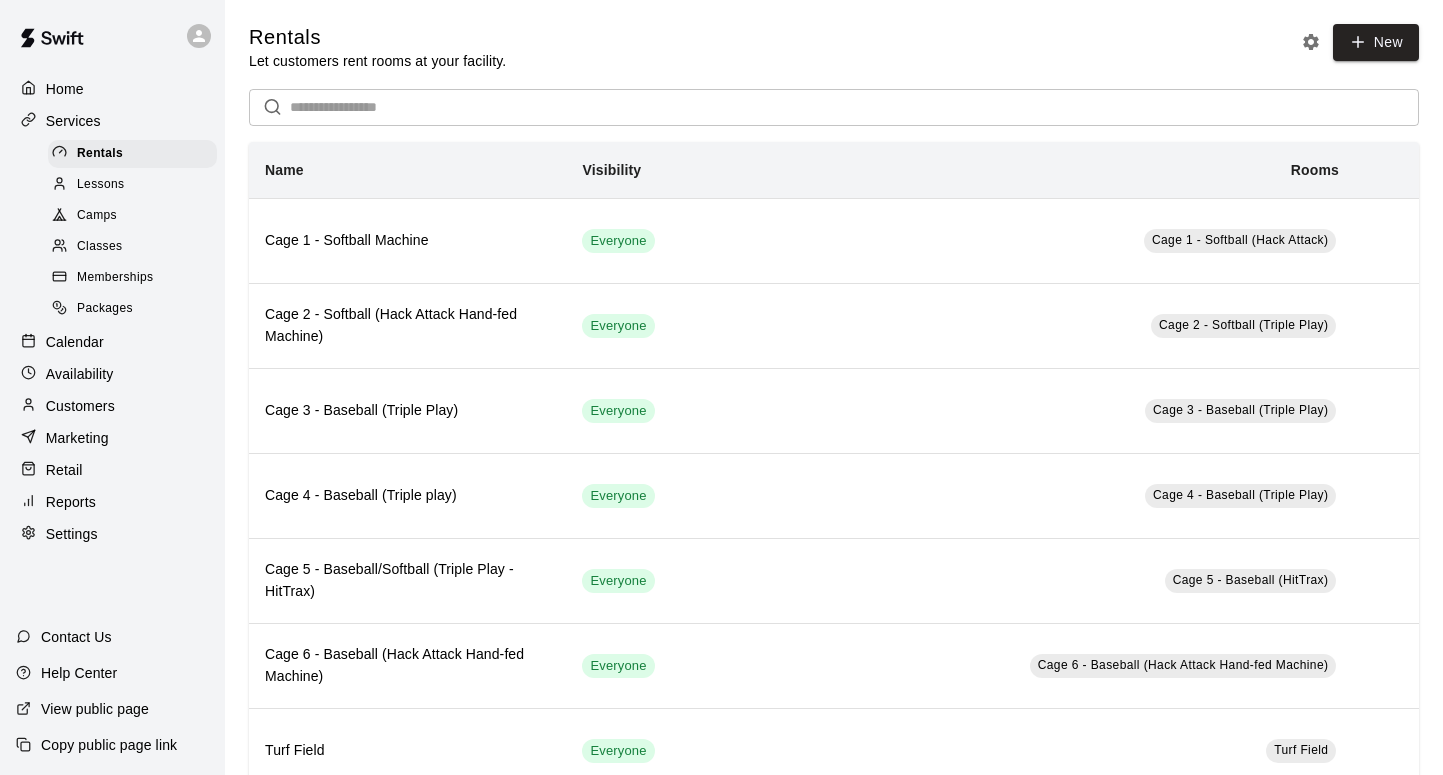 click on "Customers" at bounding box center (80, 406) 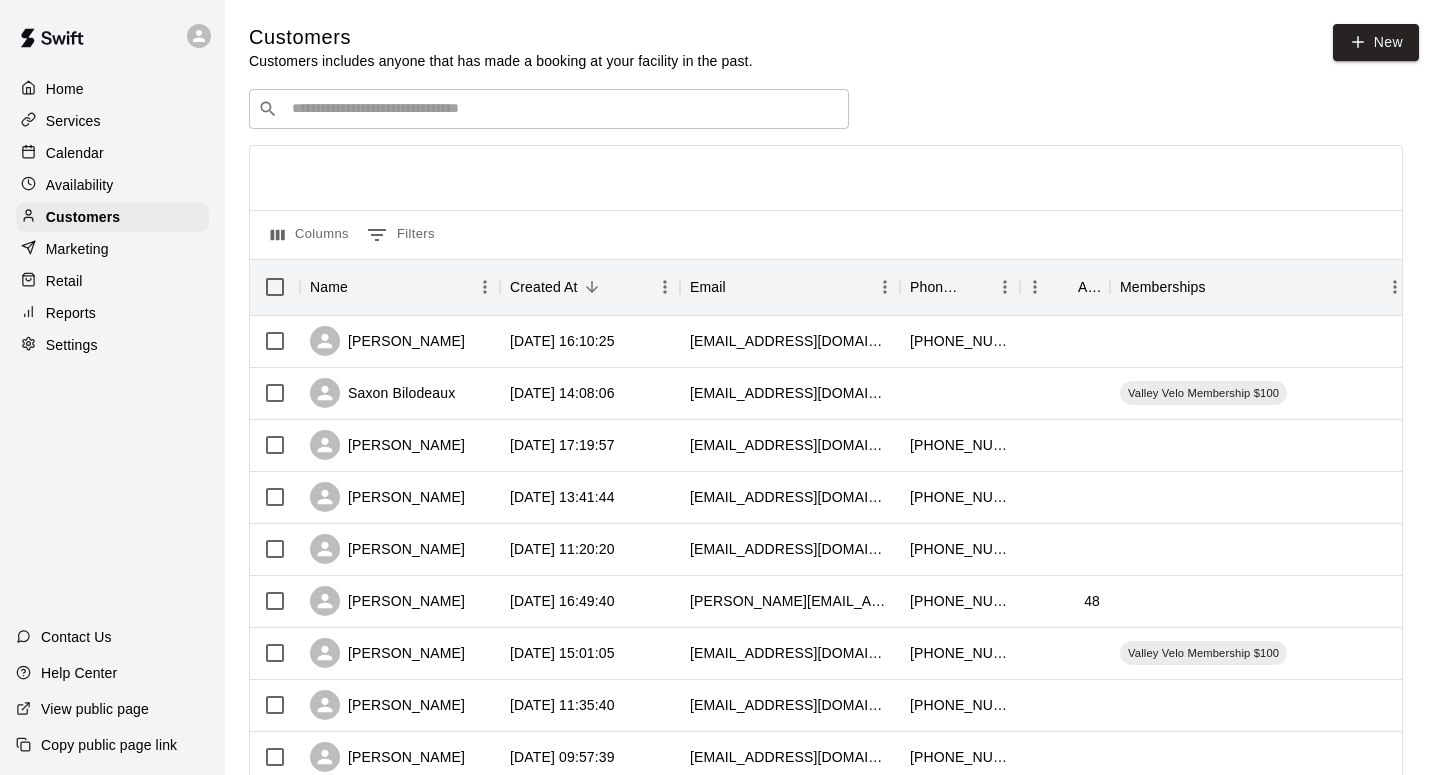 click at bounding box center (563, 109) 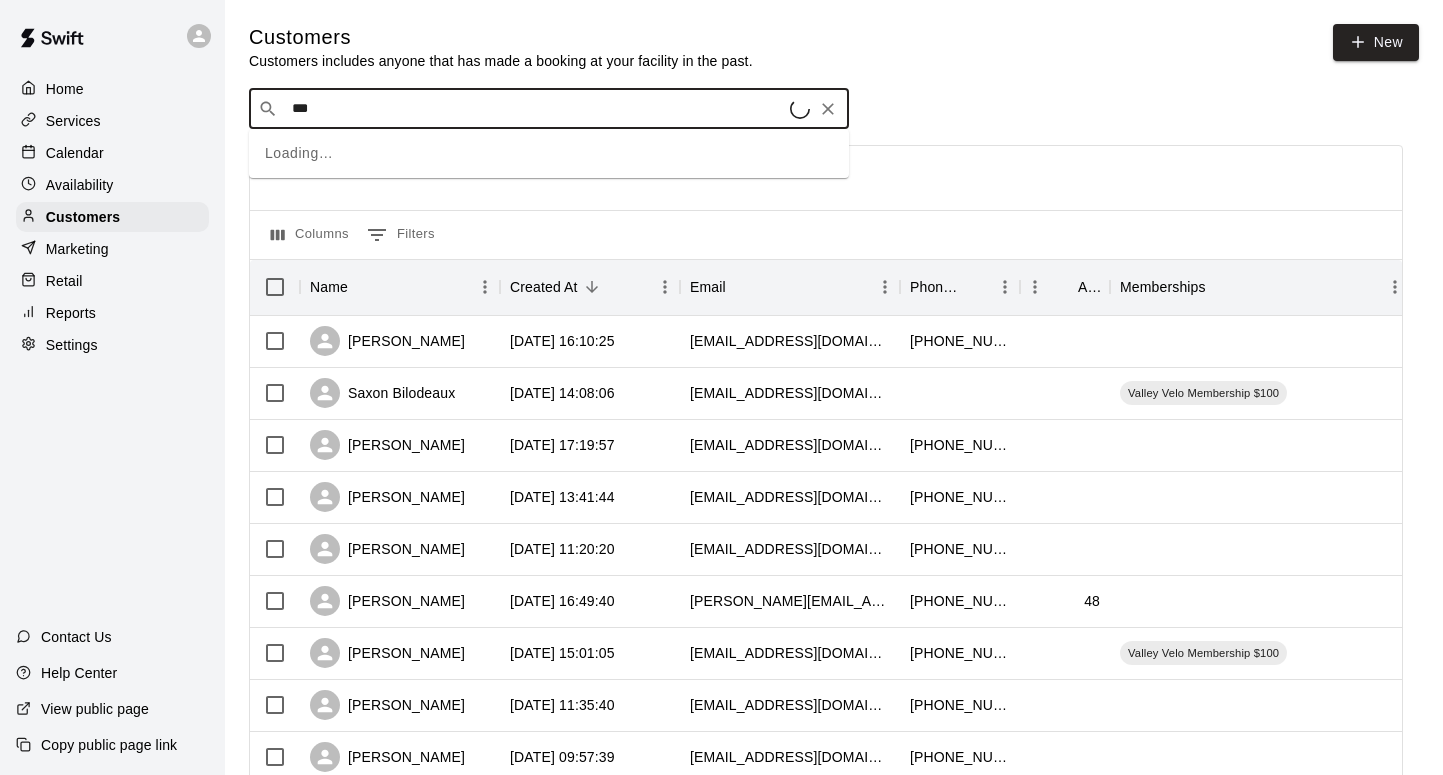 type on "****" 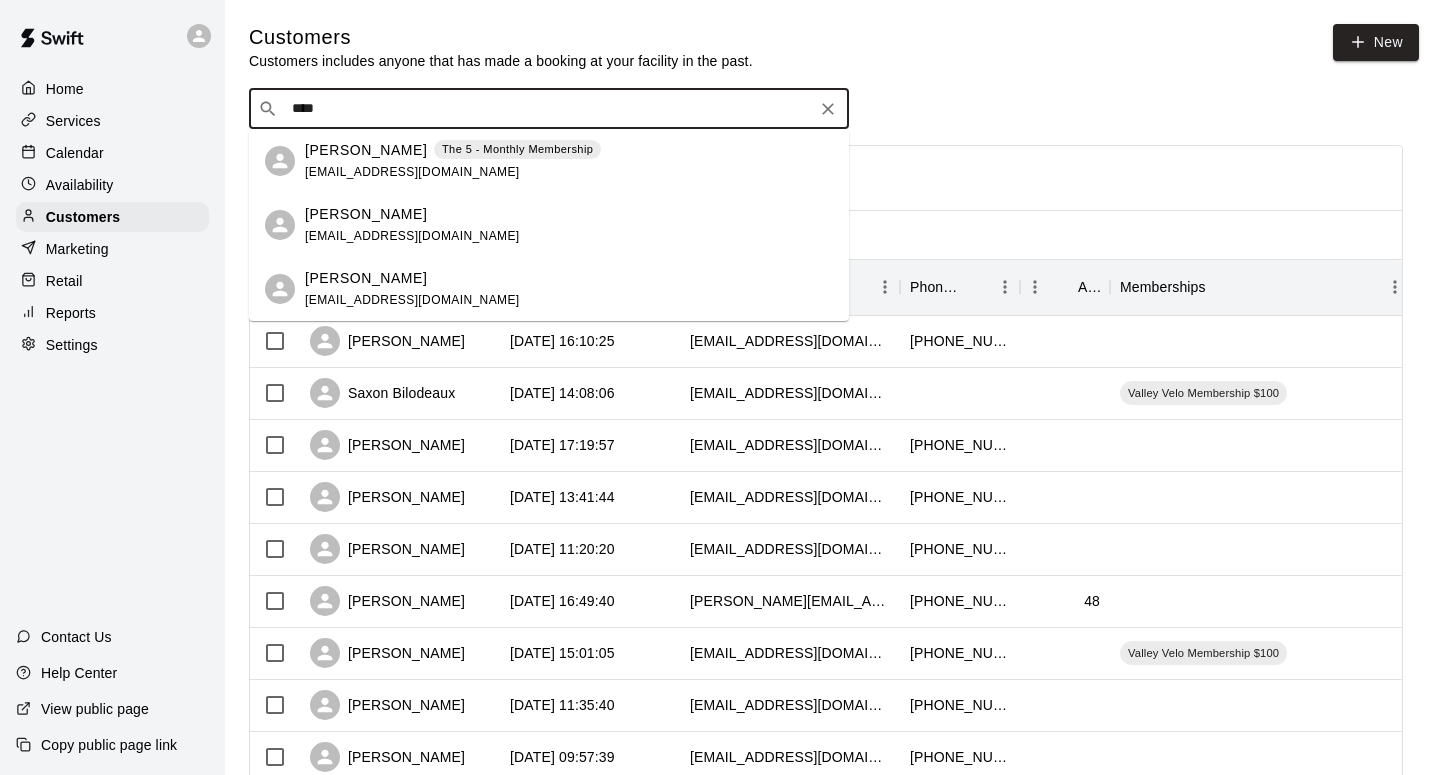 click on "[PERSON_NAME]" at bounding box center [366, 214] 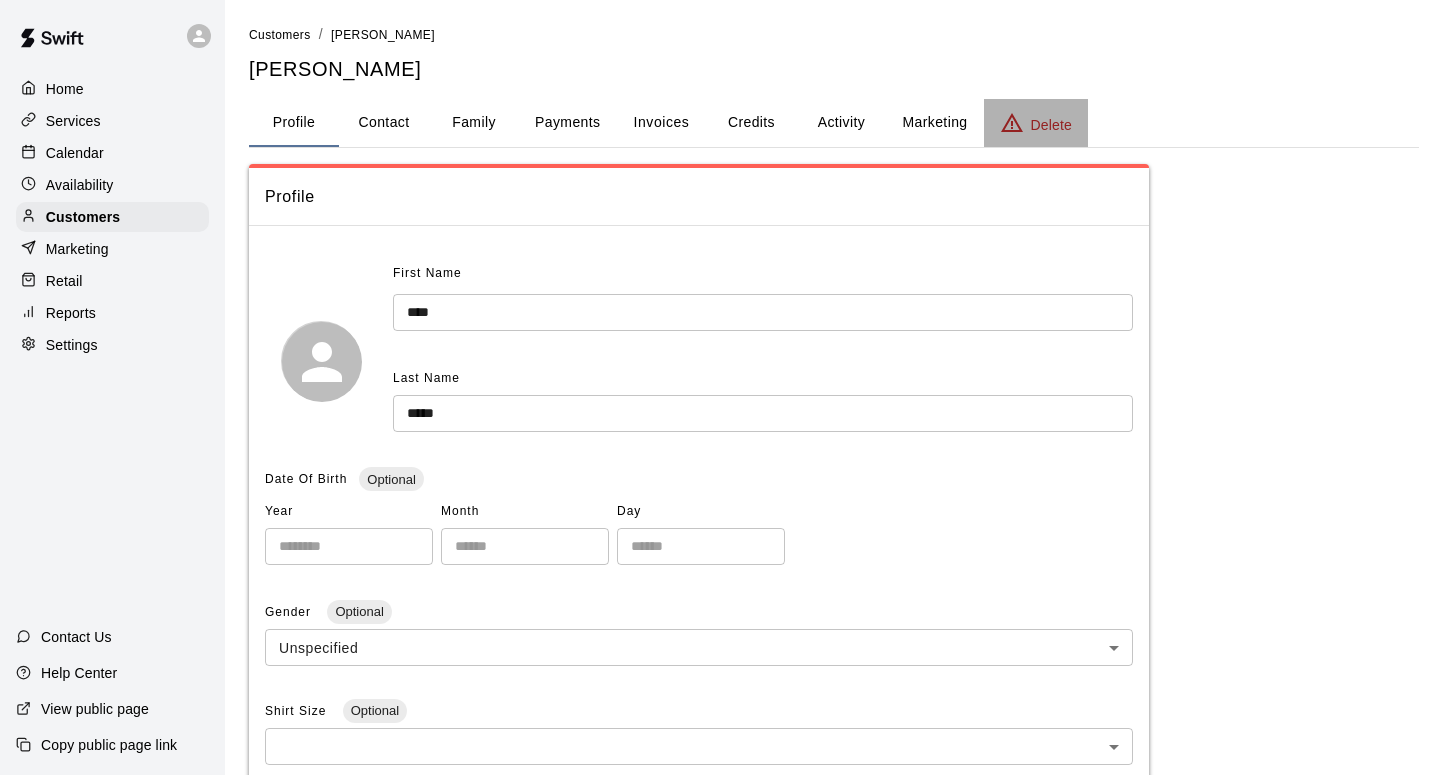 click on "Delete" at bounding box center [1051, 125] 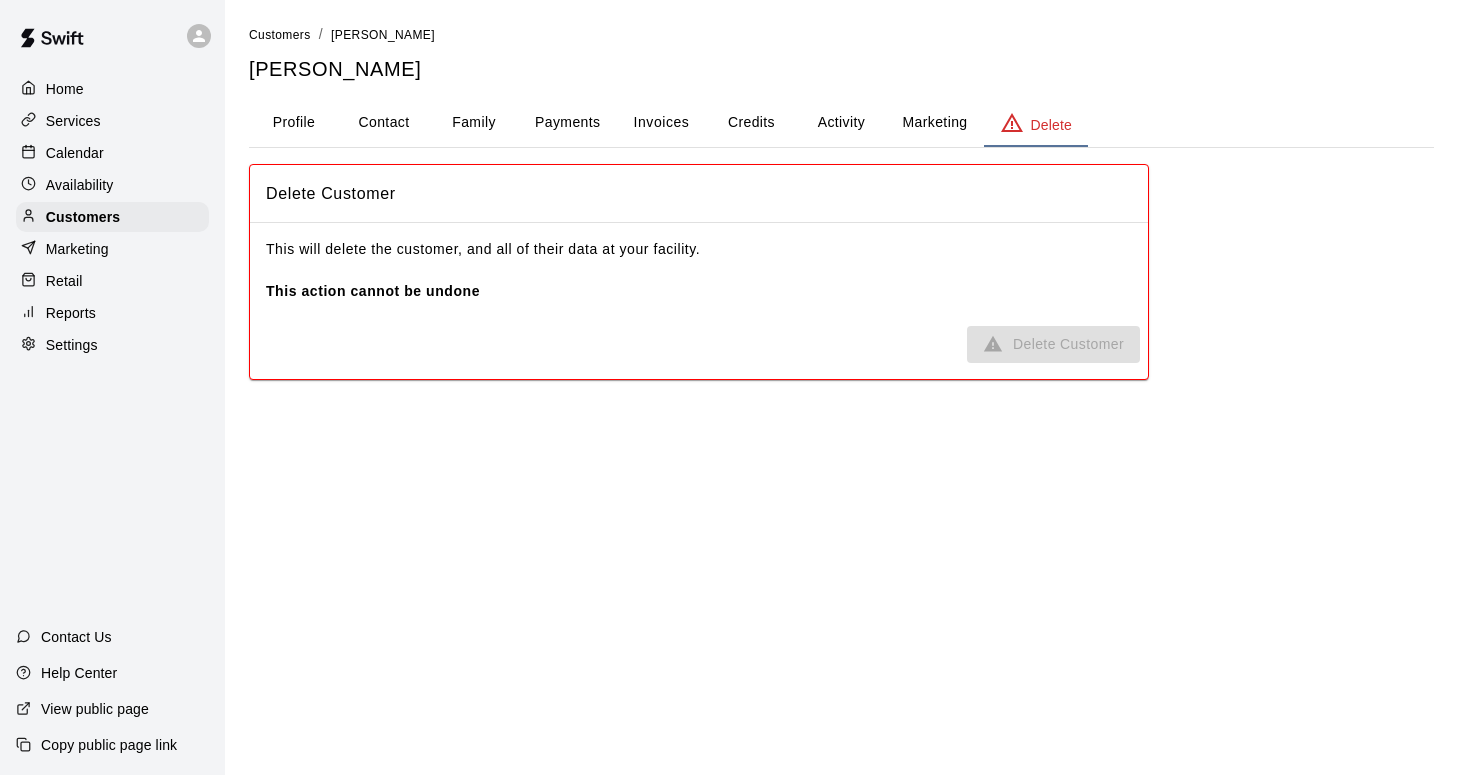 click on "This will delete the customer, and all of their data at your facility.  This action cannot be undone" at bounding box center [699, 270] 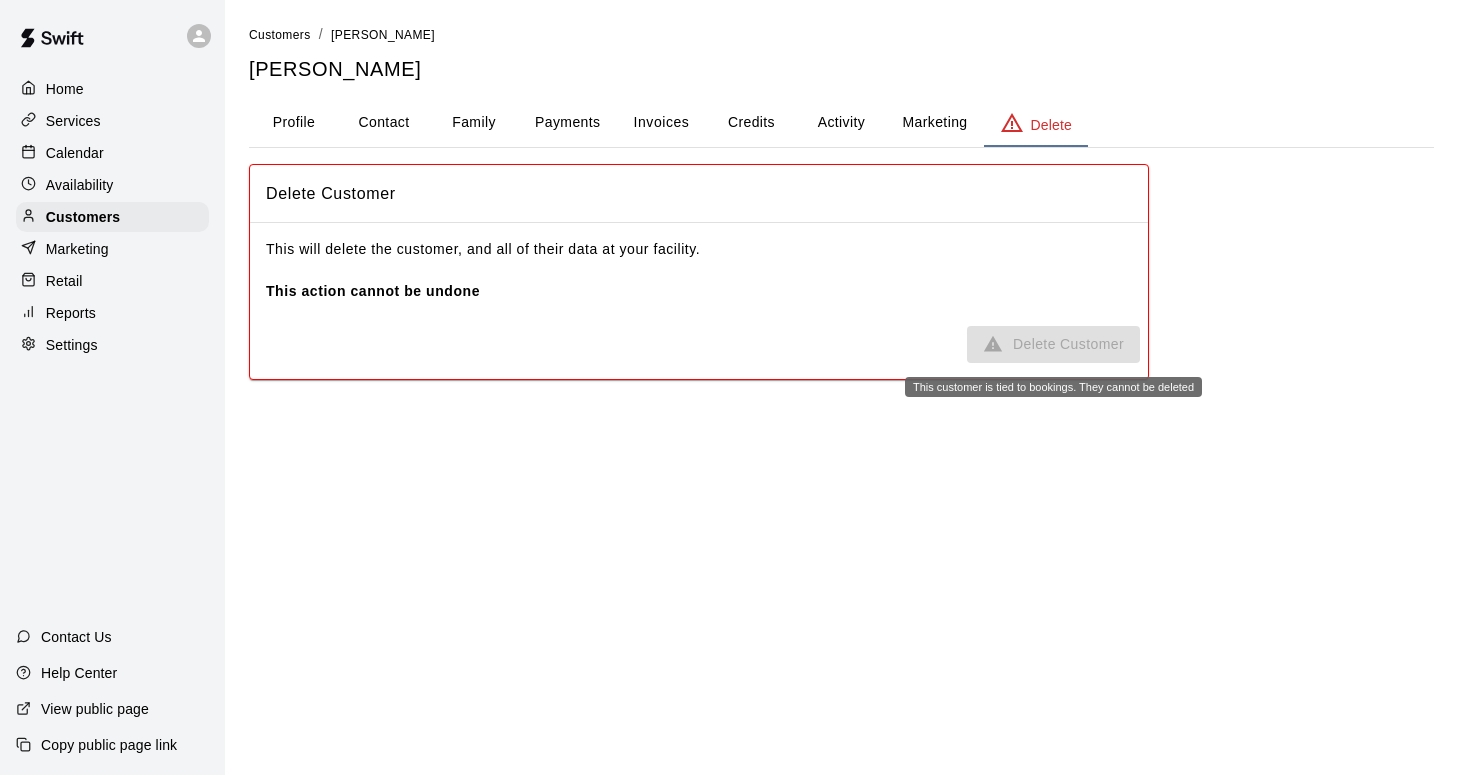 click on "Delete Customer" at bounding box center (1053, 344) 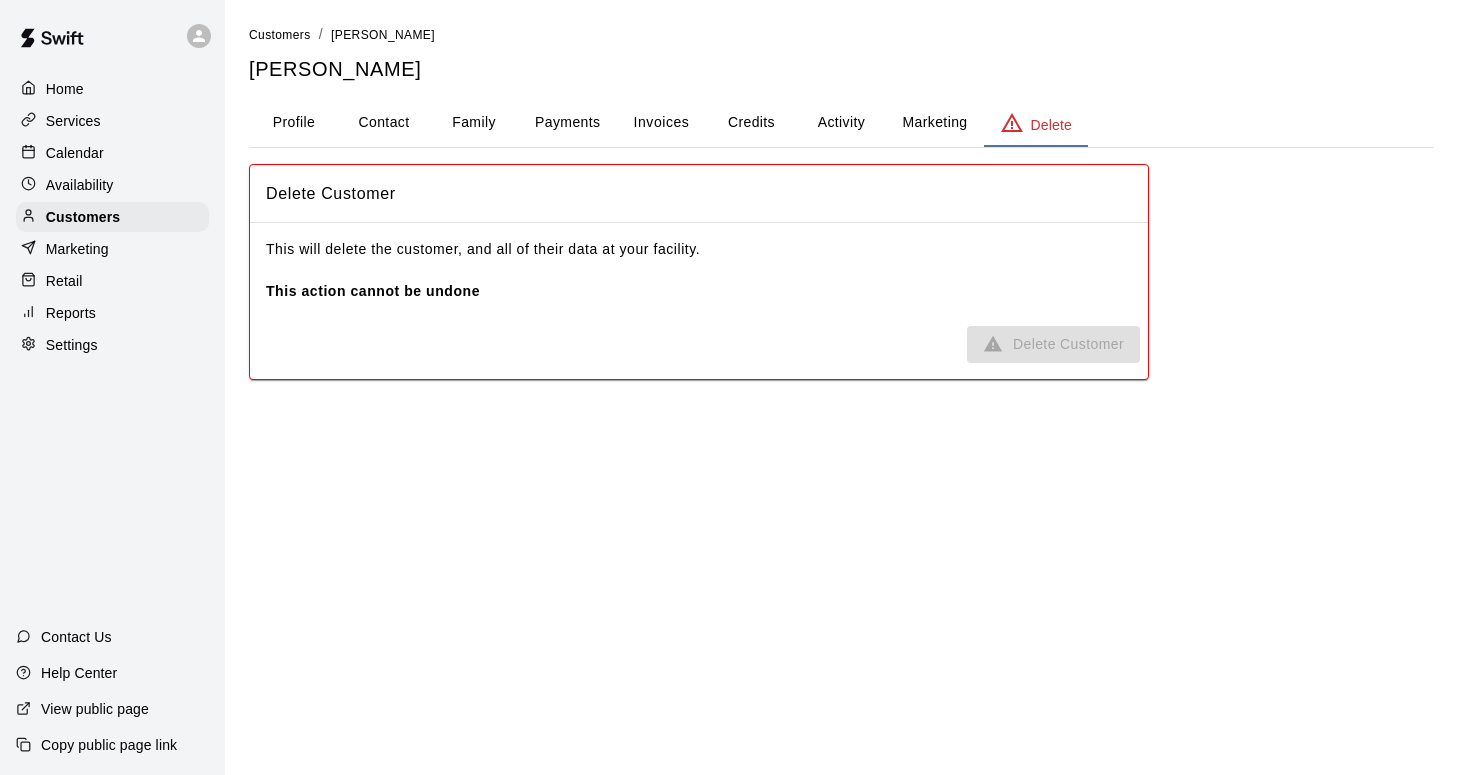 click on "Delete" at bounding box center [1051, 125] 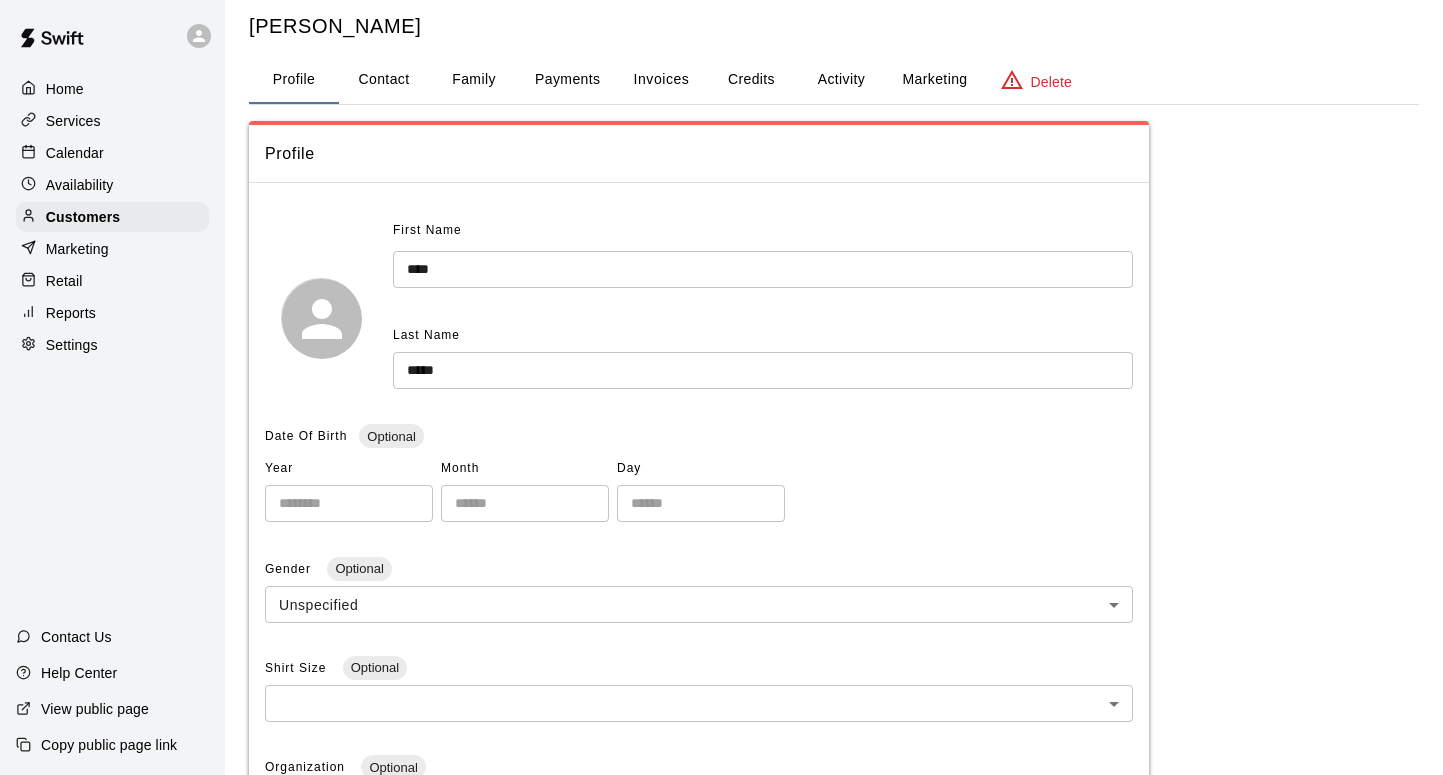 scroll, scrollTop: 64, scrollLeft: 0, axis: vertical 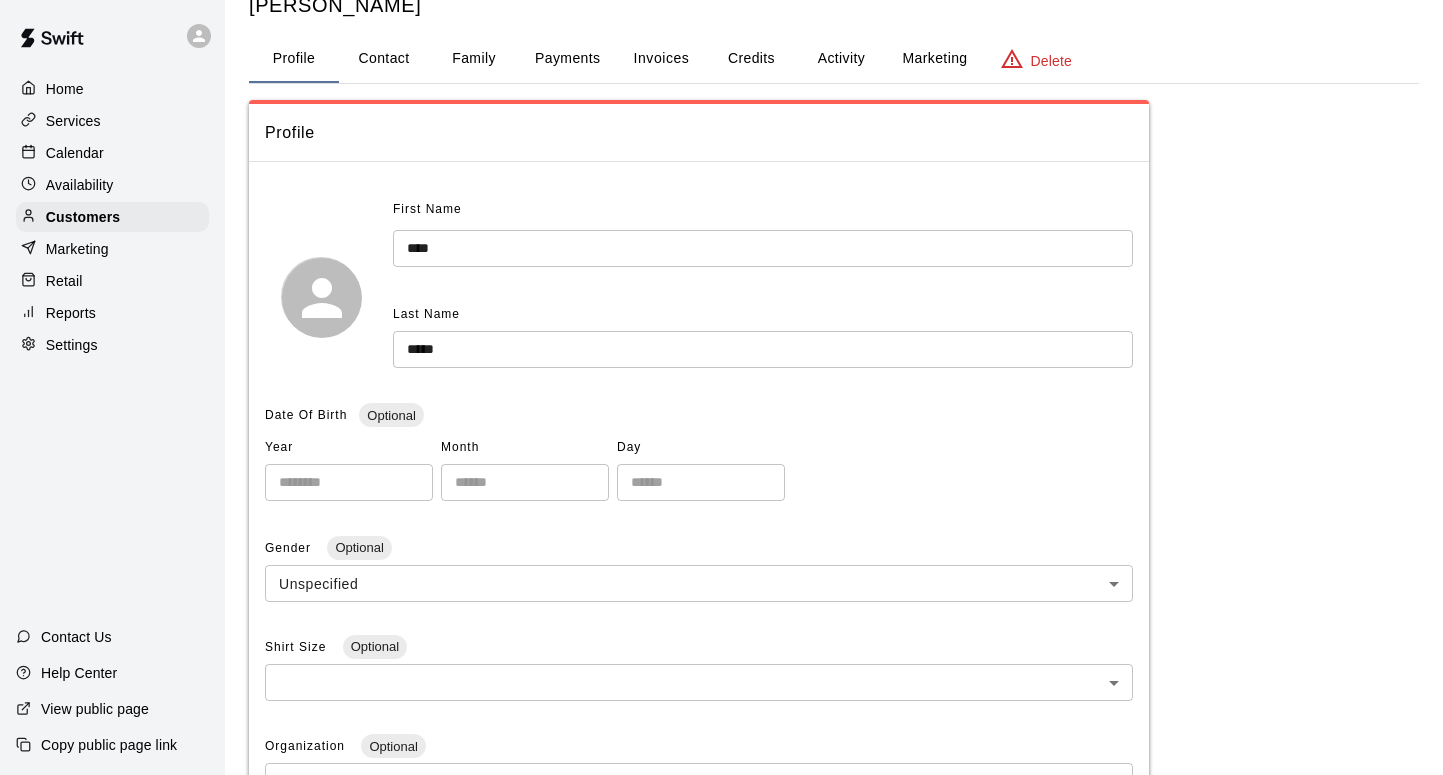 click on "Activity" at bounding box center (841, 59) 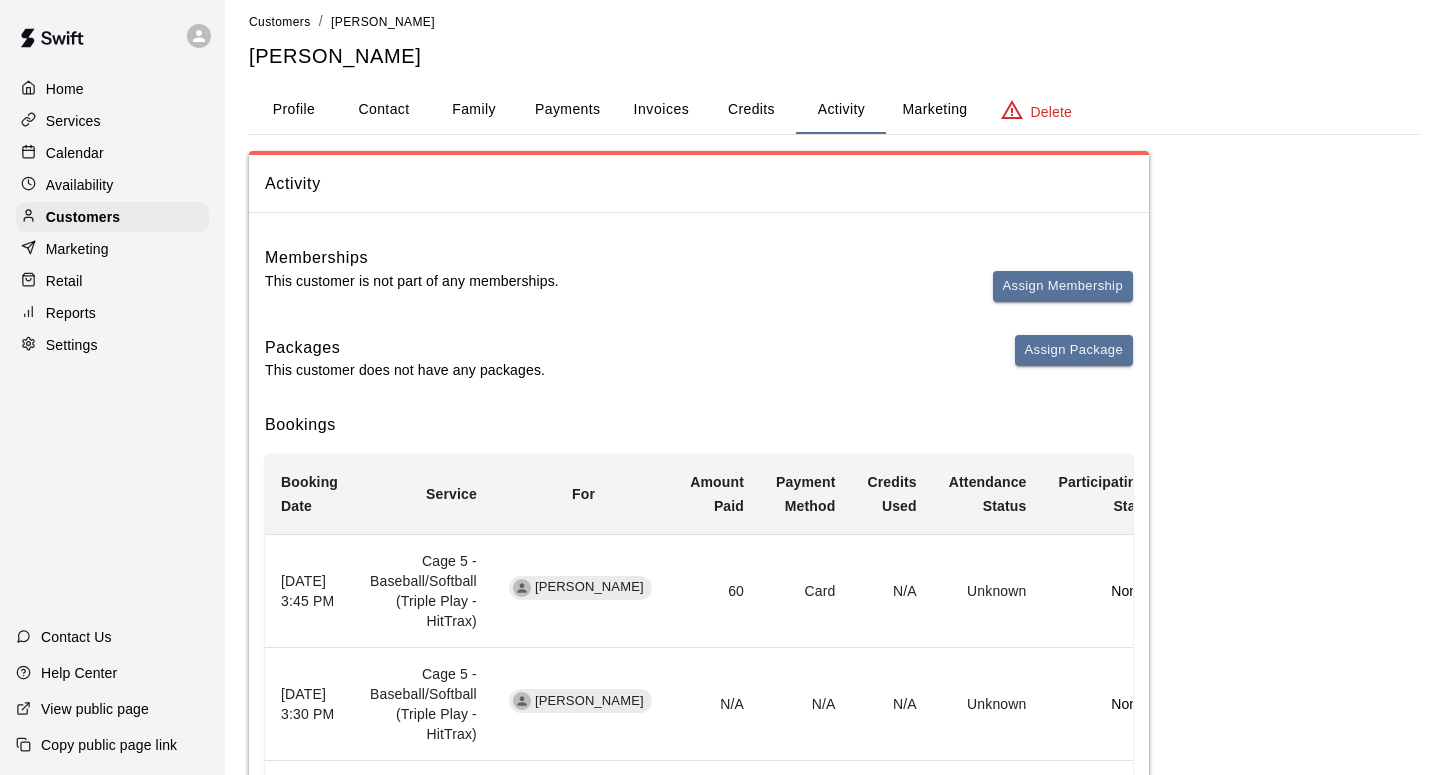 scroll, scrollTop: 0, scrollLeft: 0, axis: both 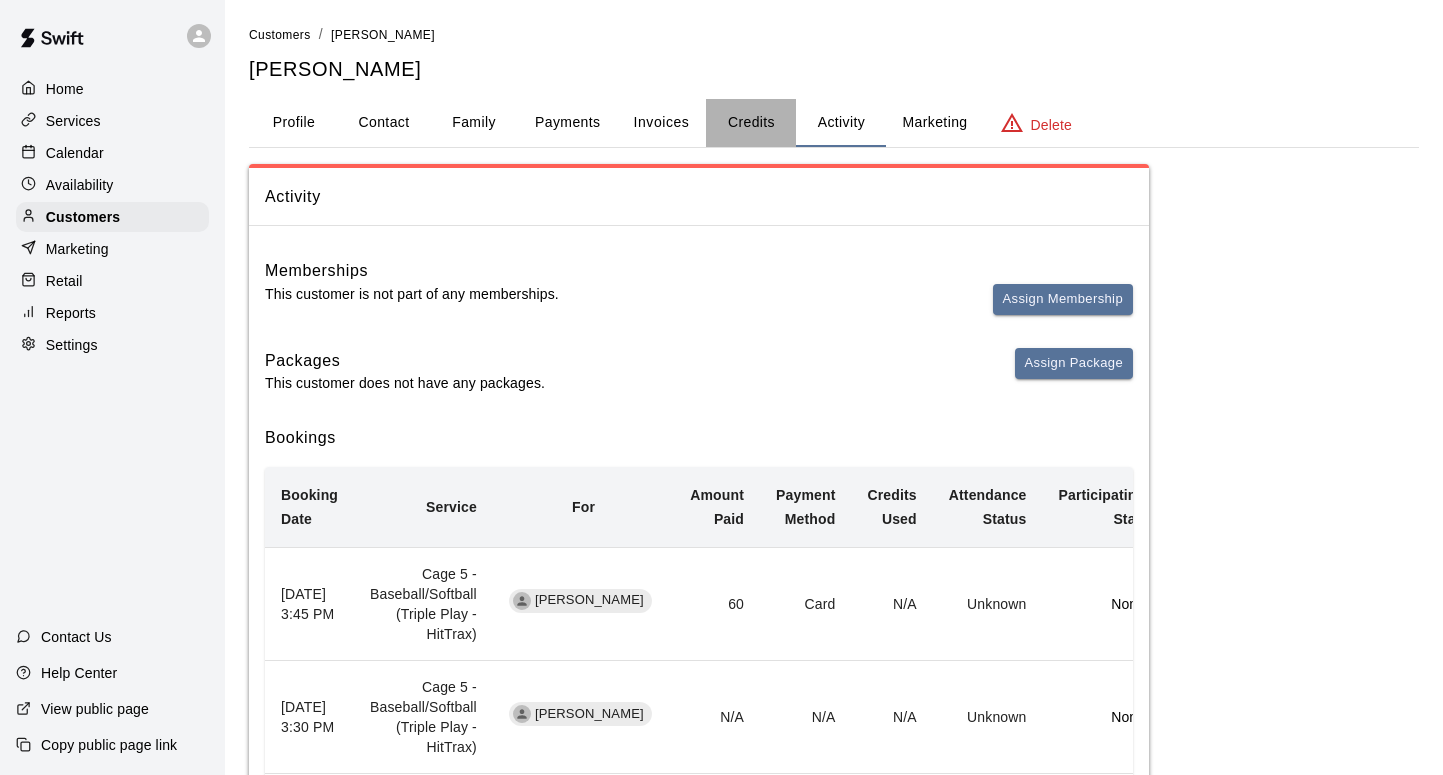 click on "Credits" at bounding box center [751, 123] 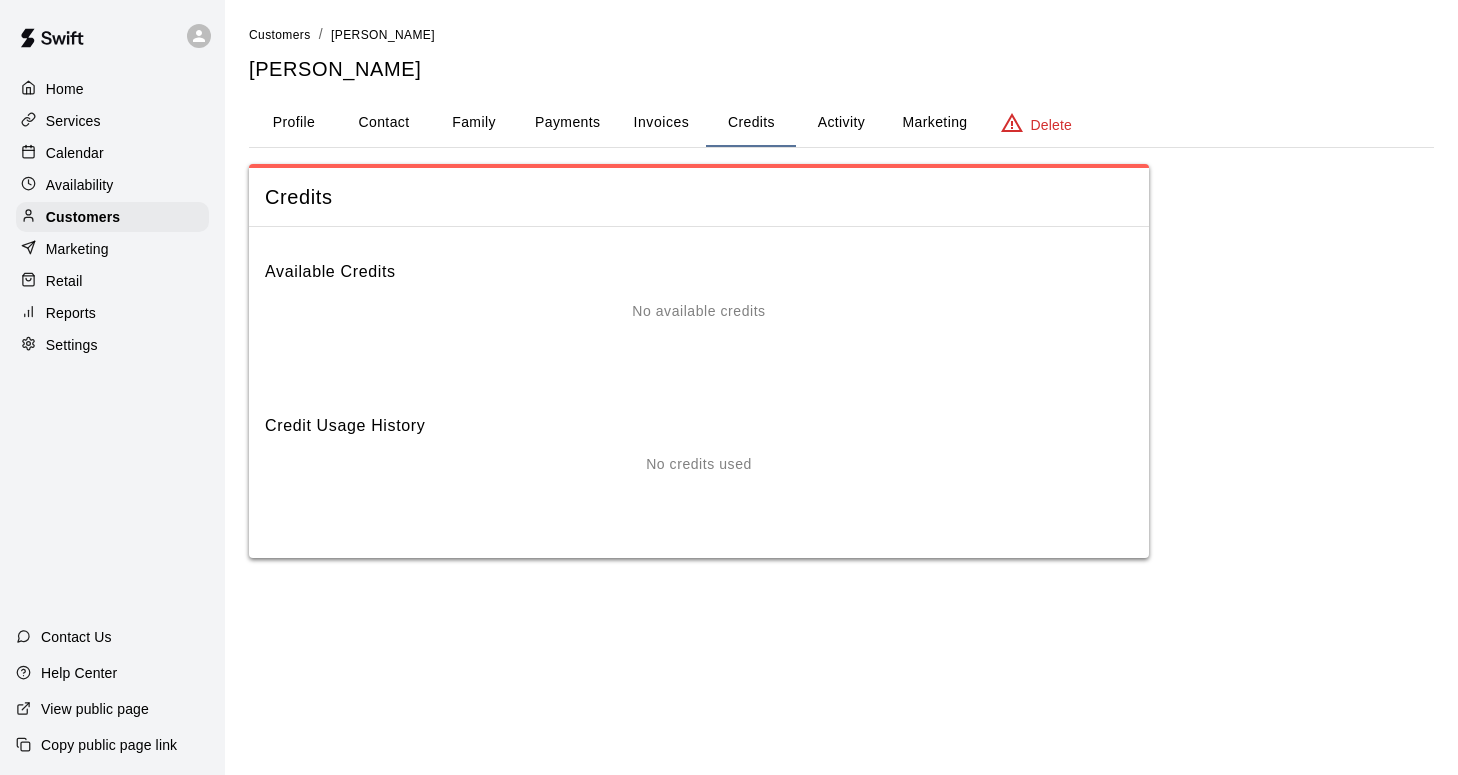 click on "Profile" at bounding box center [294, 123] 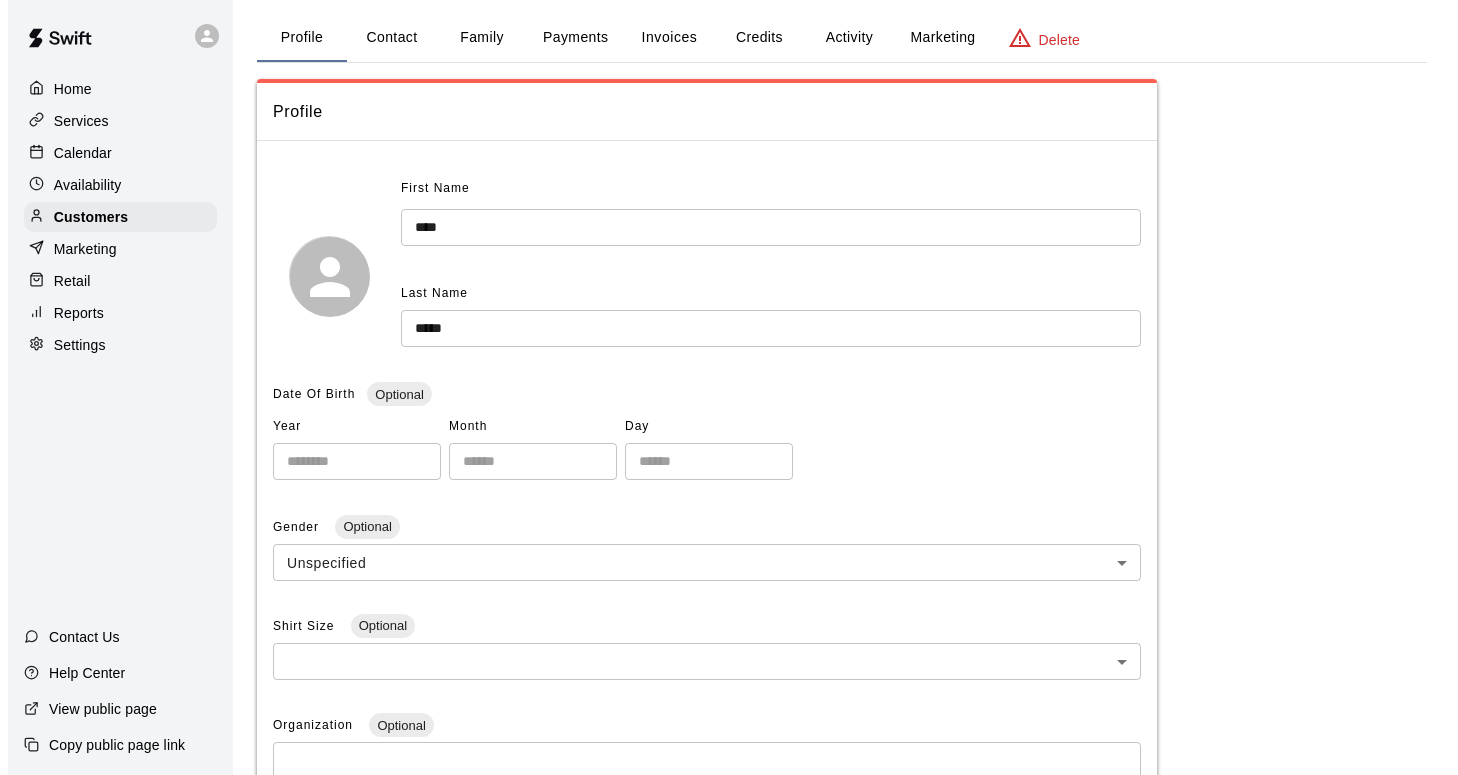 scroll, scrollTop: 0, scrollLeft: 0, axis: both 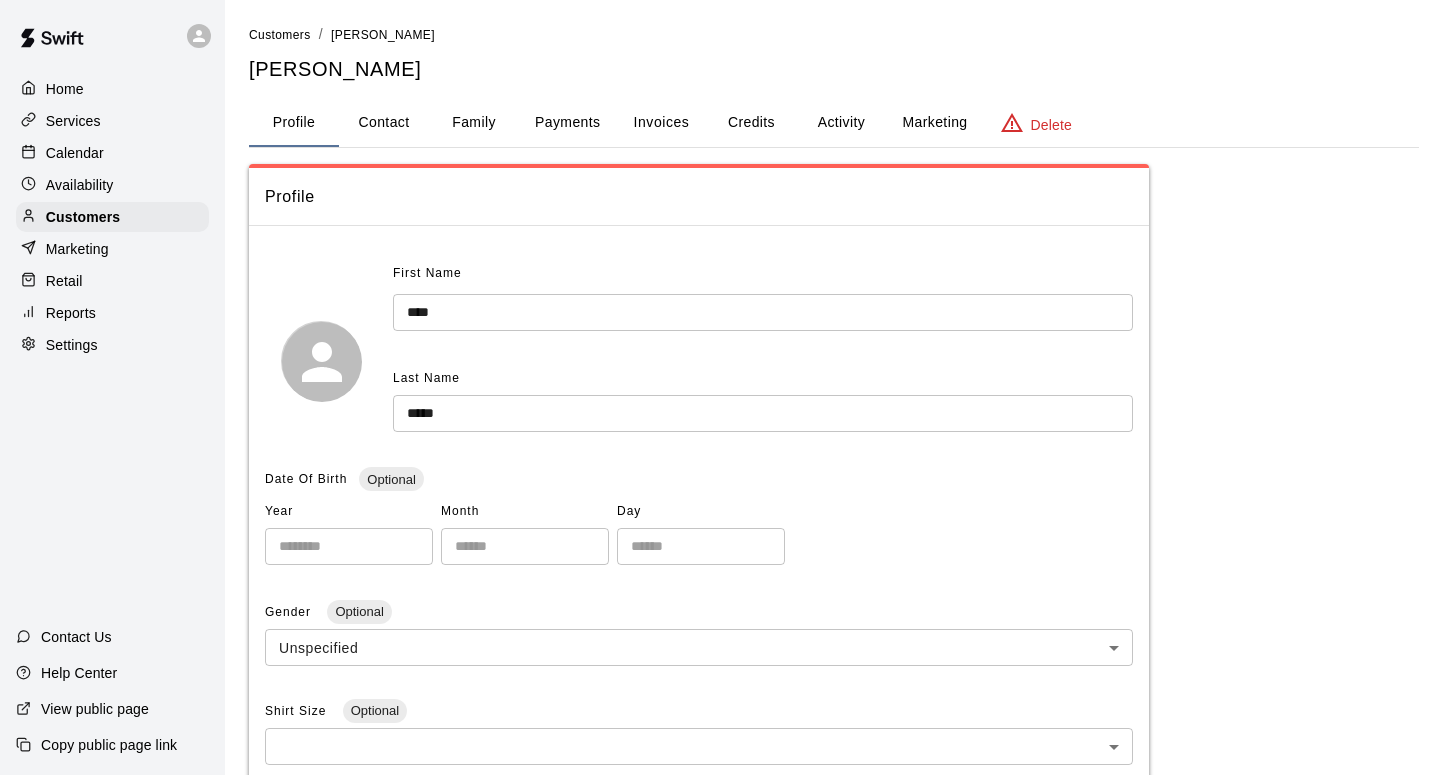 click on "Contact" at bounding box center [384, 123] 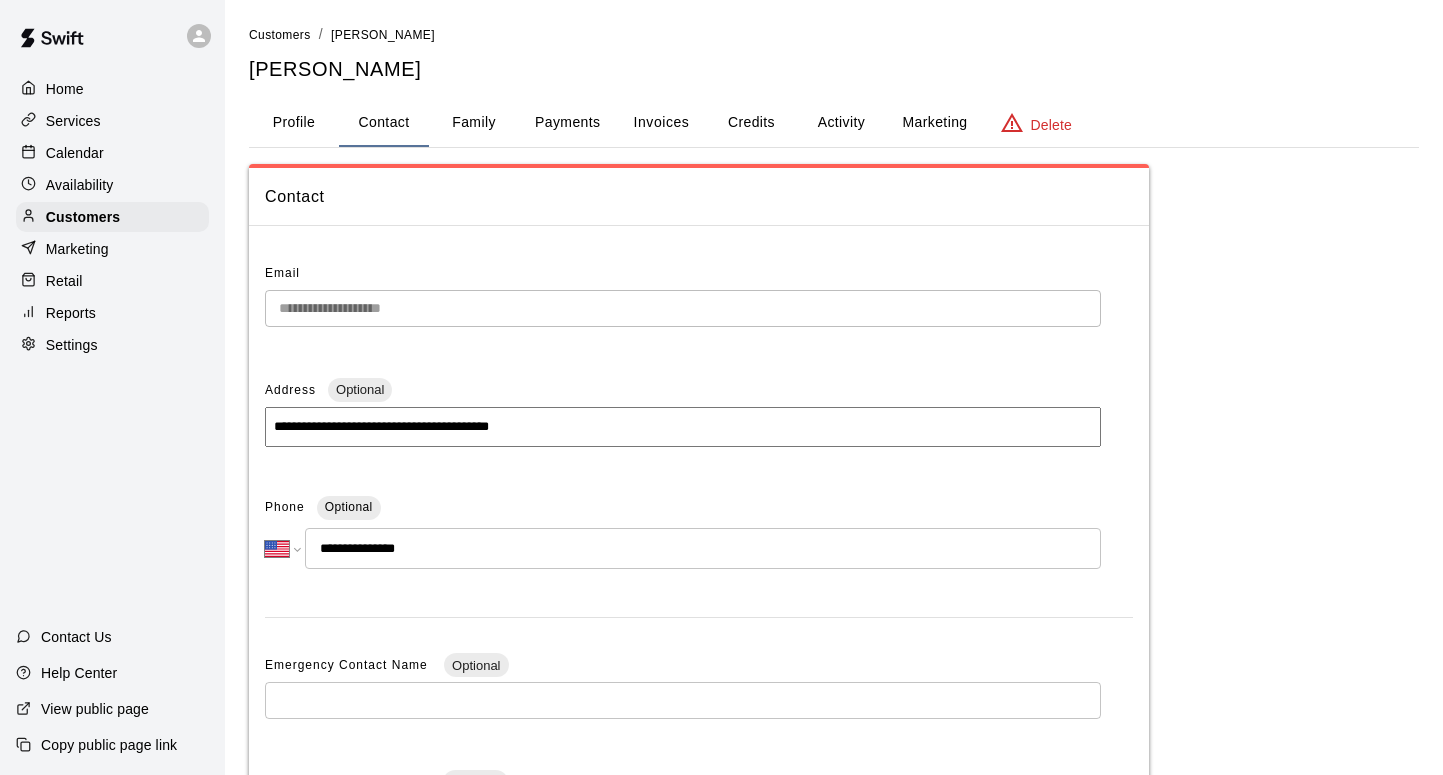 click on "Family" at bounding box center [474, 123] 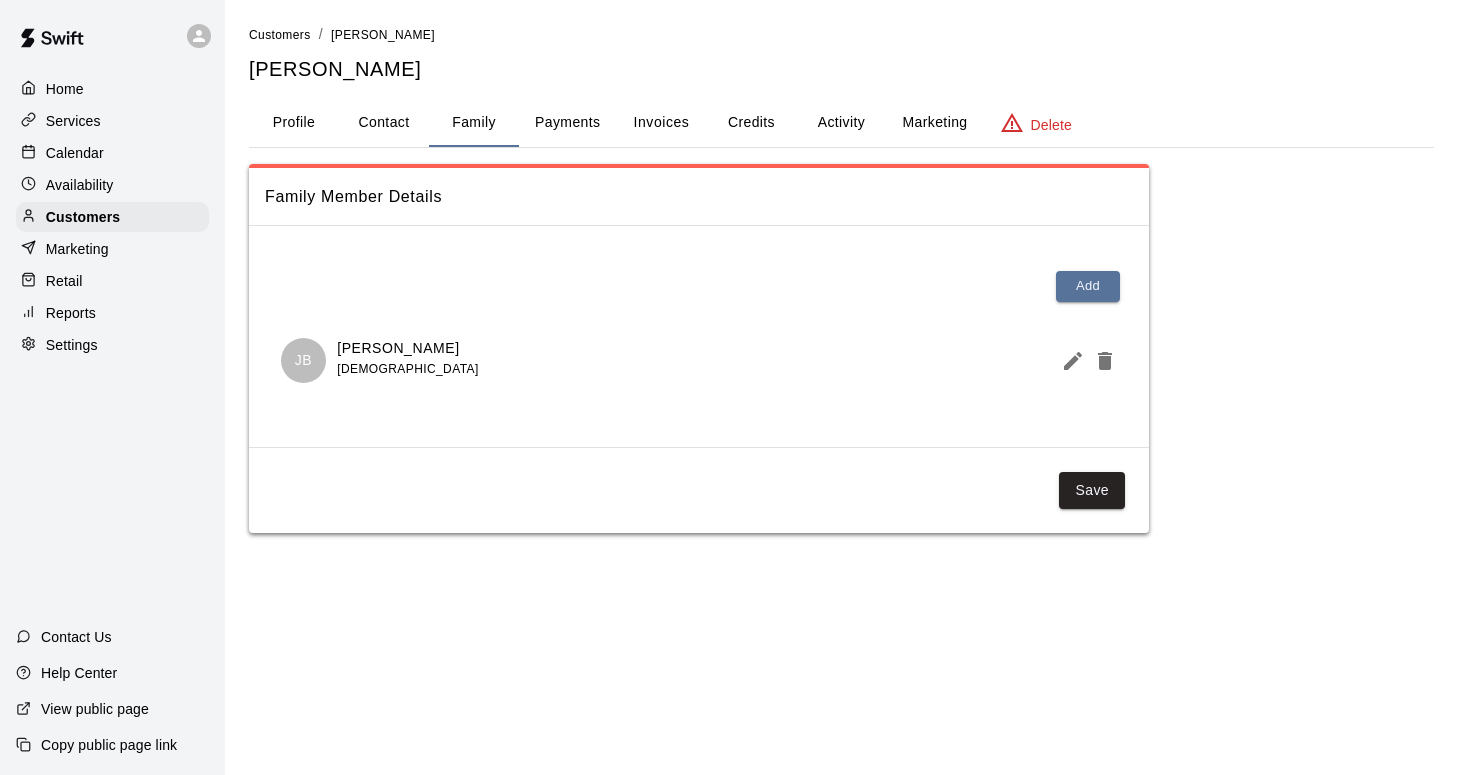 click on "Payments" at bounding box center (567, 123) 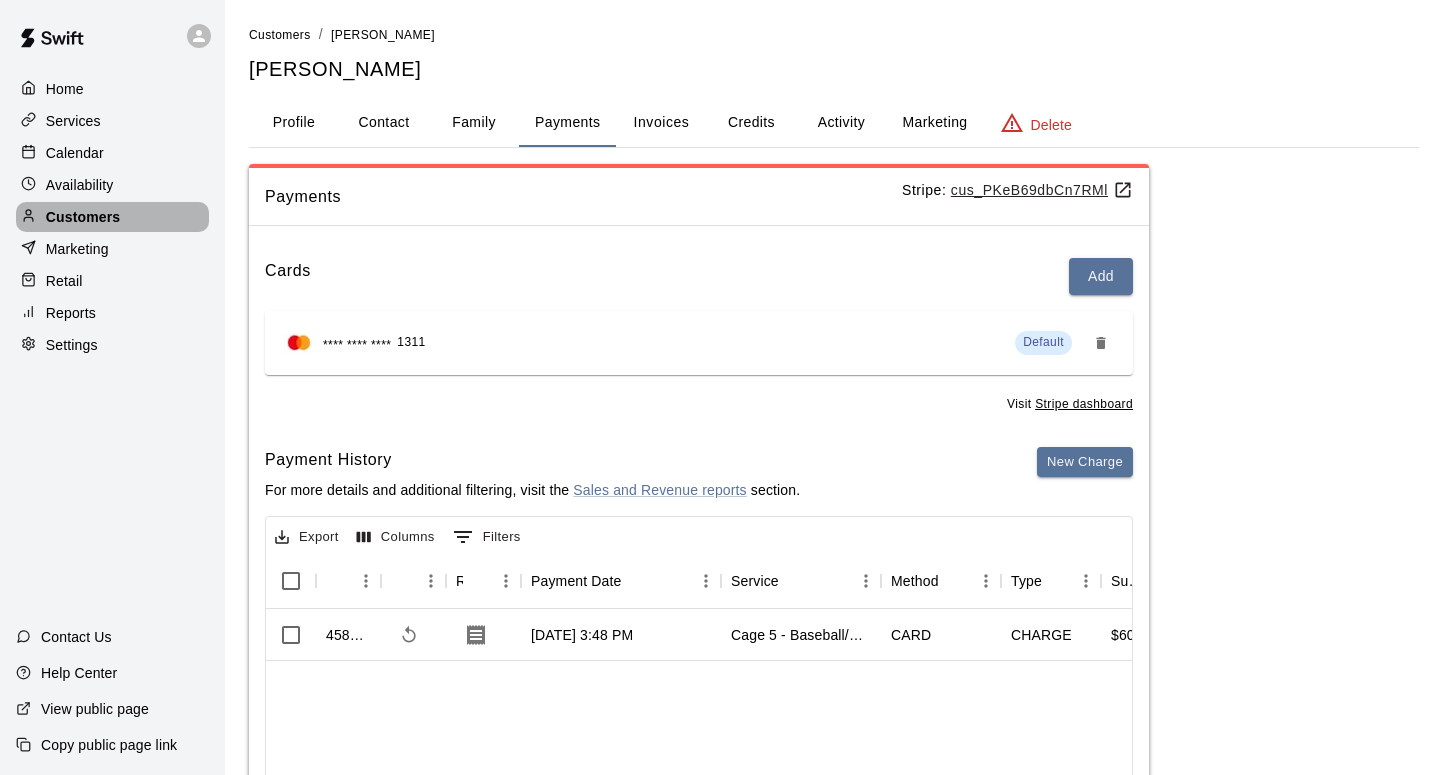 click on "Customers" at bounding box center (83, 217) 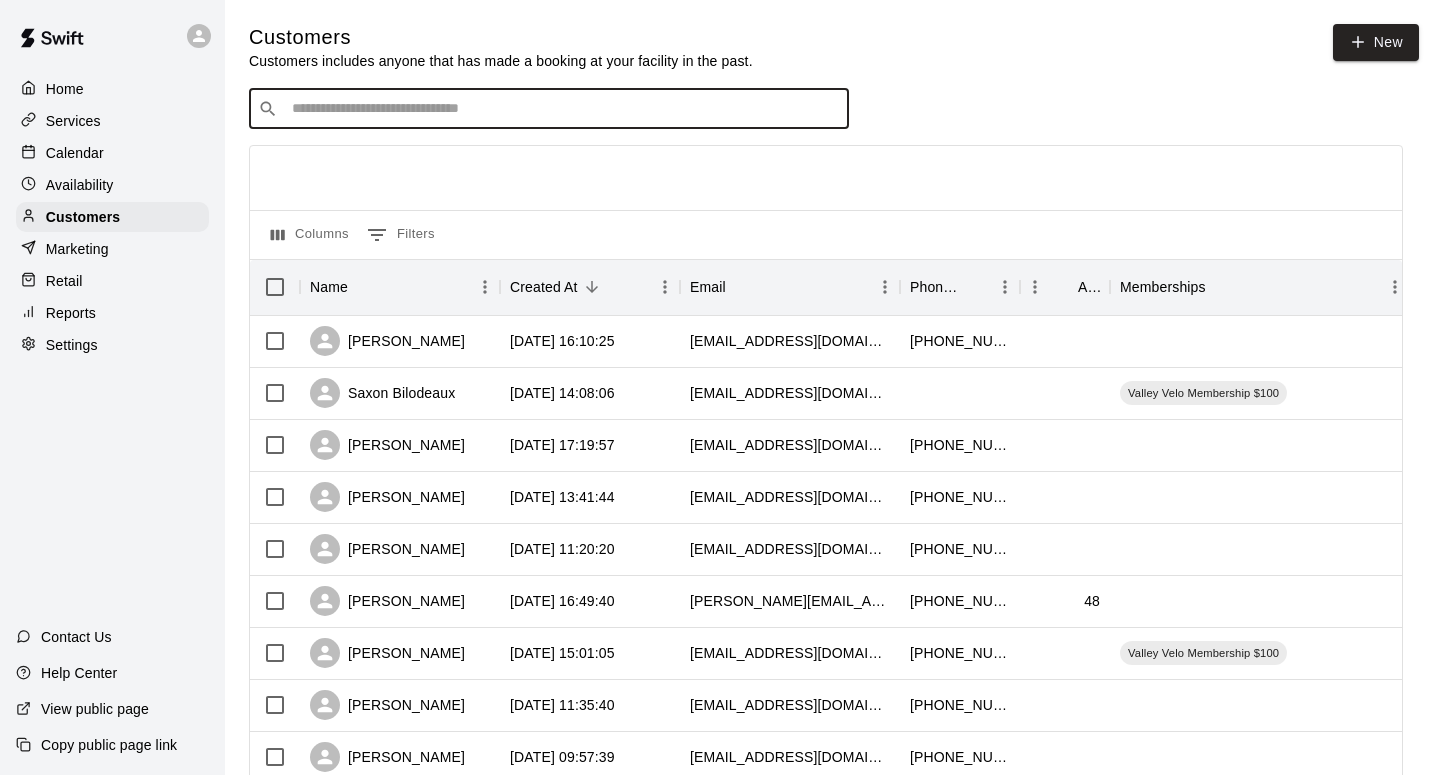 click at bounding box center (563, 109) 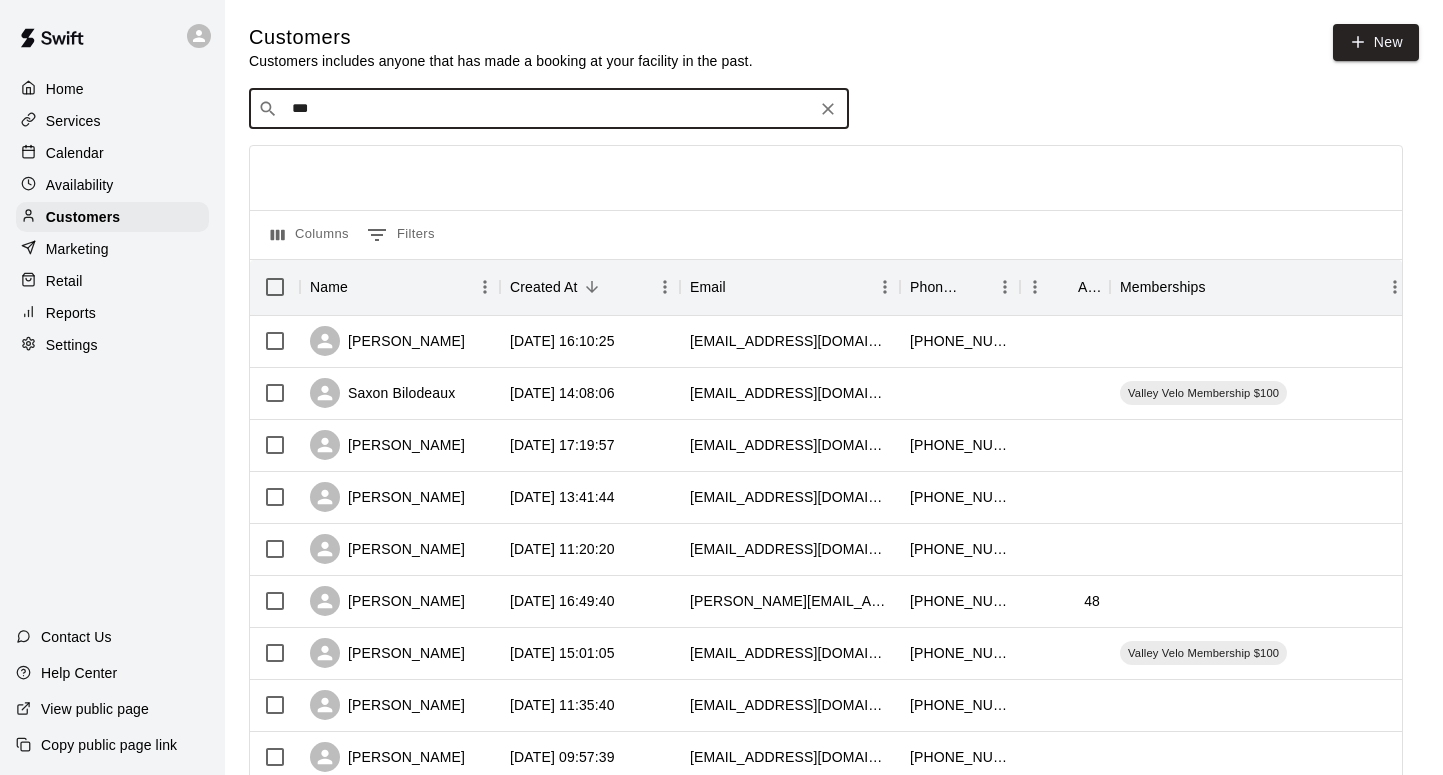 type on "****" 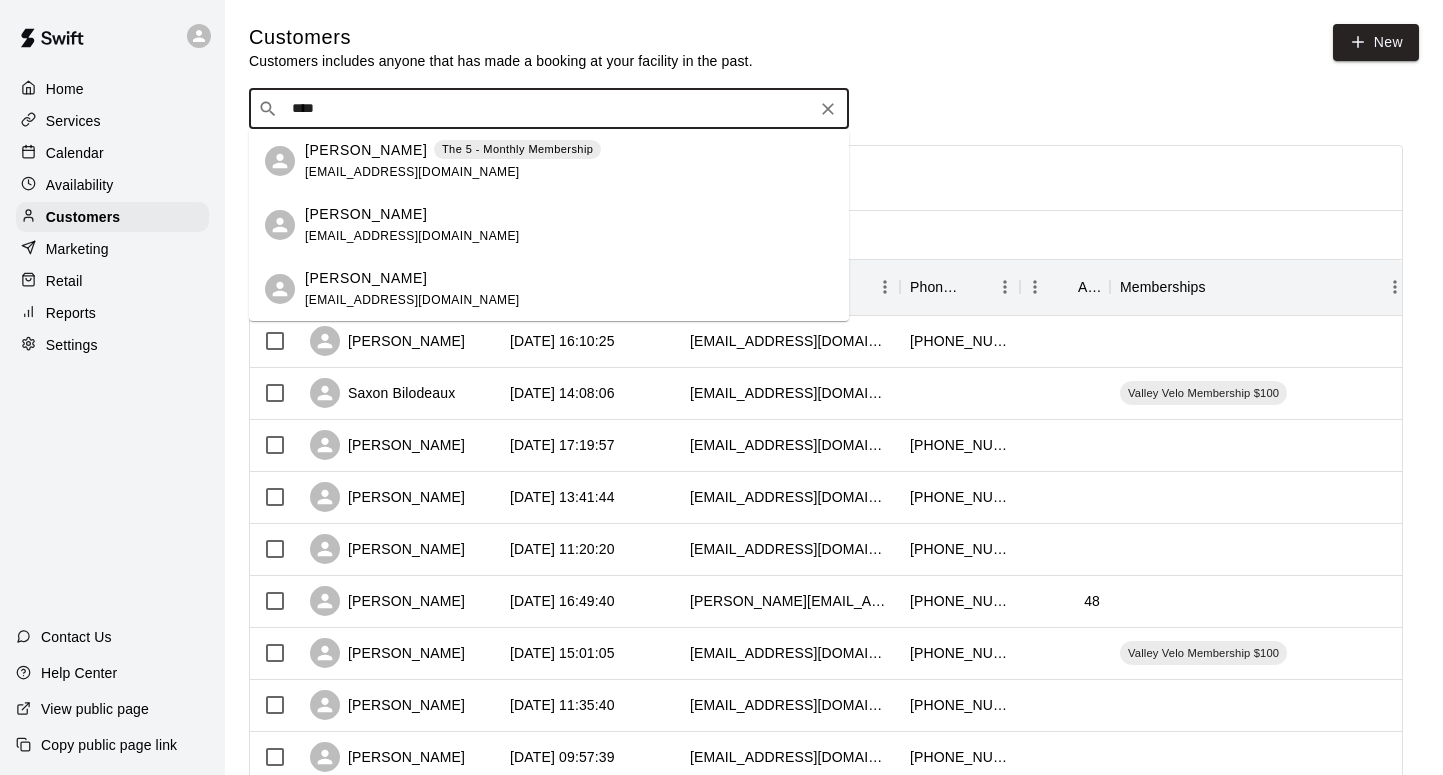 click on "[PERSON_NAME] The 5 - Monthly Membership [EMAIL_ADDRESS][DOMAIN_NAME]" at bounding box center (453, 161) 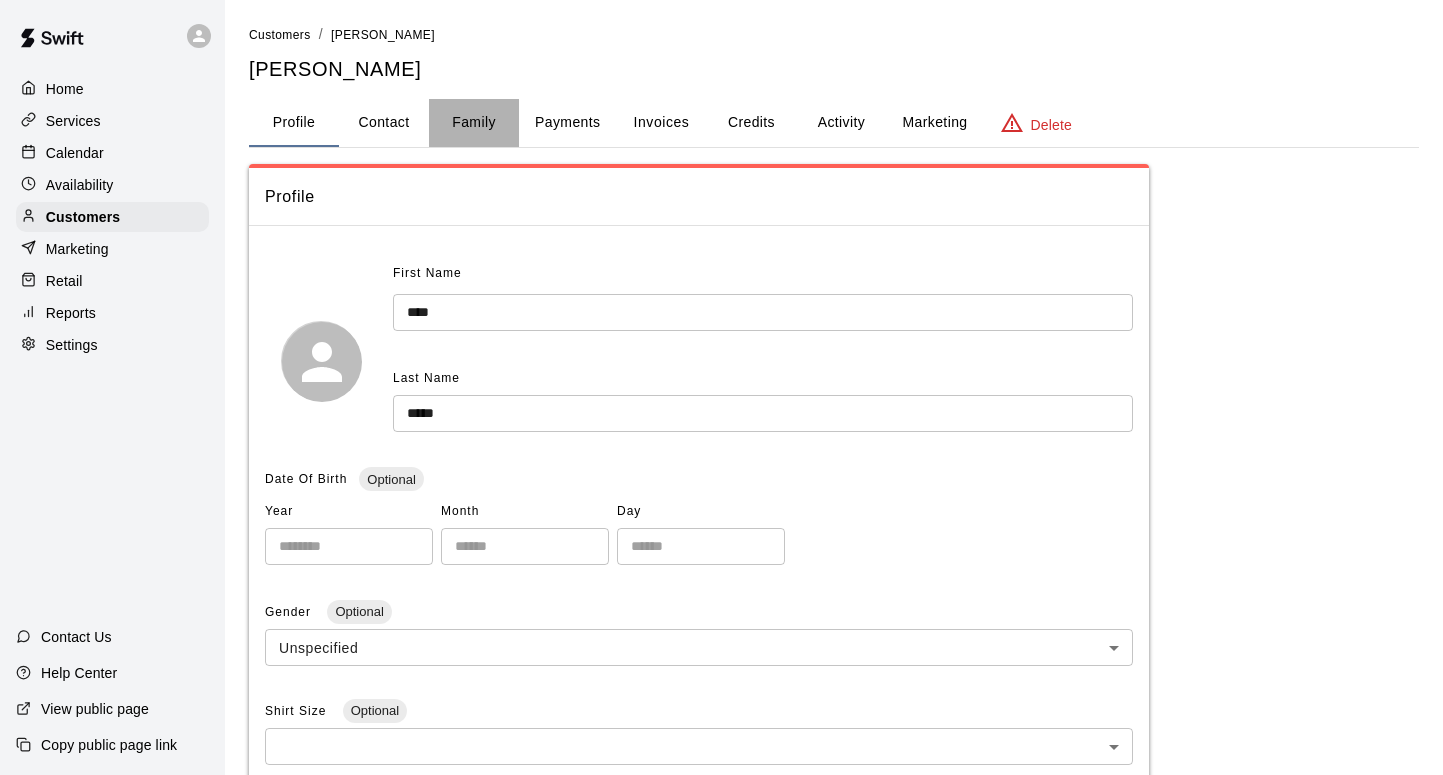 click on "Family" at bounding box center [474, 123] 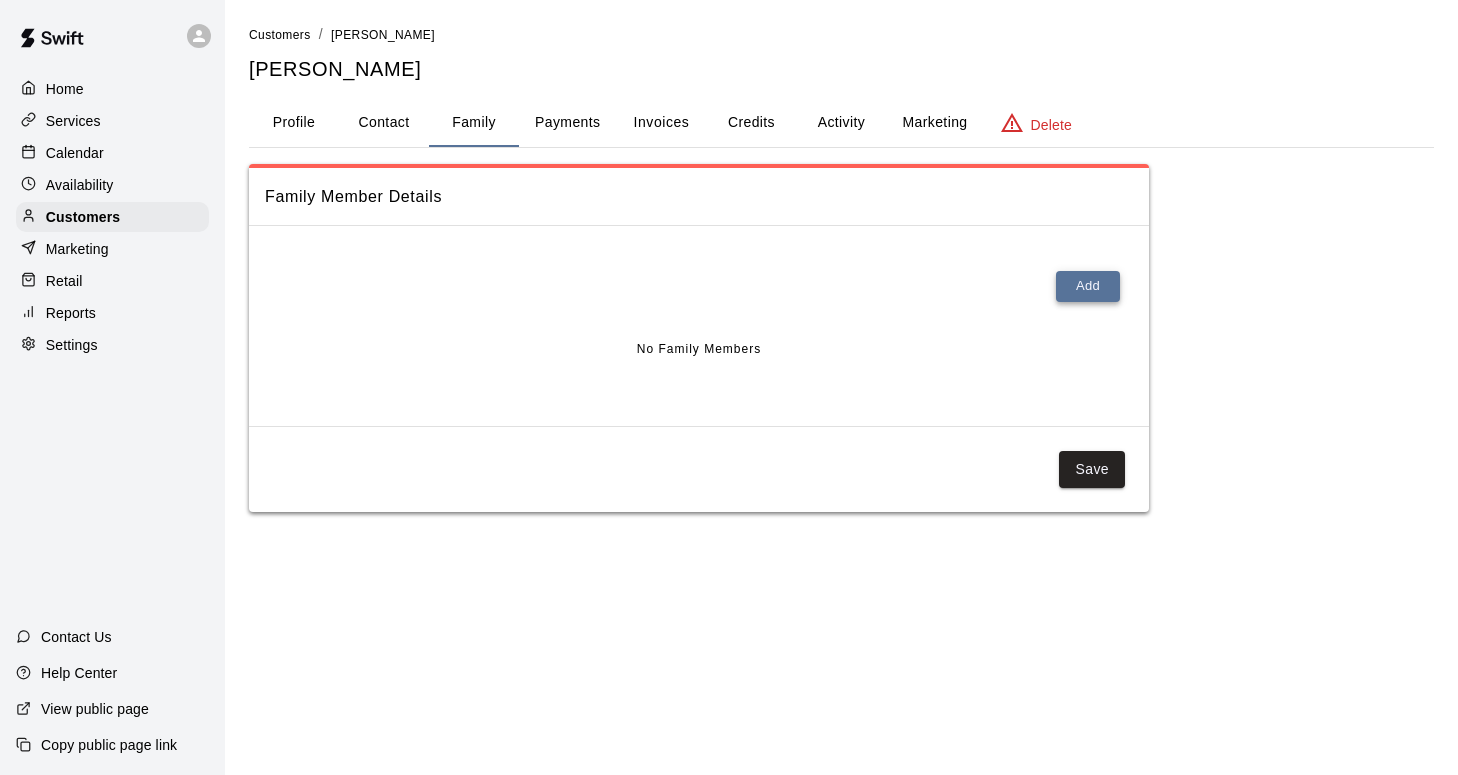 click on "Add" at bounding box center (1088, 286) 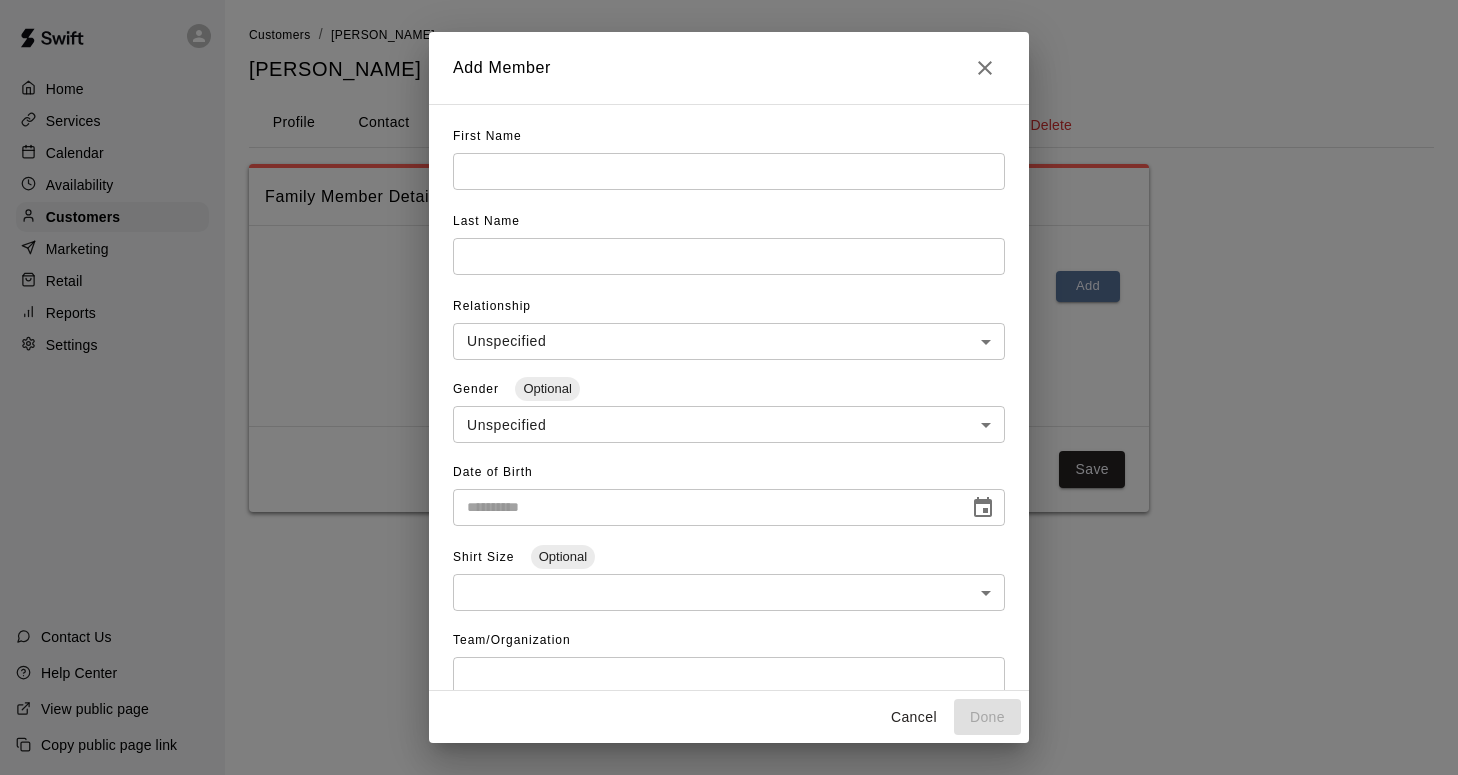 click at bounding box center (729, 171) 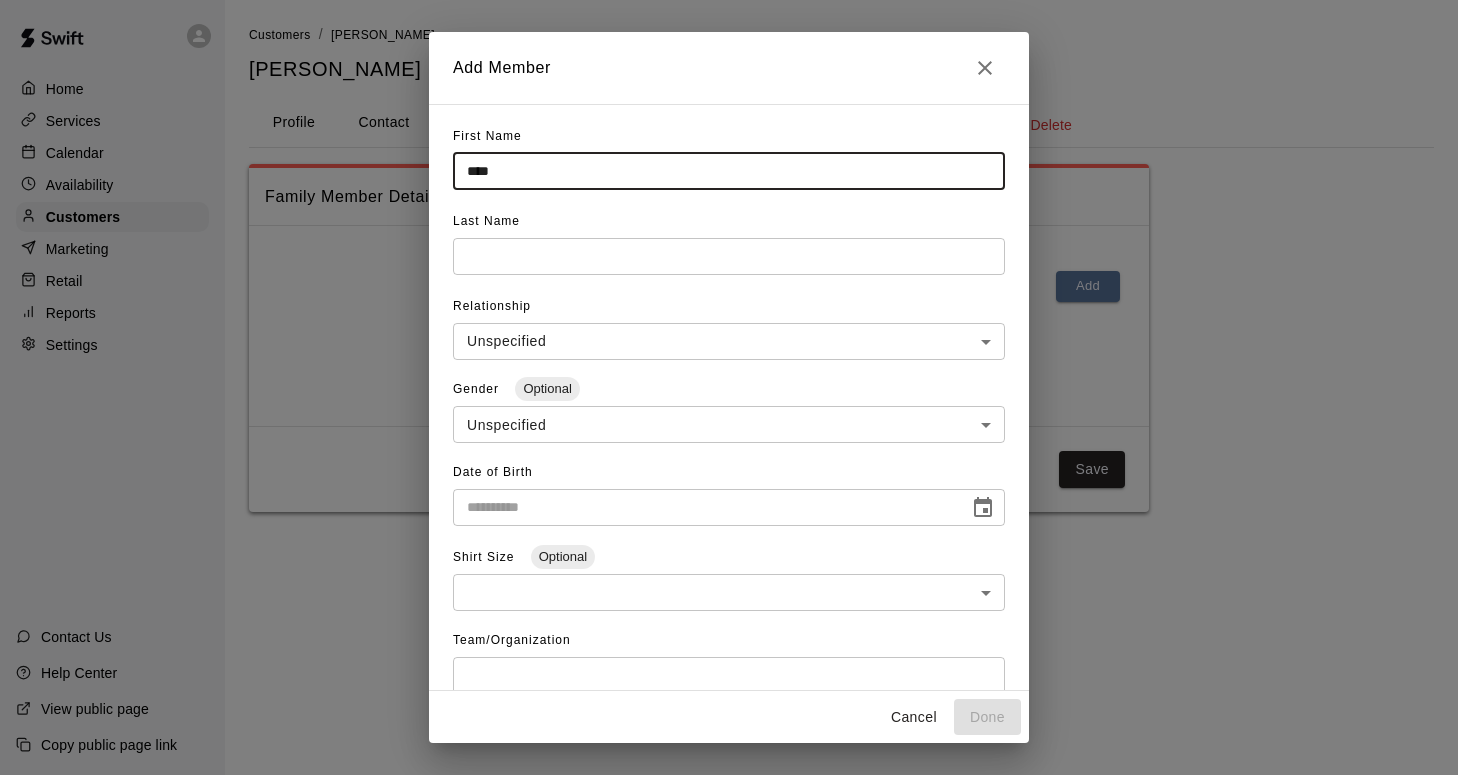 type on "****" 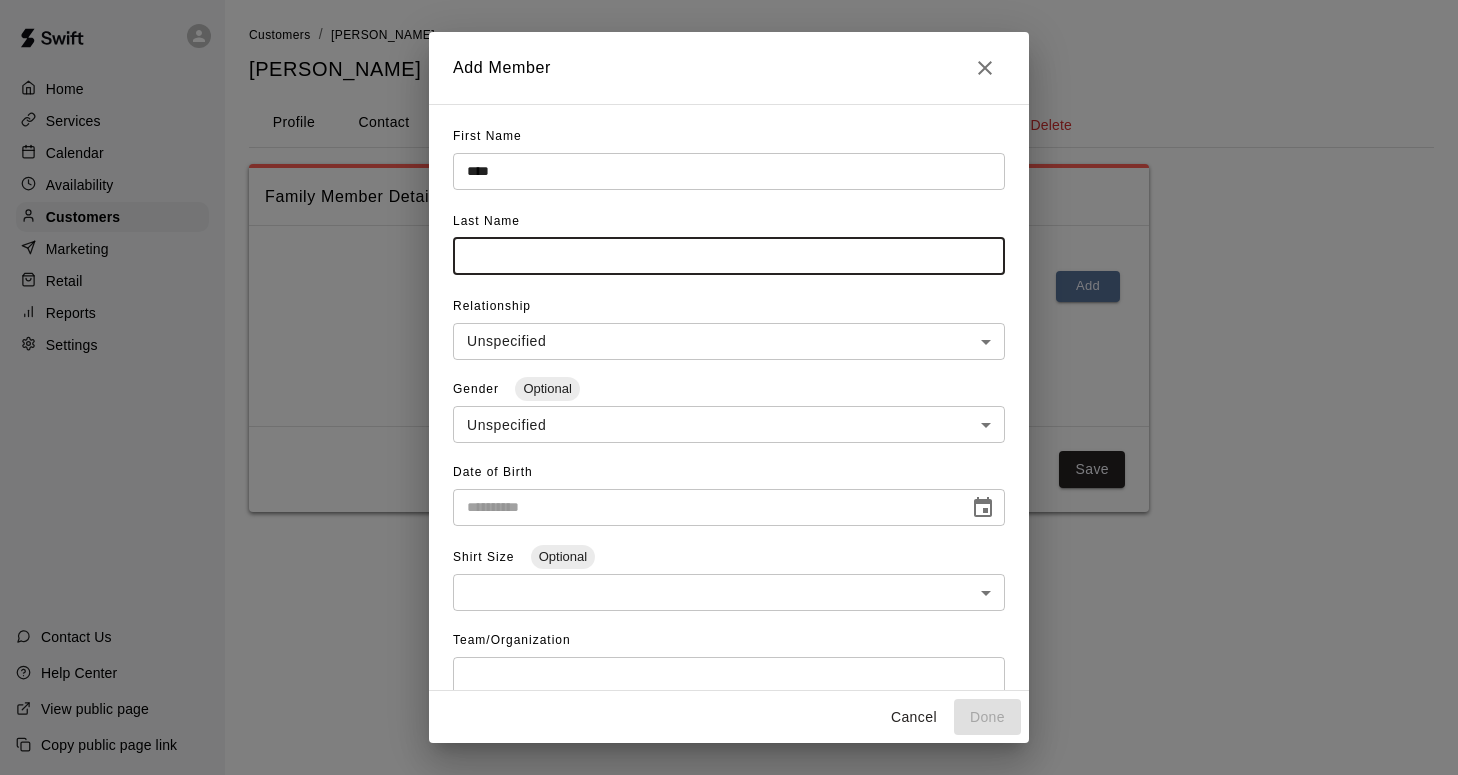 click at bounding box center [729, 256] 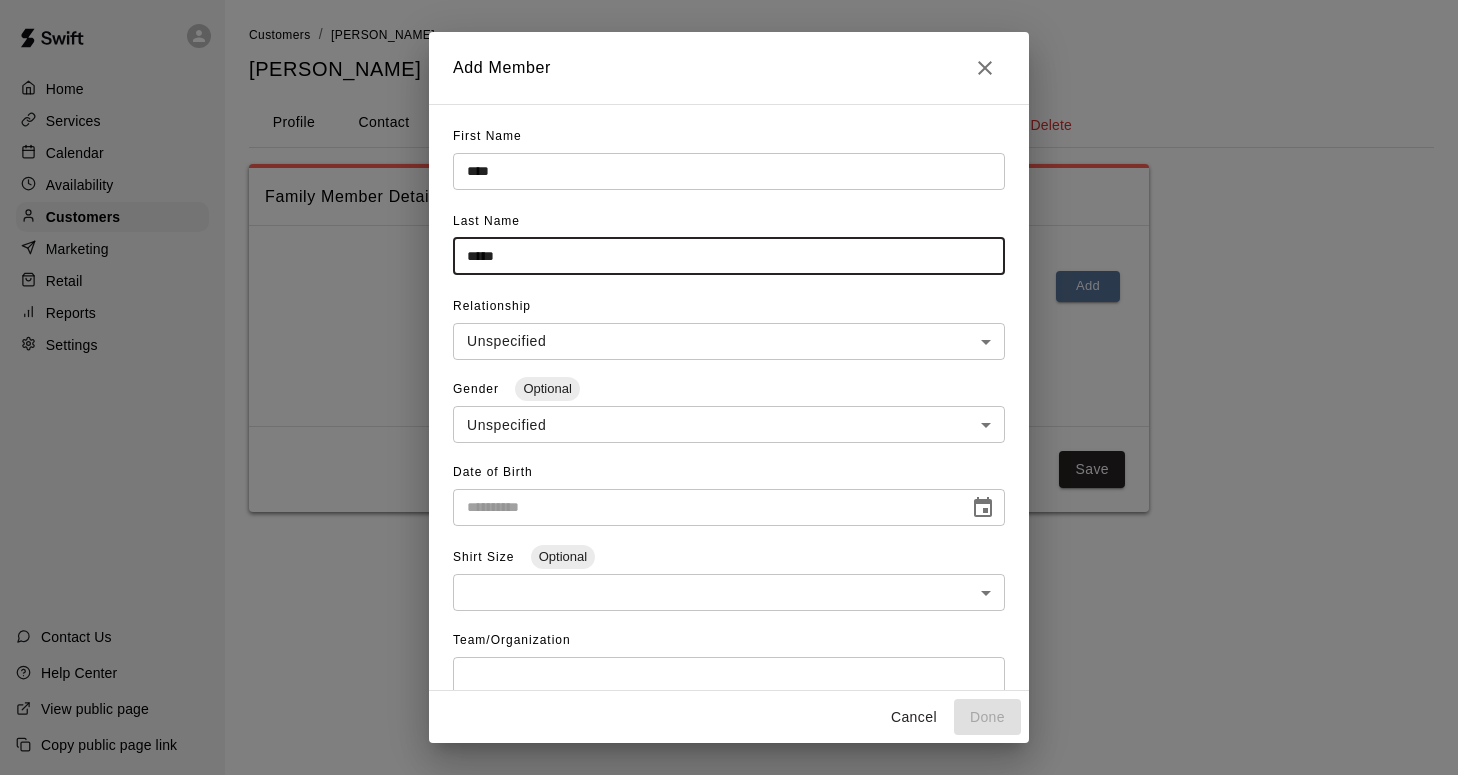 type on "*****" 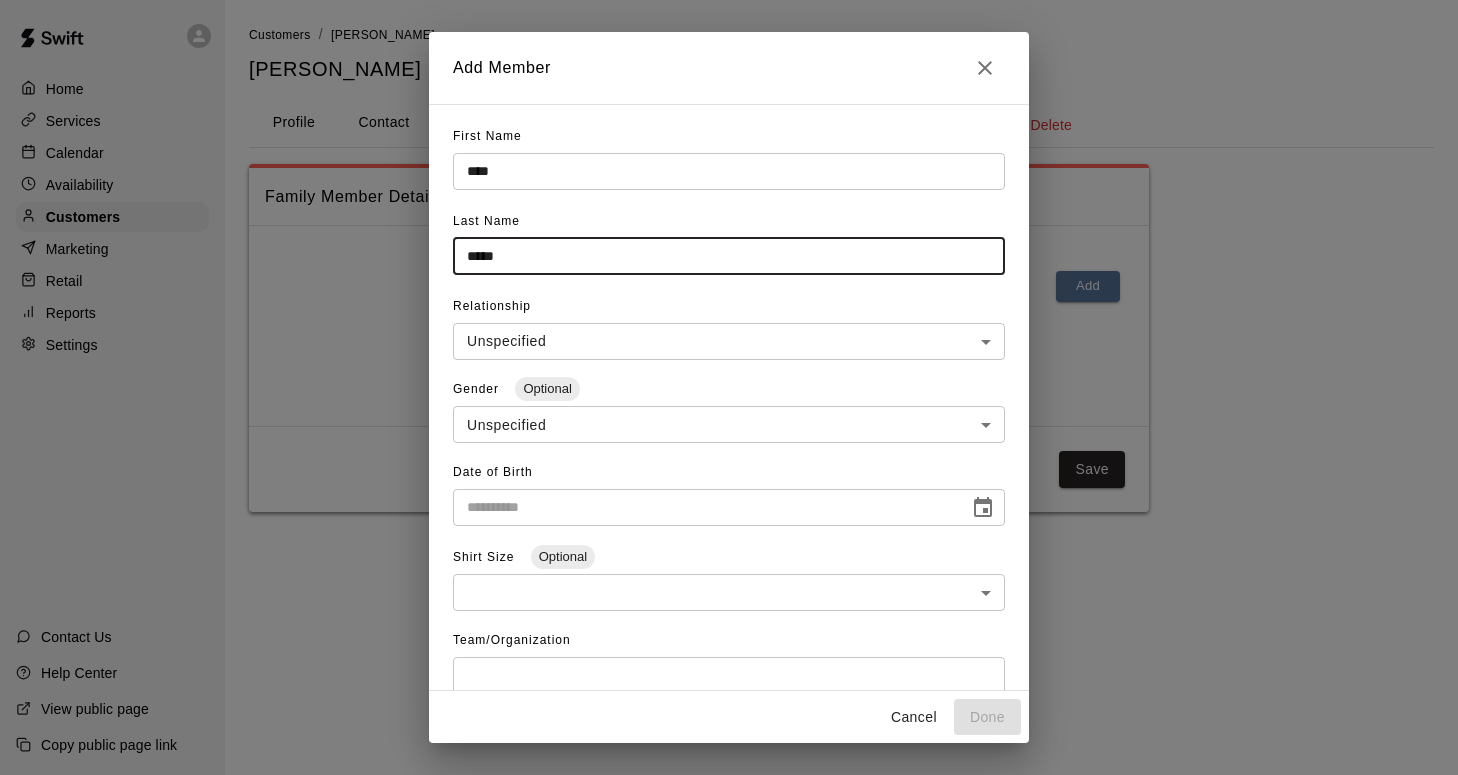 click on "**********" at bounding box center [729, 276] 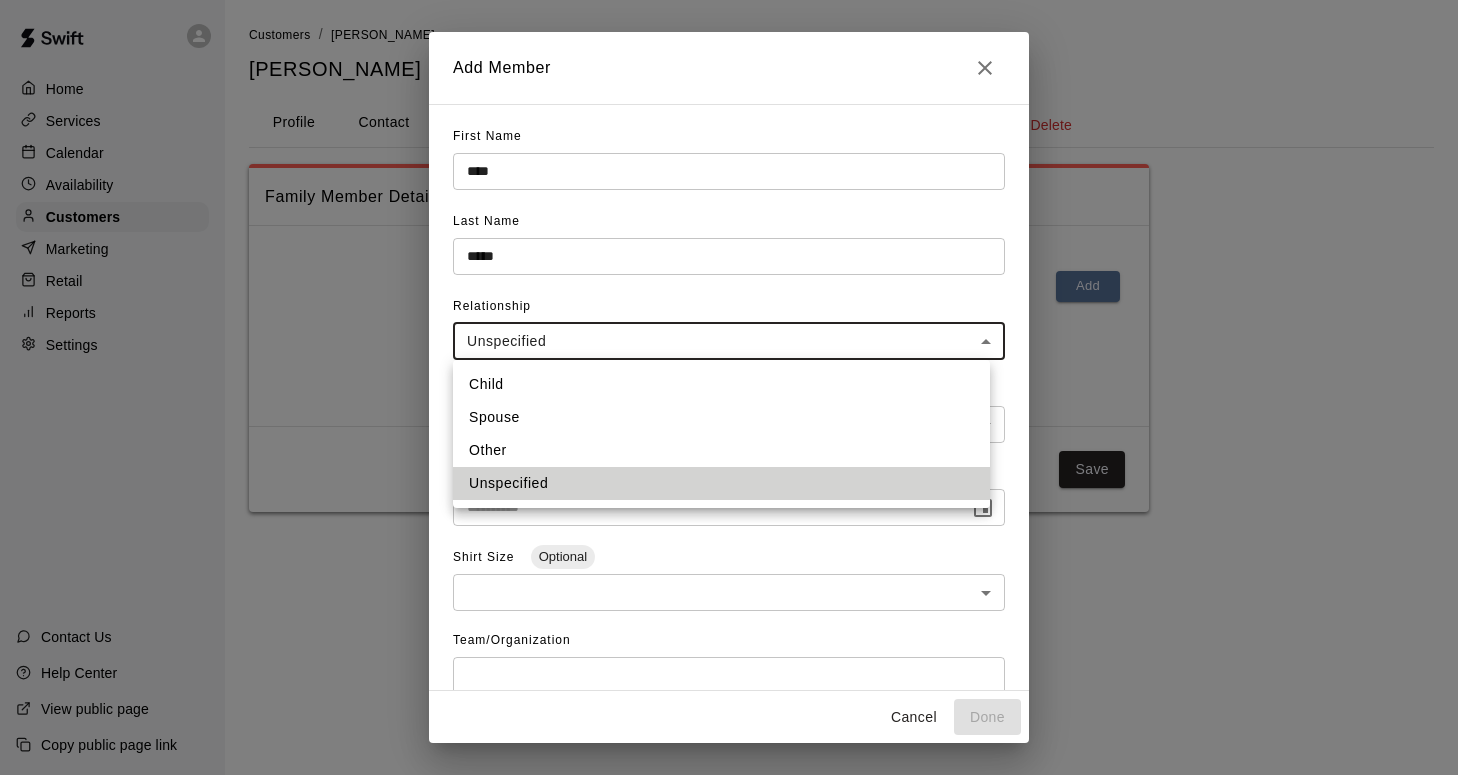 click on "Child" at bounding box center [721, 384] 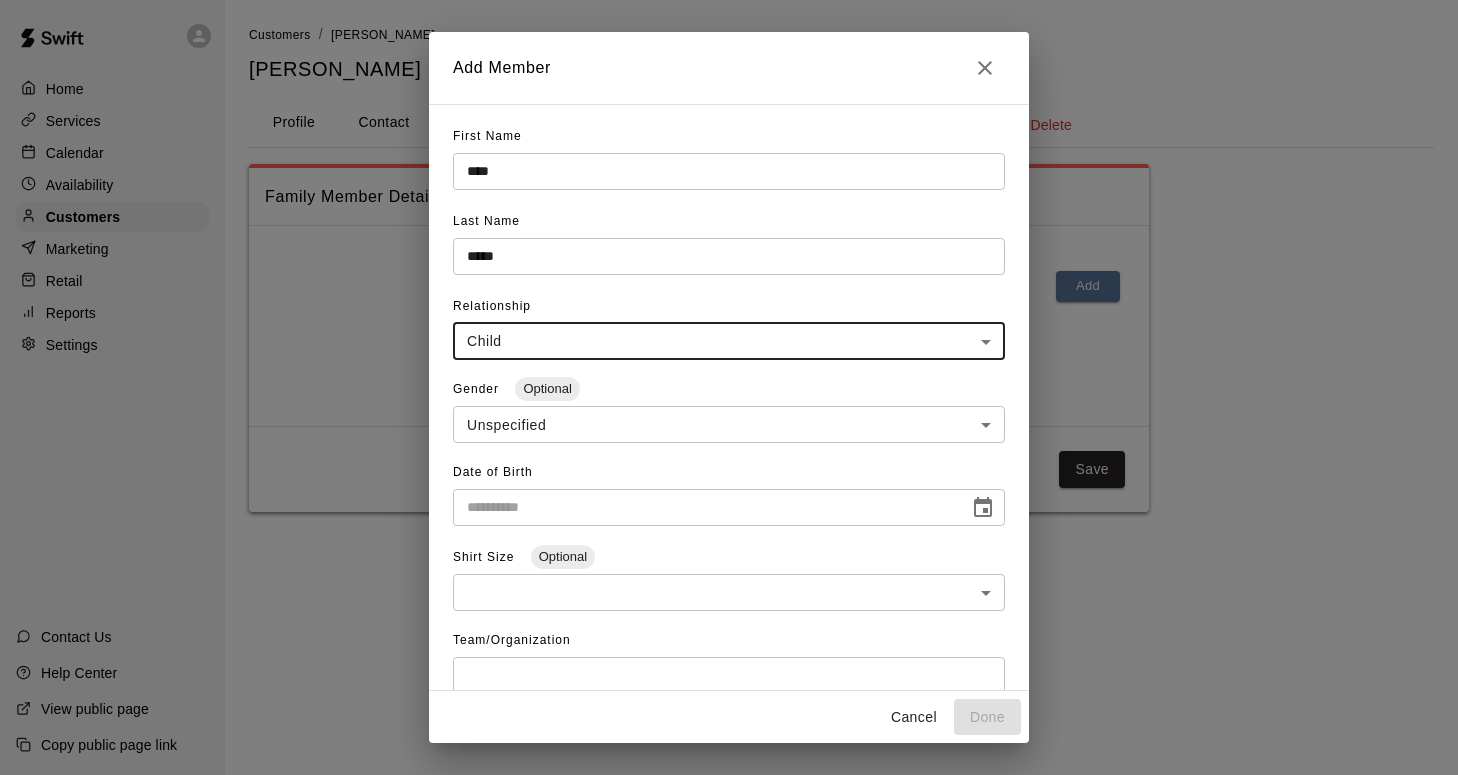 click on "**********" at bounding box center [729, 276] 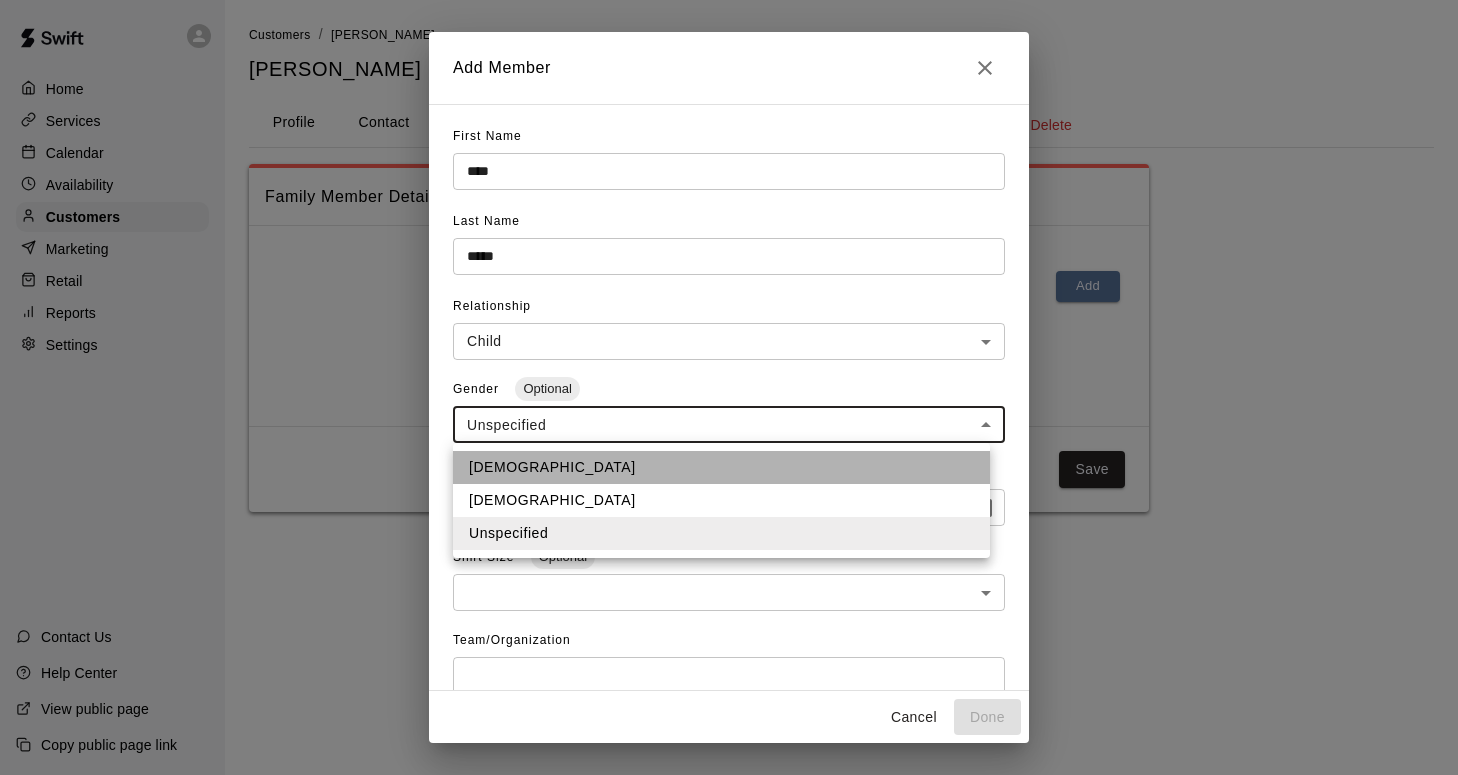 click on "[DEMOGRAPHIC_DATA]" at bounding box center [721, 467] 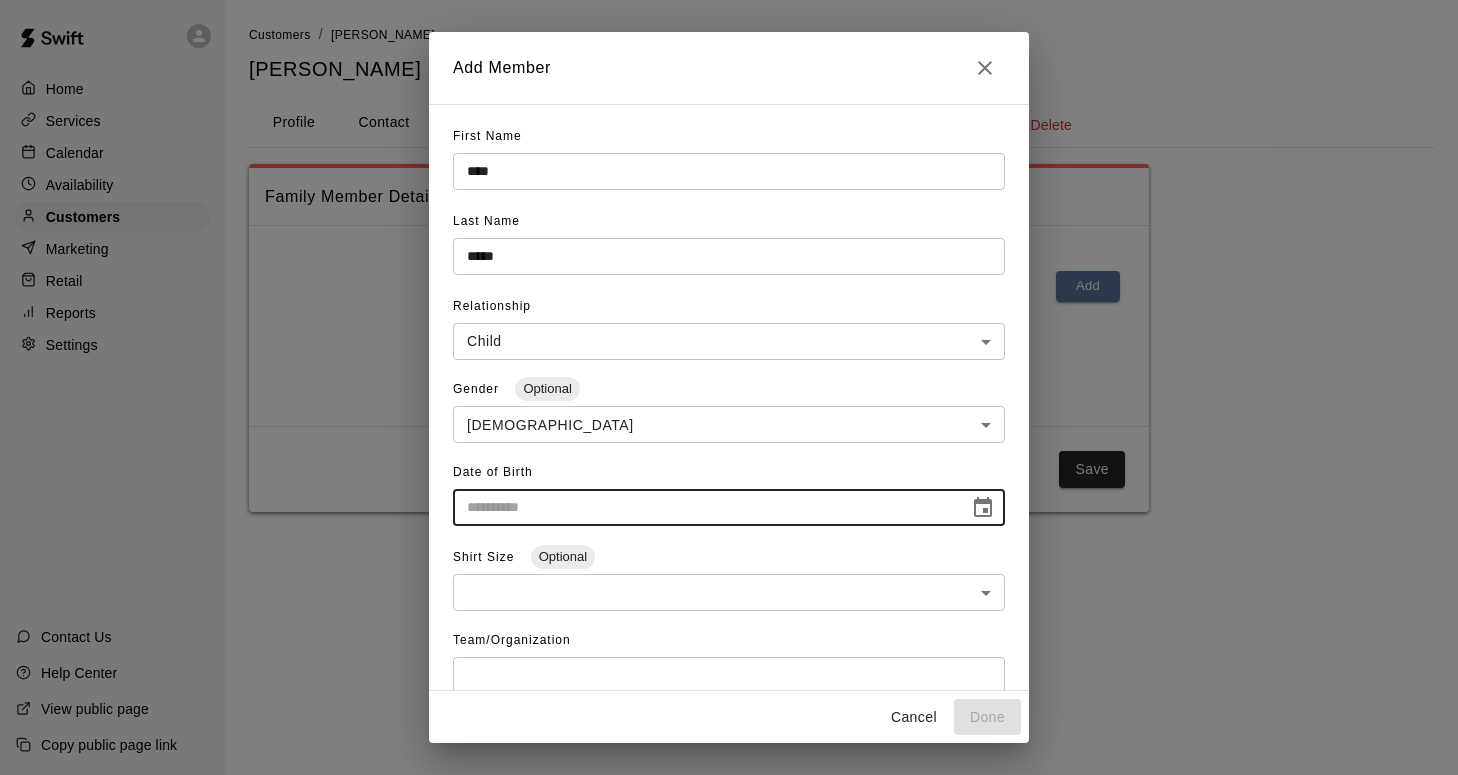 type on "**********" 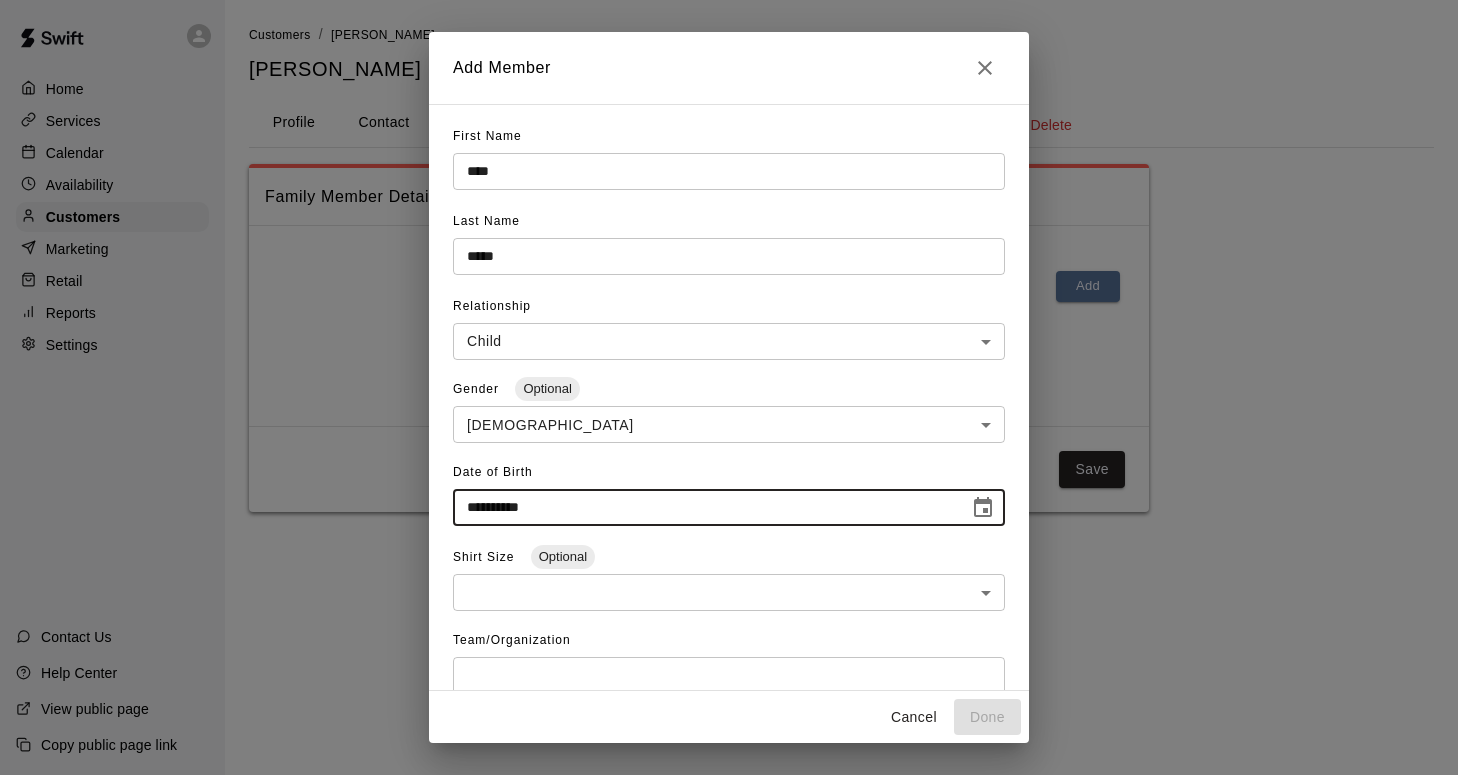 click on "**********" at bounding box center (704, 507) 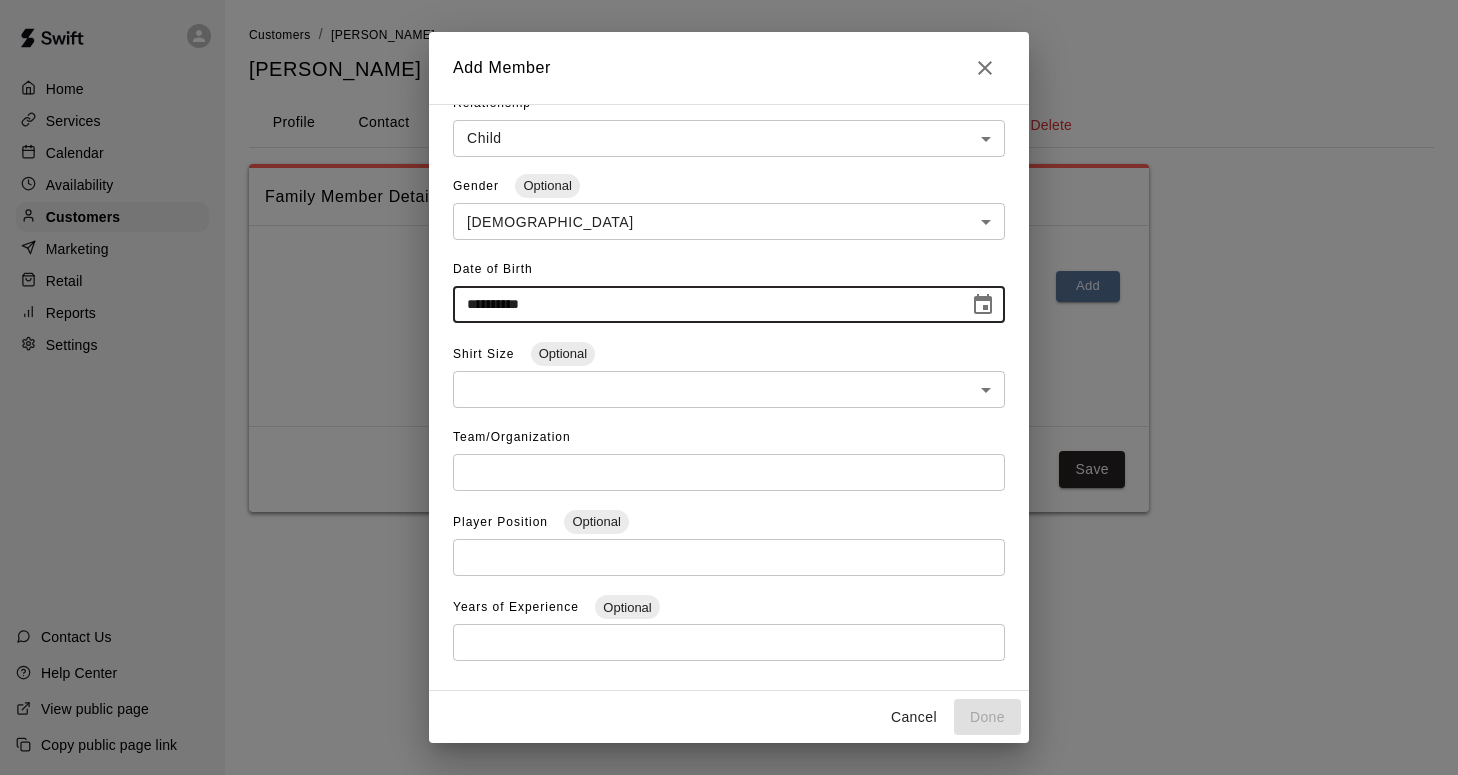 scroll, scrollTop: 238, scrollLeft: 0, axis: vertical 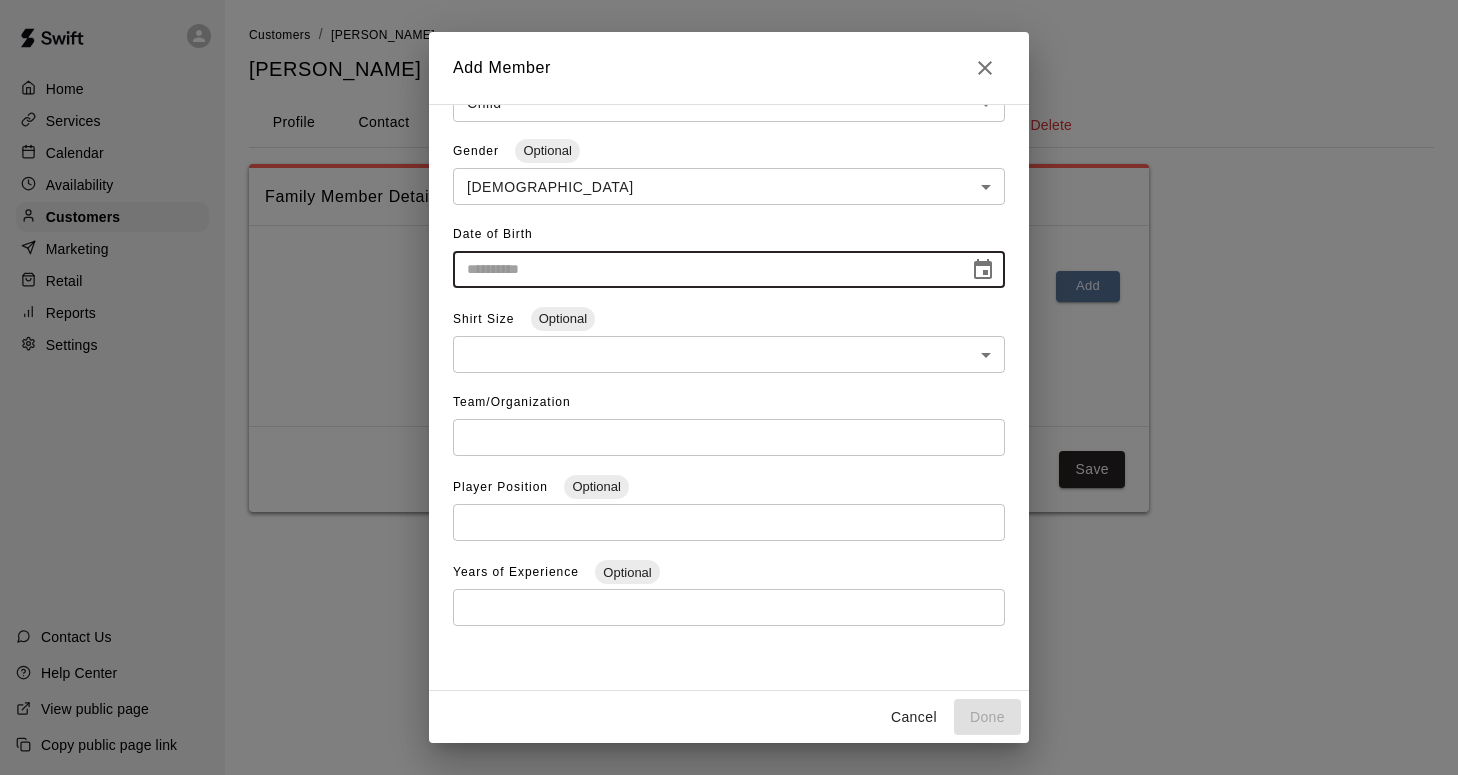 click on "First Name   **** ​ Last Name   ***** ​ Relationship   Child ***** ​ Gender   Optional [DEMOGRAPHIC_DATA] **** ​ Date of Birth   ​ Shirt Size   Optional ​ ​ Team/Organization   ​ Player Position   Optional ​ Years of Experience   Optional ​" at bounding box center (729, 397) 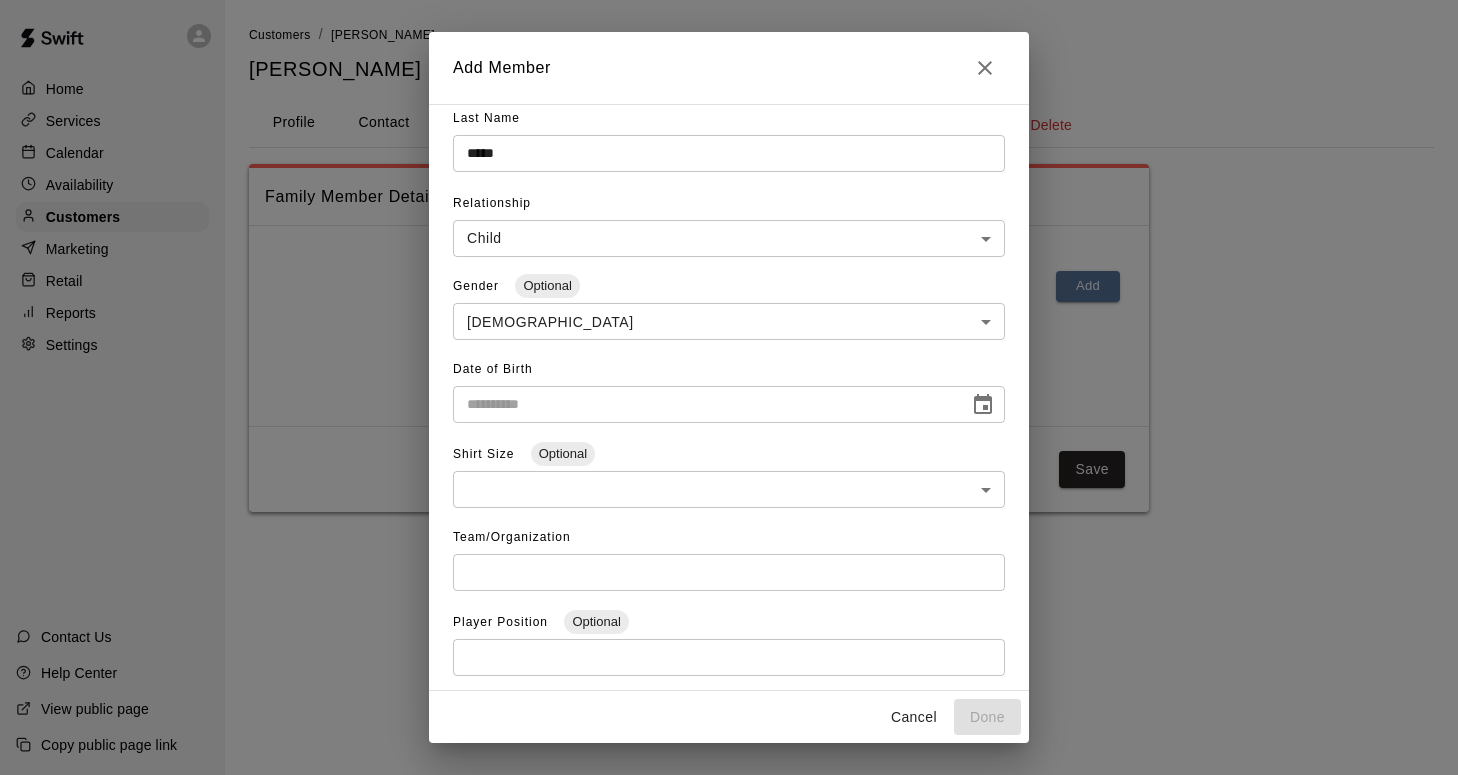 scroll, scrollTop: 0, scrollLeft: 0, axis: both 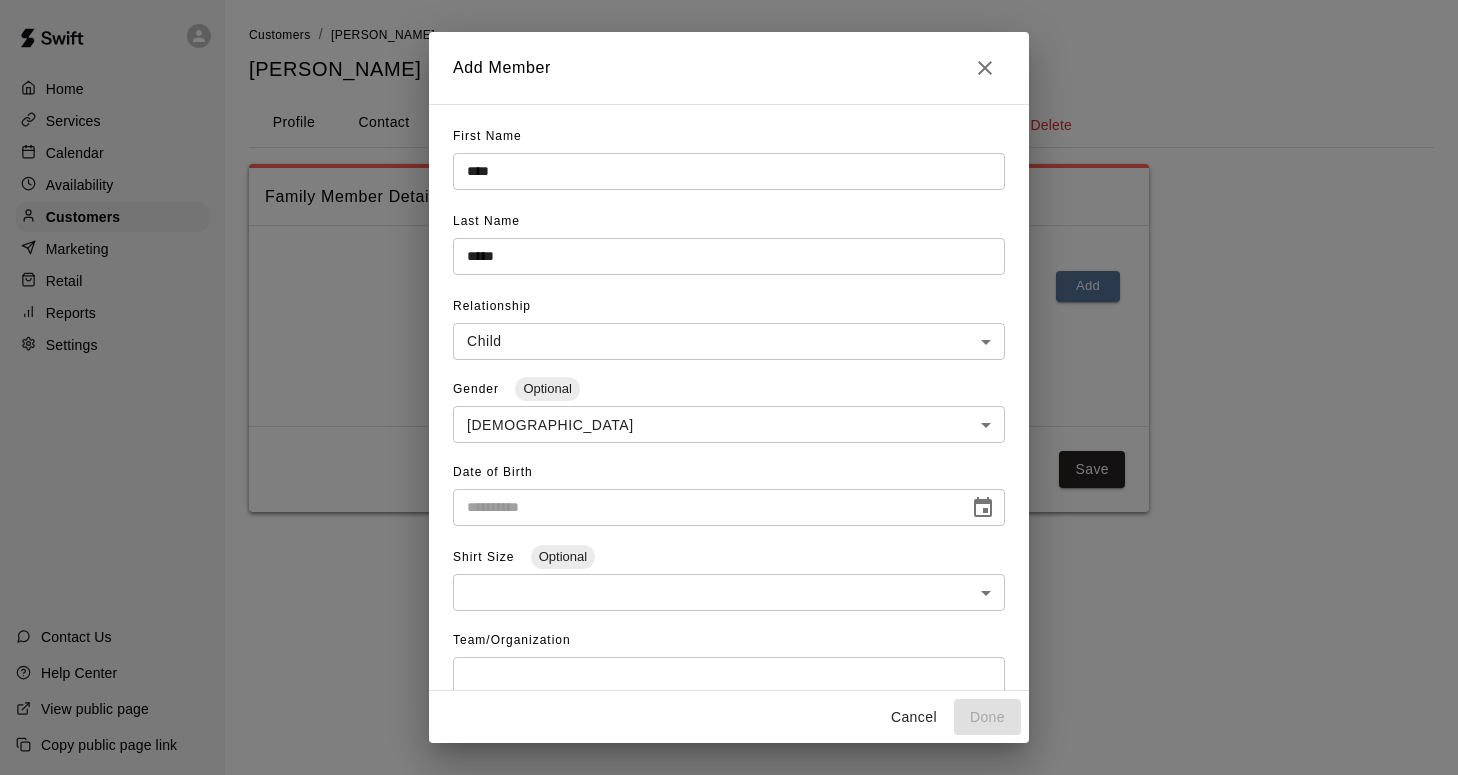 click on "Cancel Done" at bounding box center (729, 717) 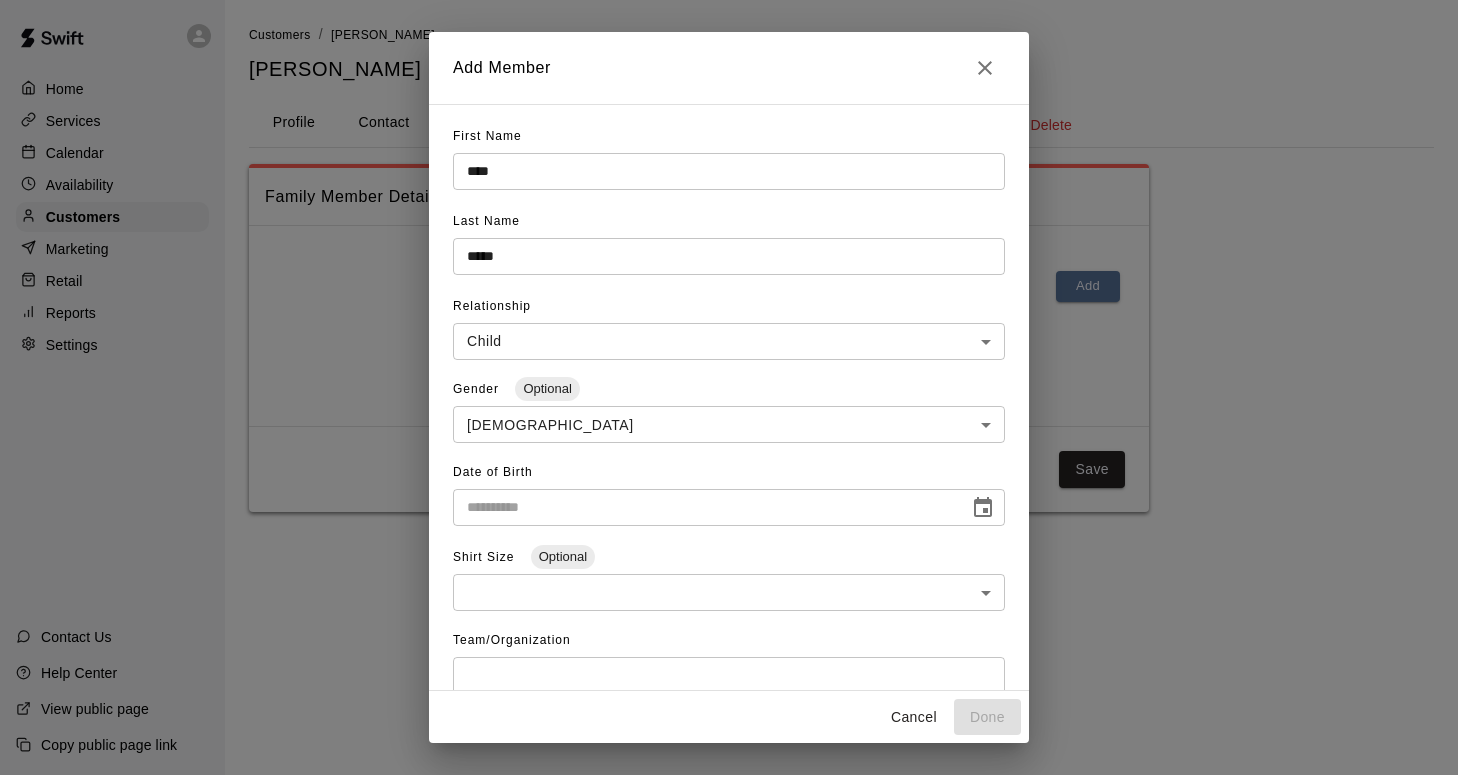 click 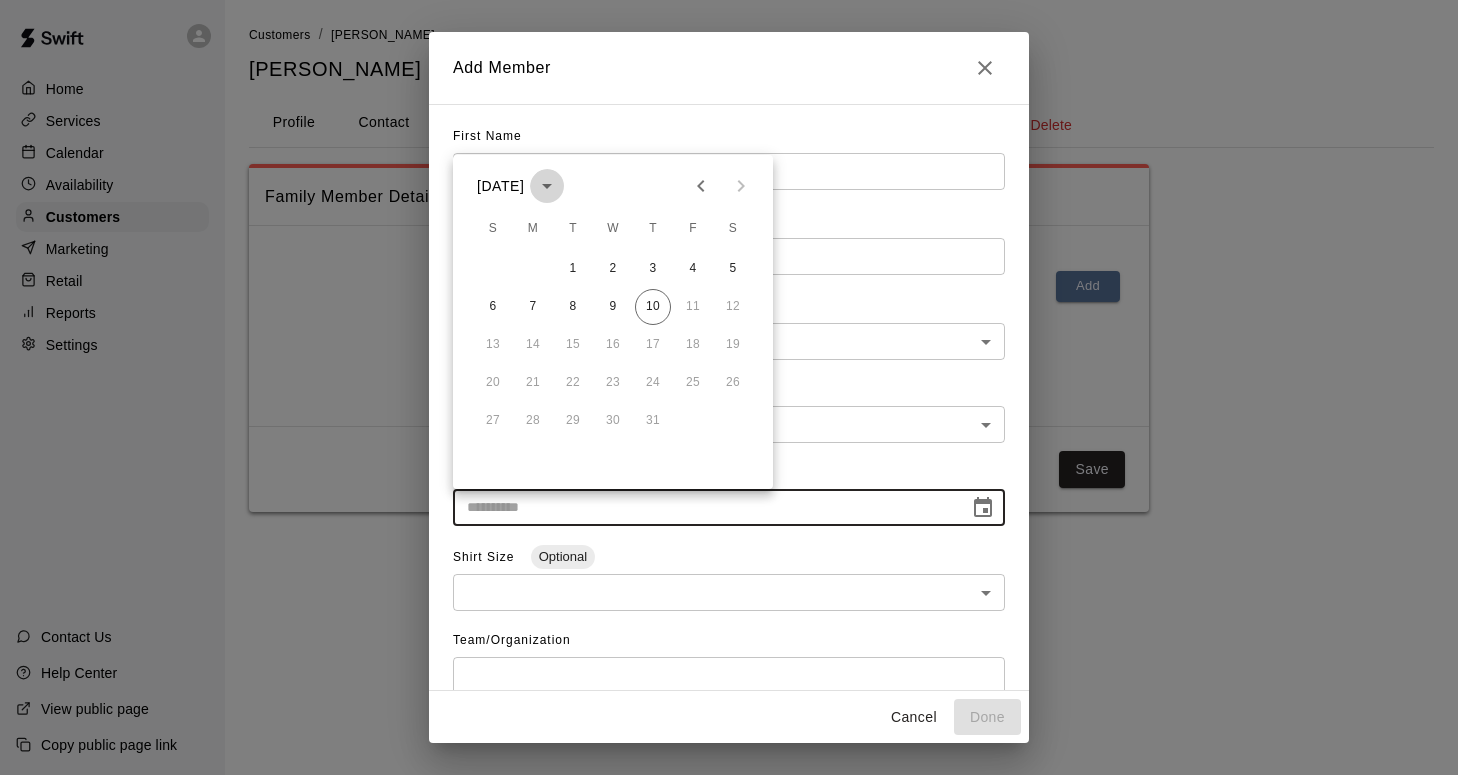 click 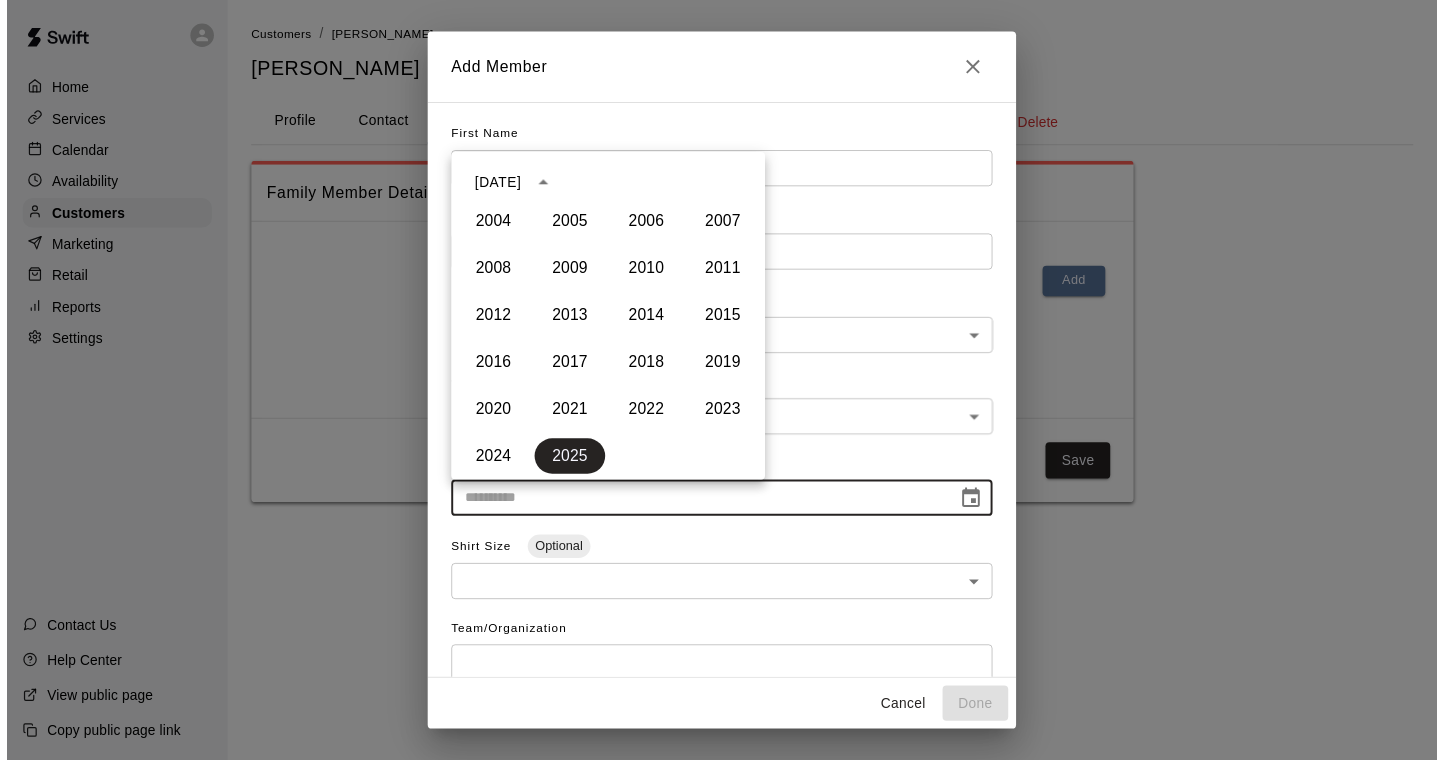 scroll, scrollTop: 1252, scrollLeft: 0, axis: vertical 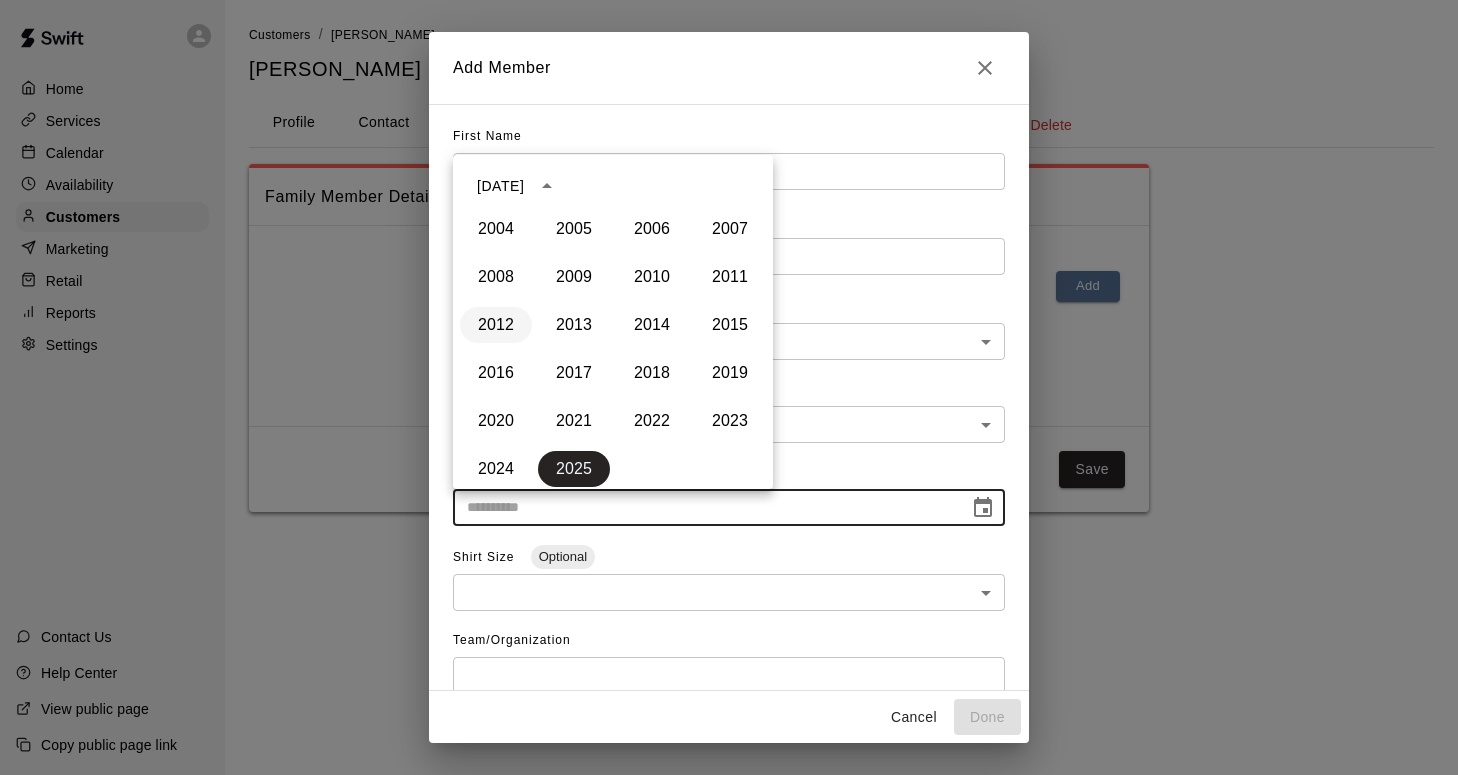 click on "2012" at bounding box center (496, 325) 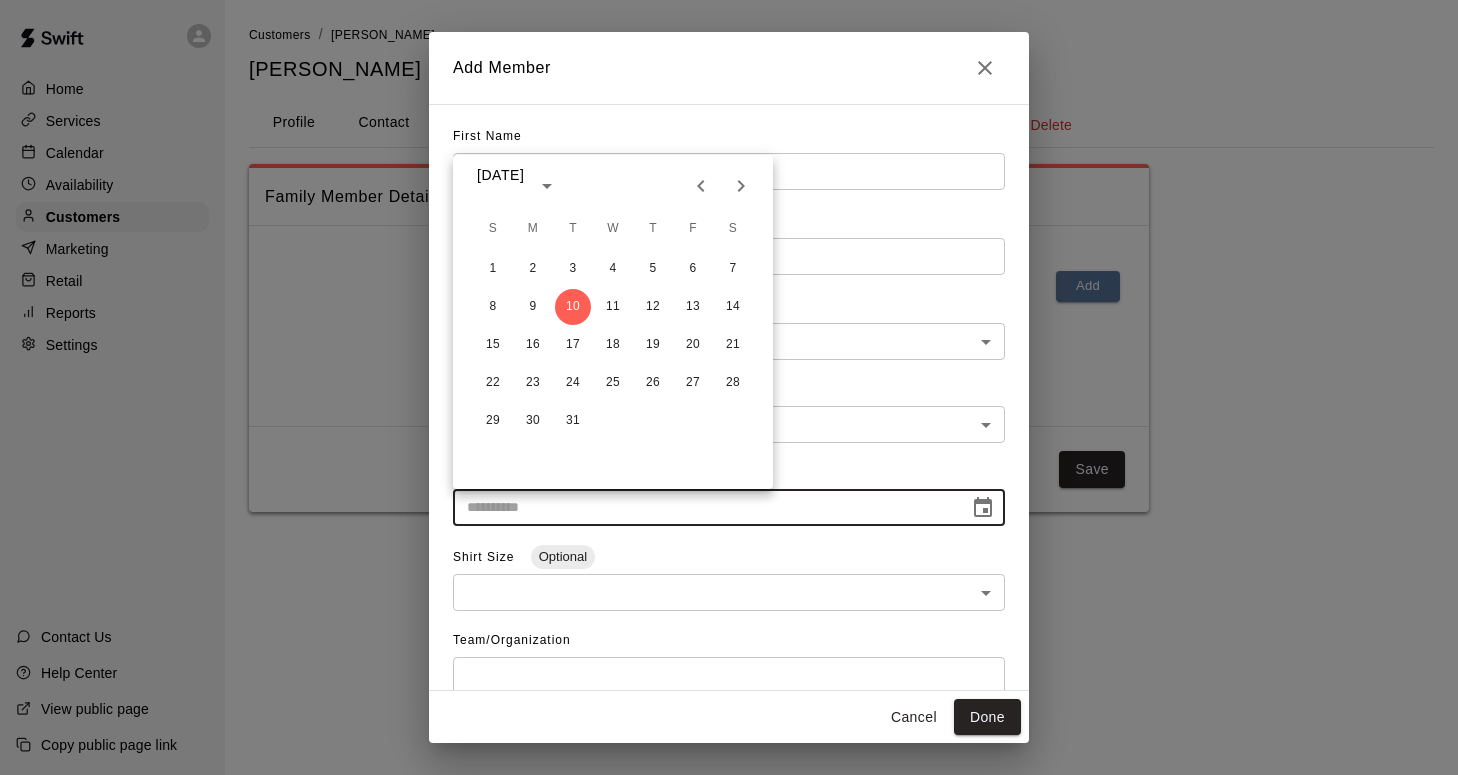 type on "**********" 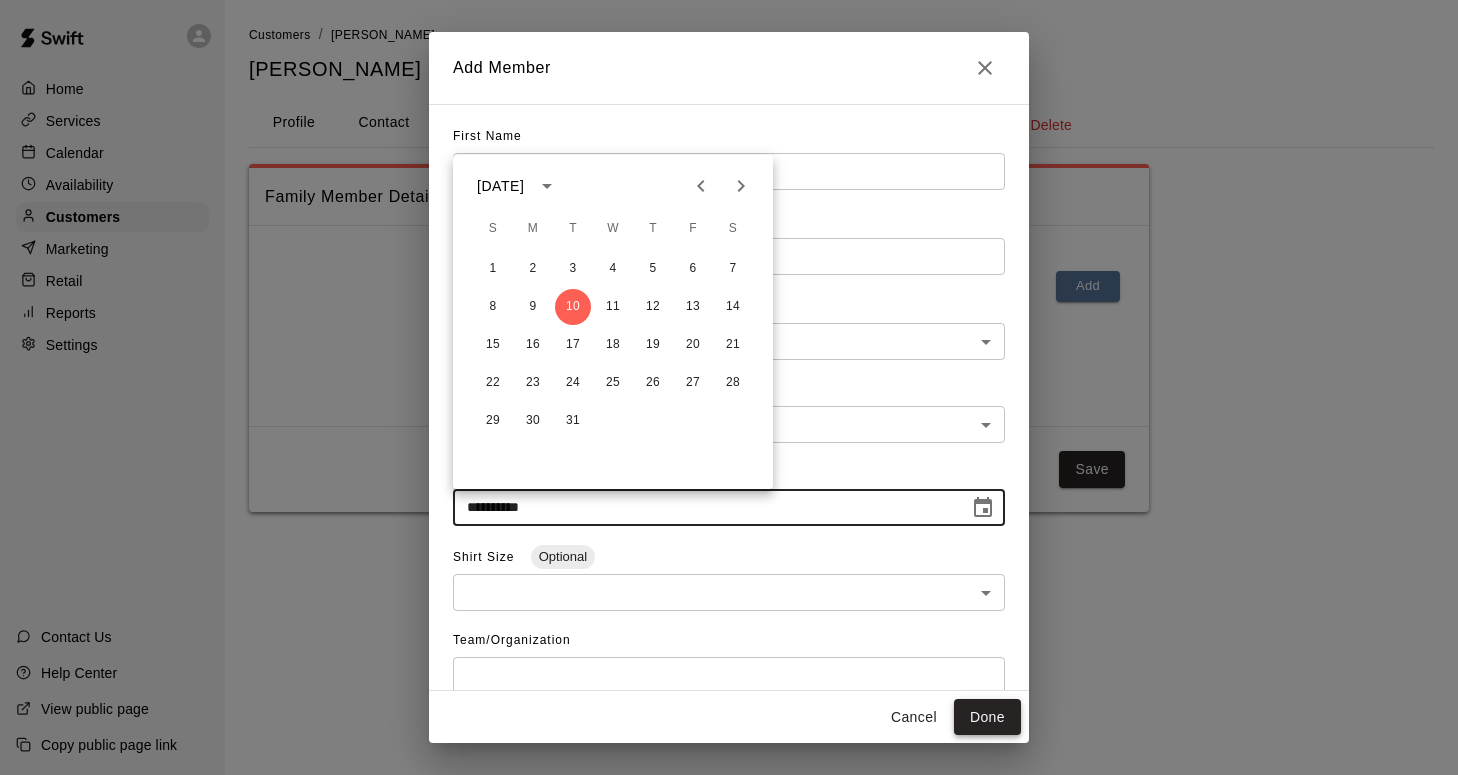 click on "Done" at bounding box center (987, 717) 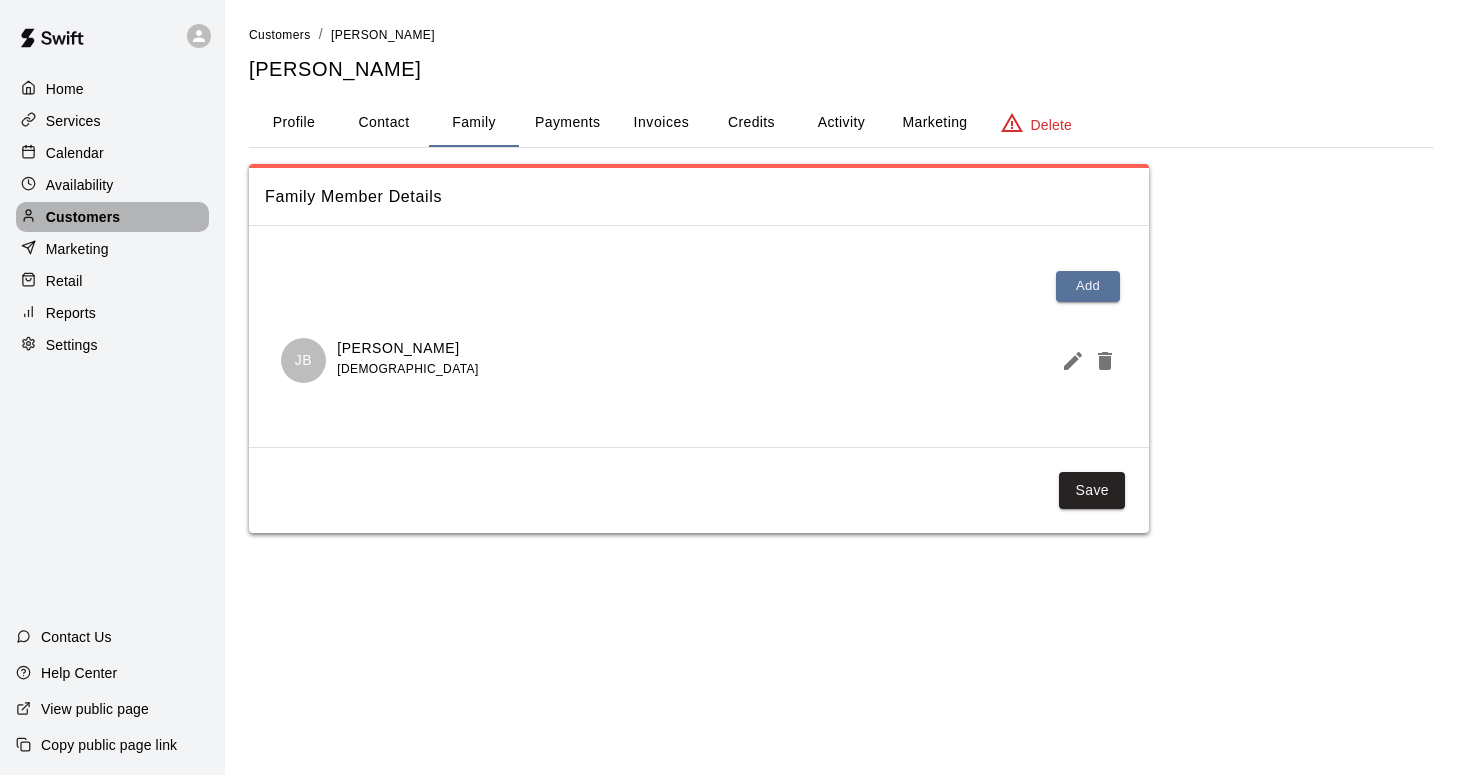 click on "Customers" at bounding box center (83, 217) 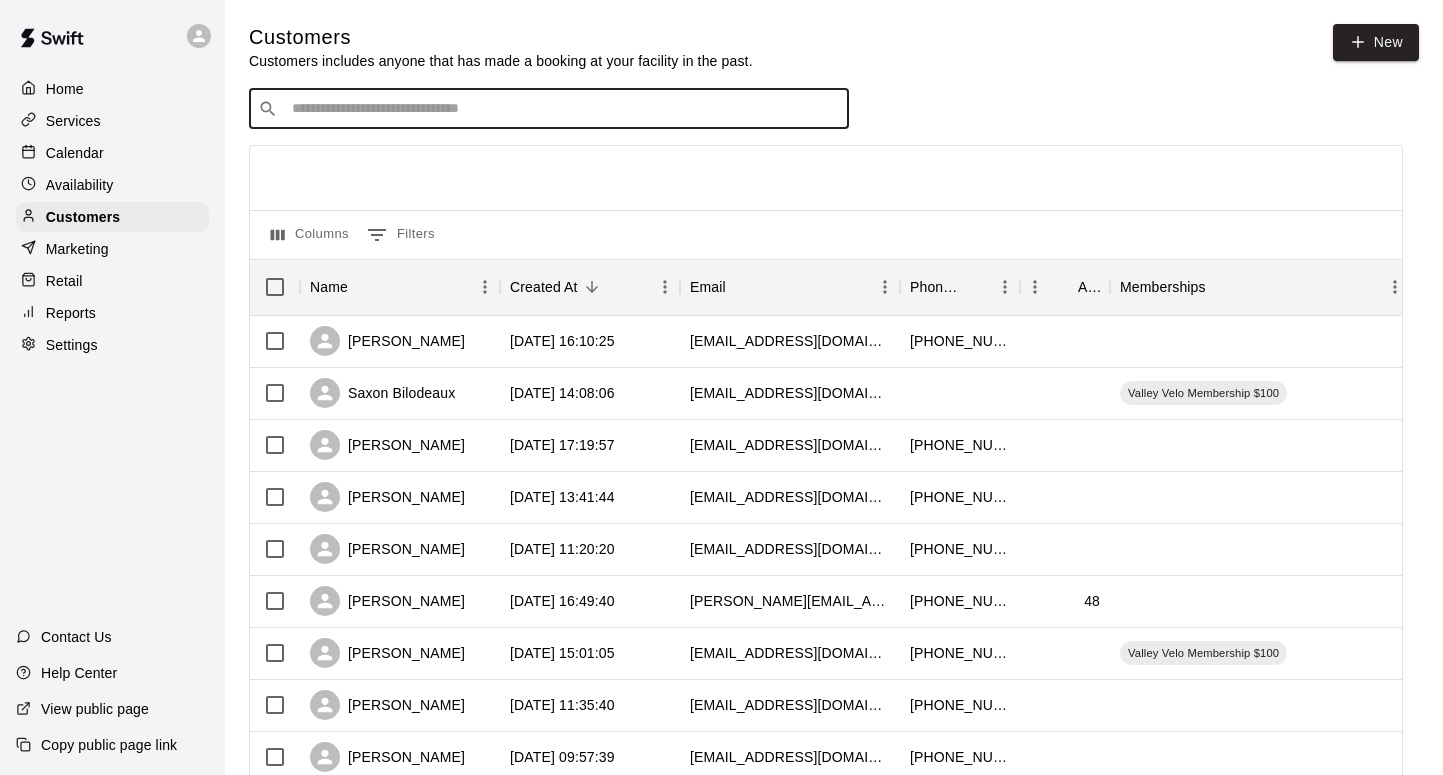 click at bounding box center [563, 109] 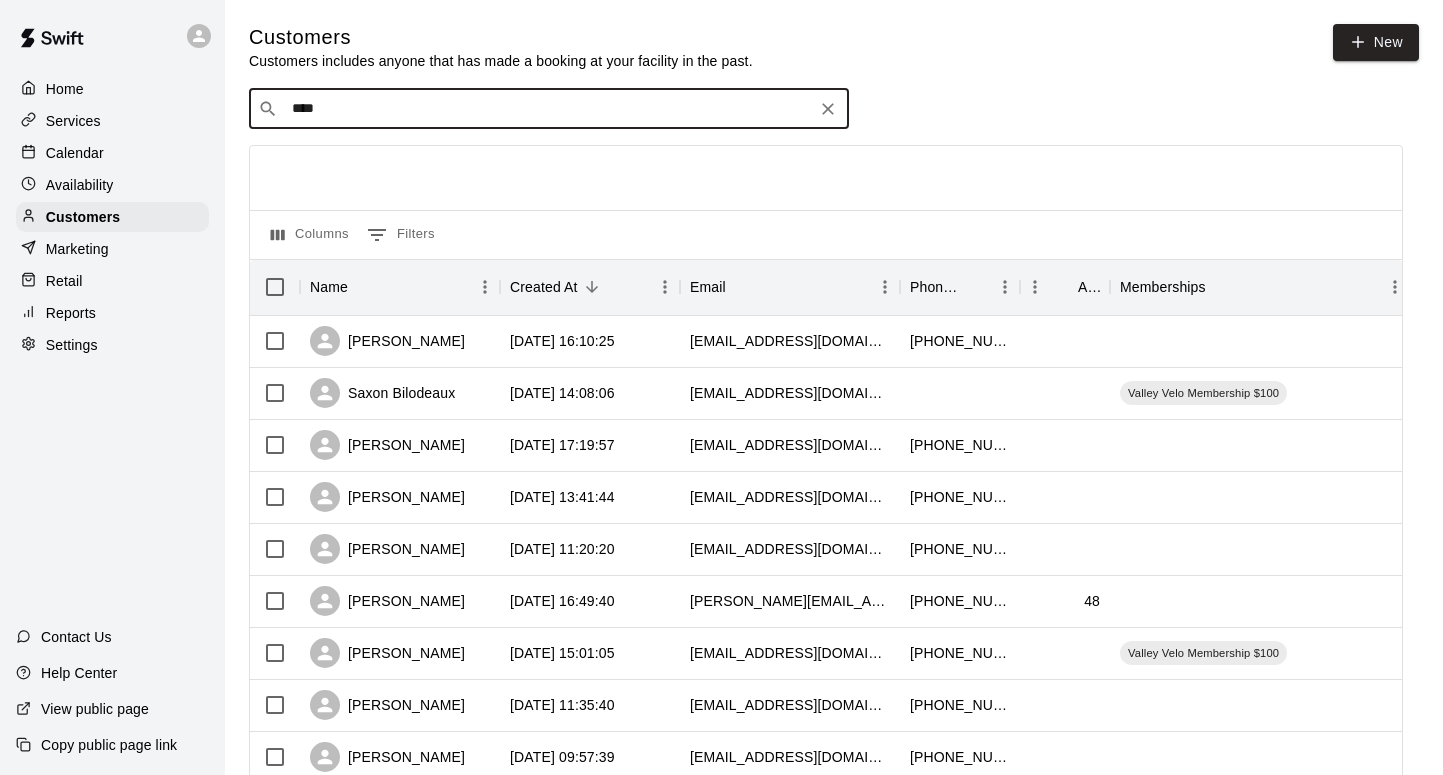 type on "*****" 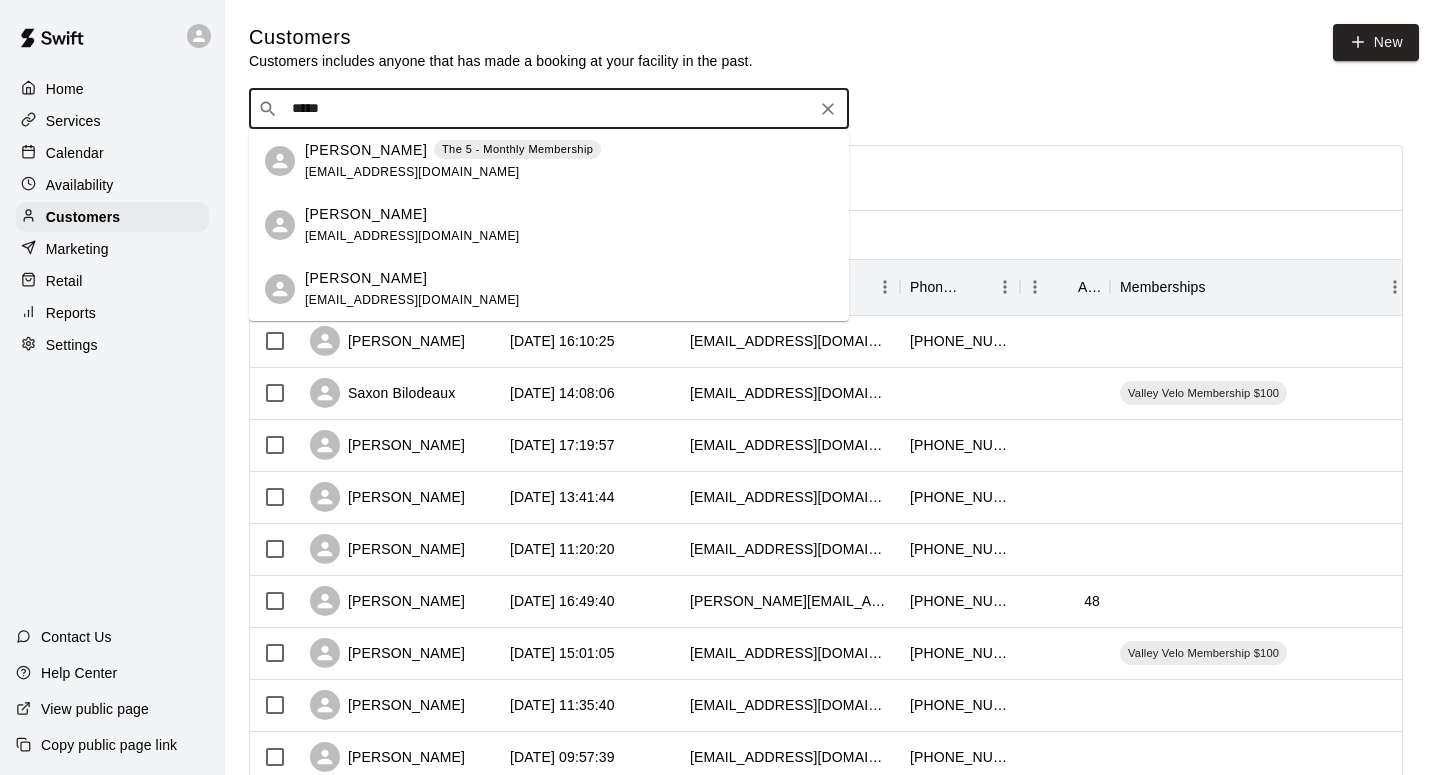 click on "[PERSON_NAME]" at bounding box center [366, 278] 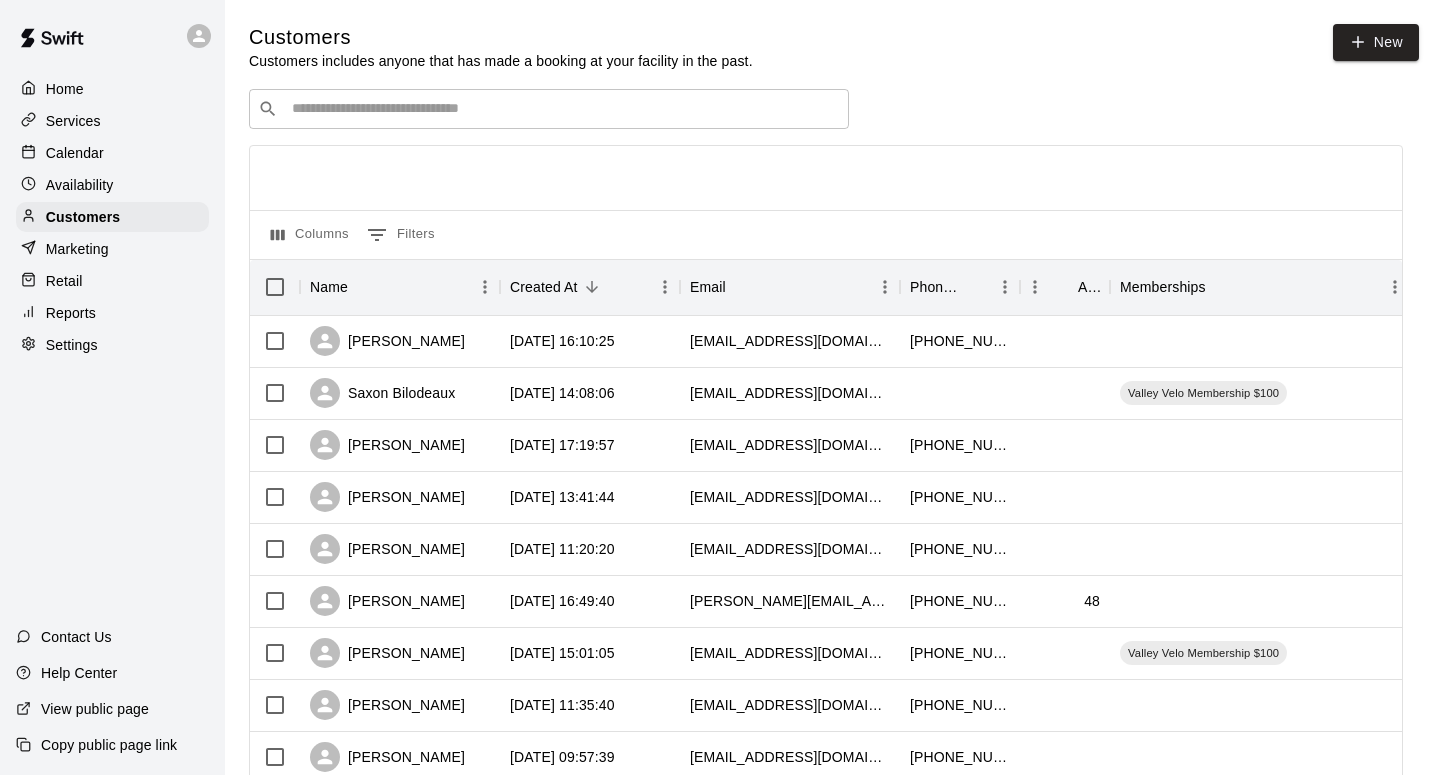 click on "​ ​" at bounding box center [549, 109] 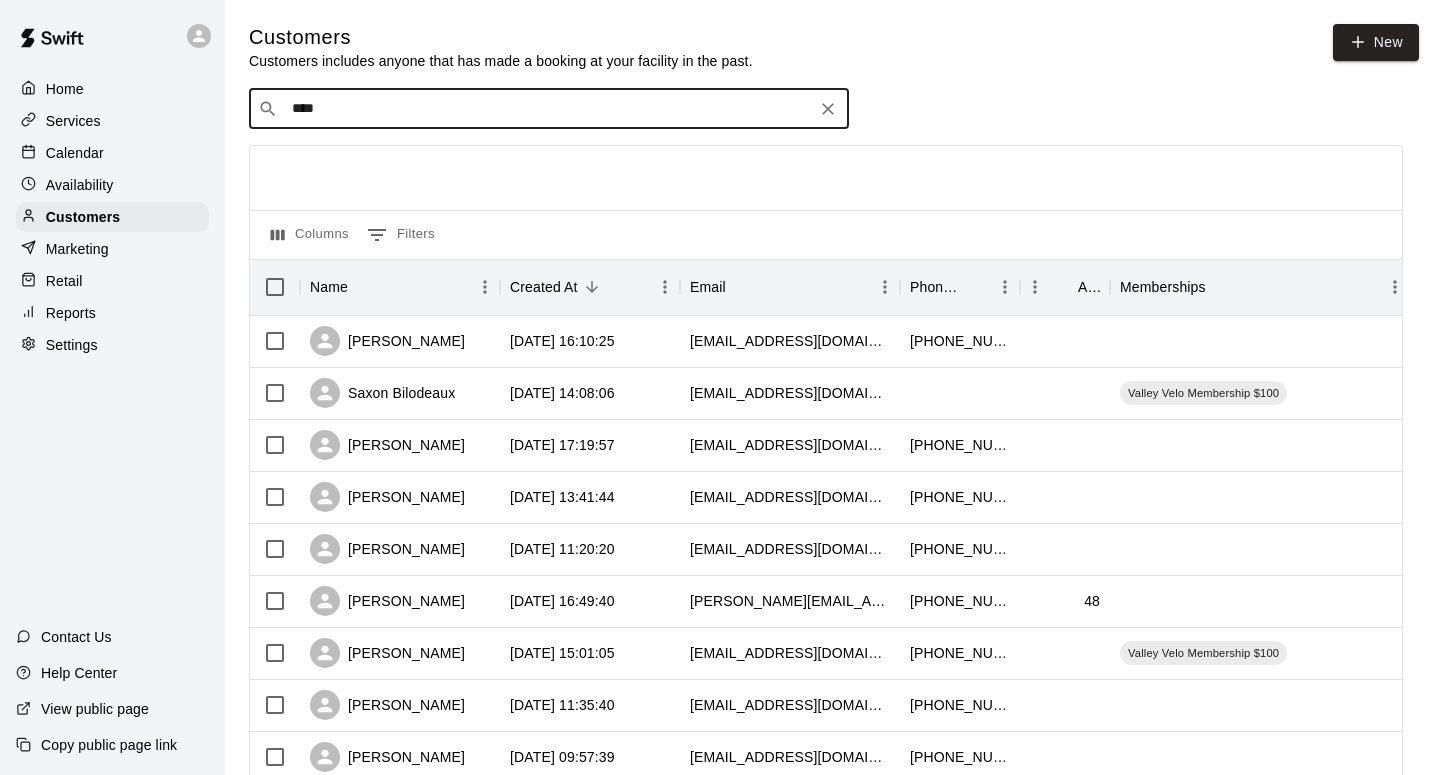 type on "*****" 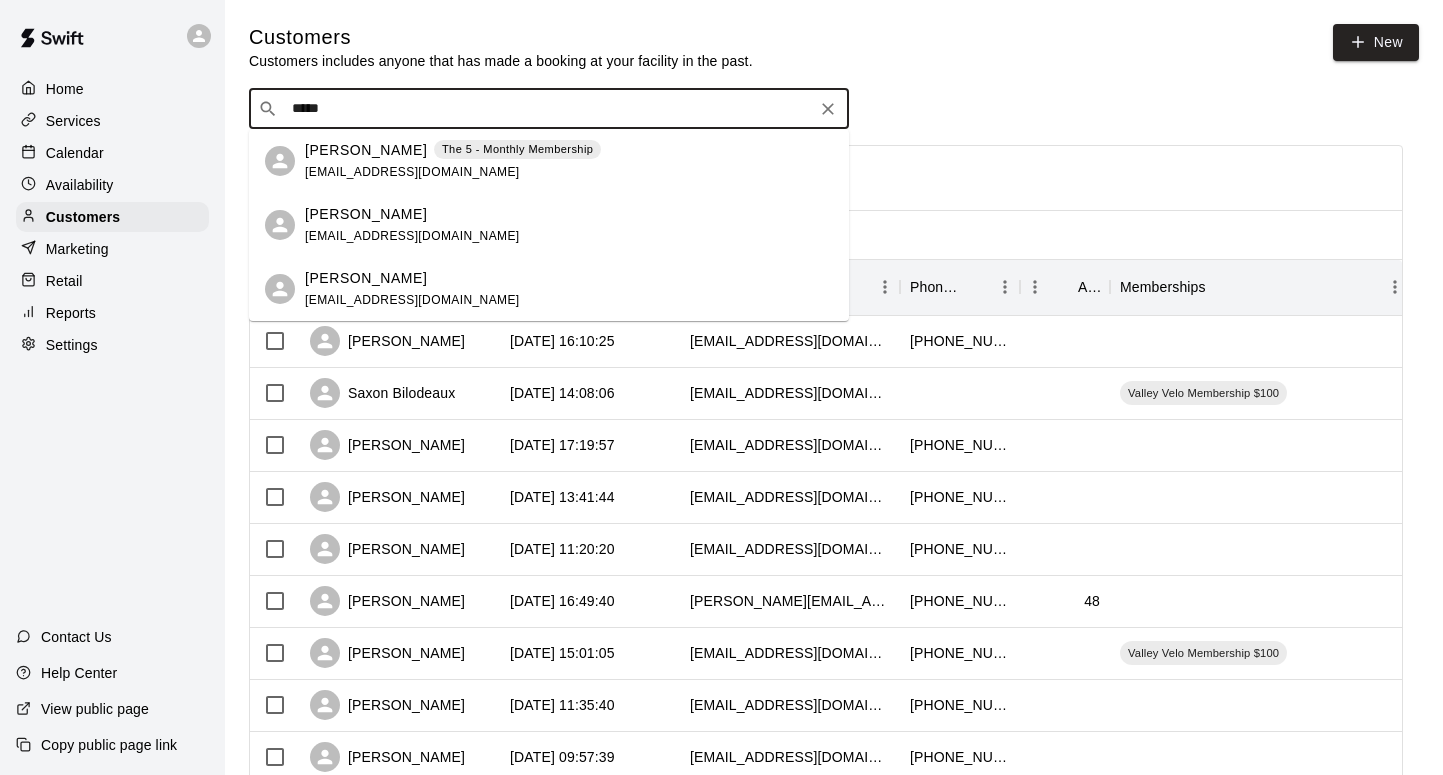 click on "[EMAIL_ADDRESS][DOMAIN_NAME]" at bounding box center (412, 236) 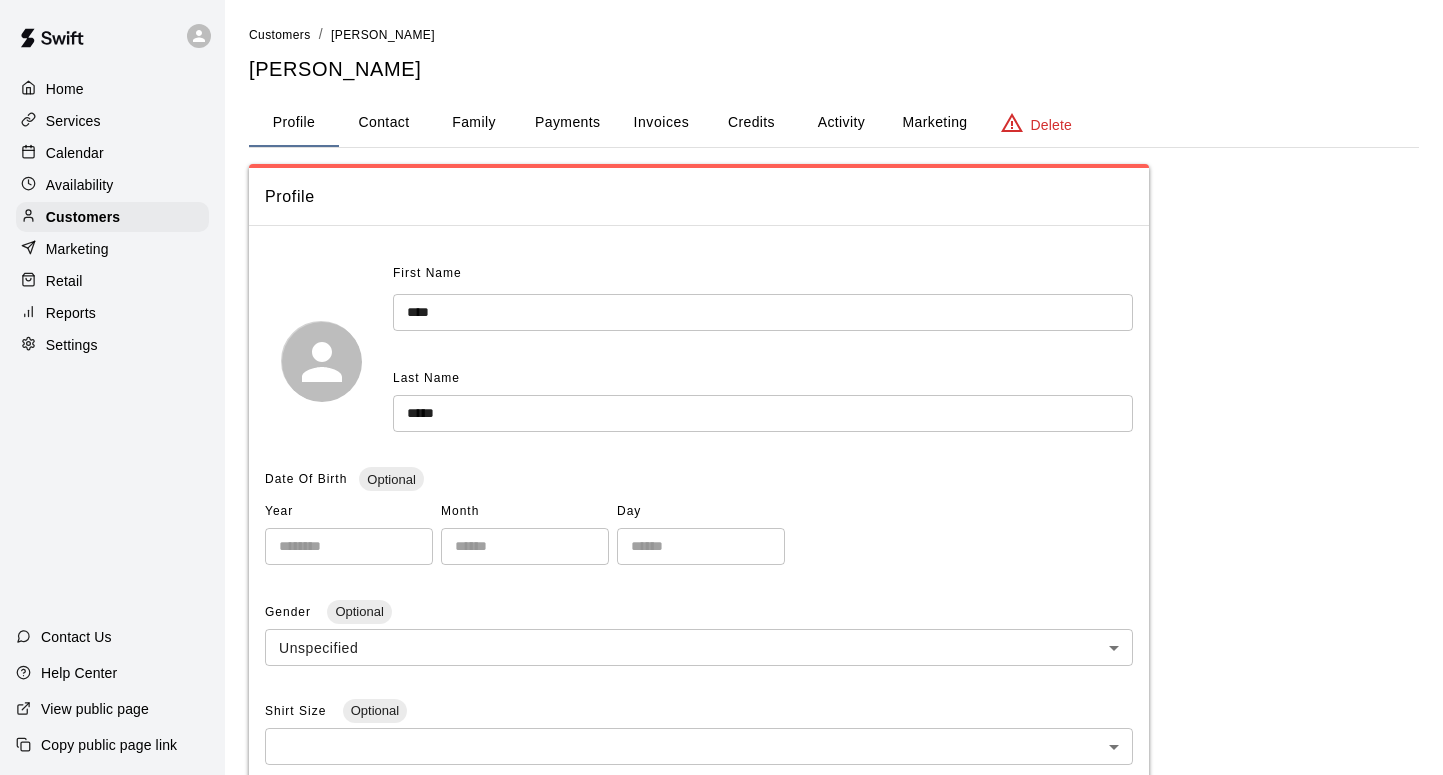 click on "Family" at bounding box center [474, 123] 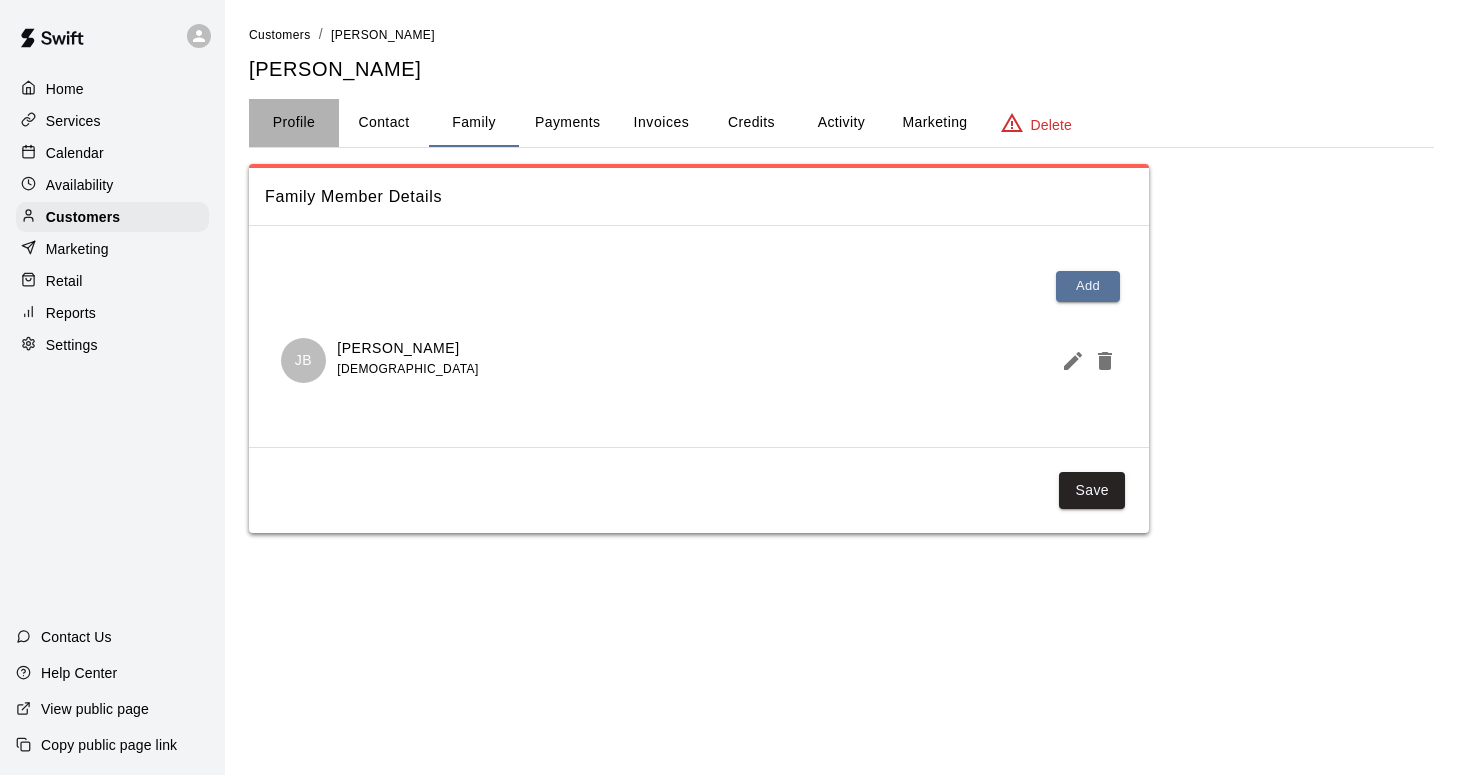 click on "Profile" at bounding box center (294, 123) 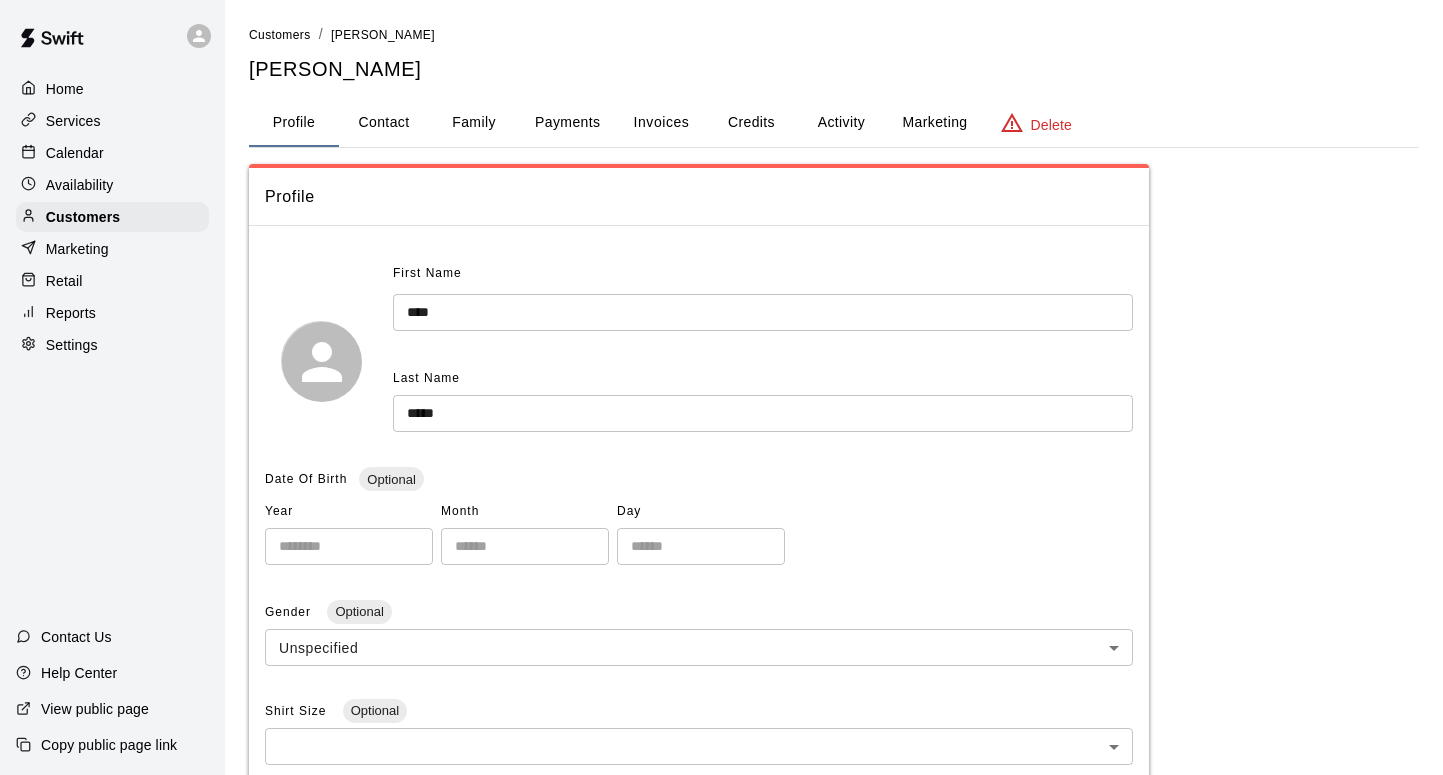 click on "Services" at bounding box center [73, 121] 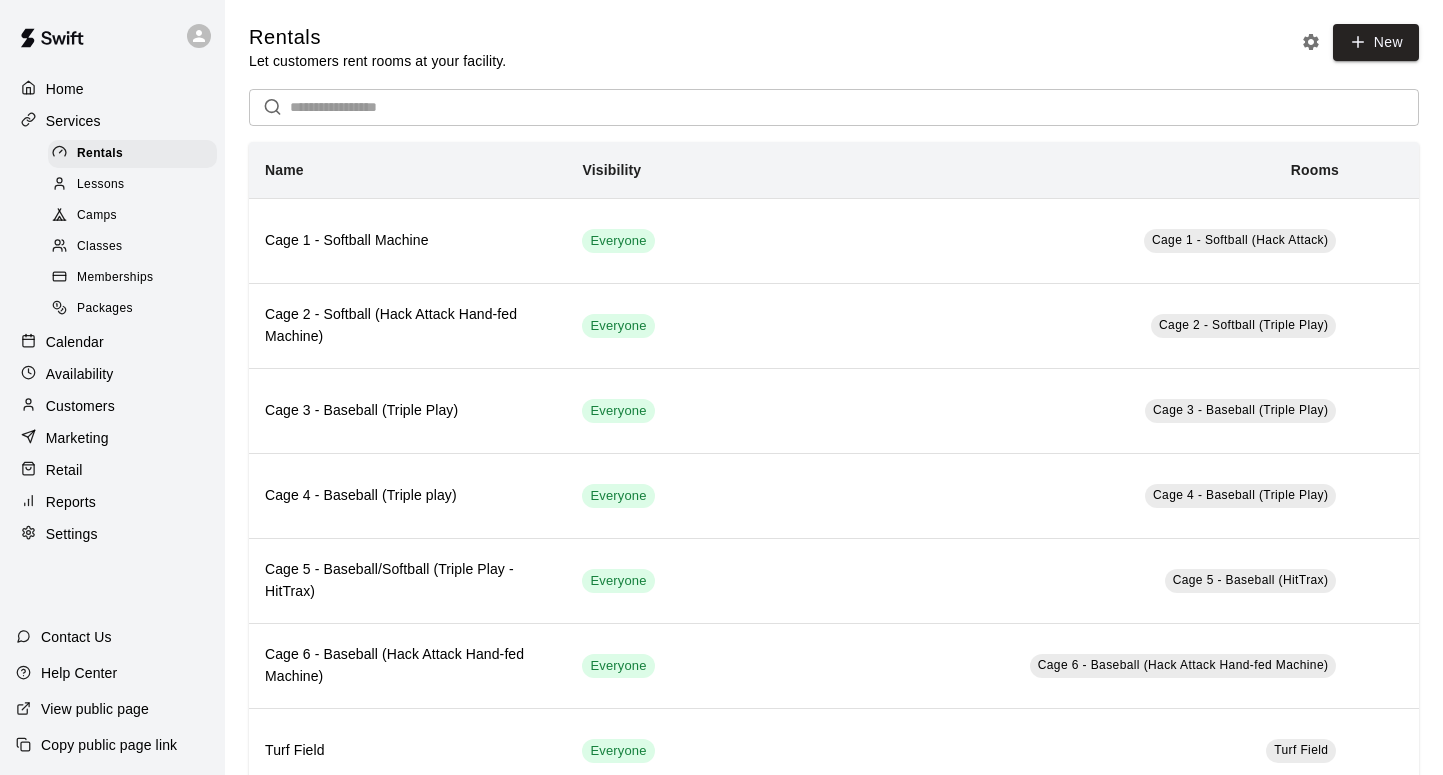 click on "Customers" at bounding box center (80, 406) 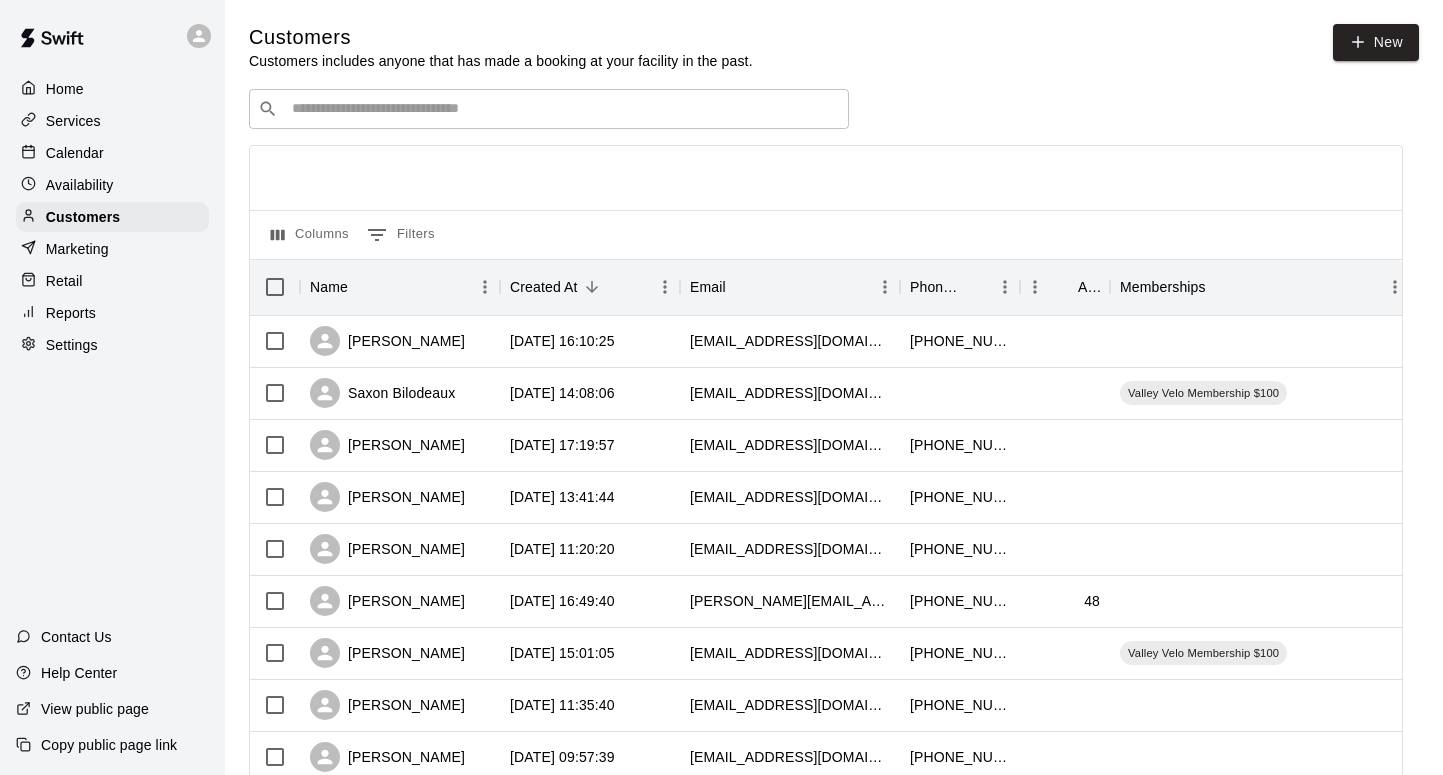 click on "Calendar" at bounding box center [75, 153] 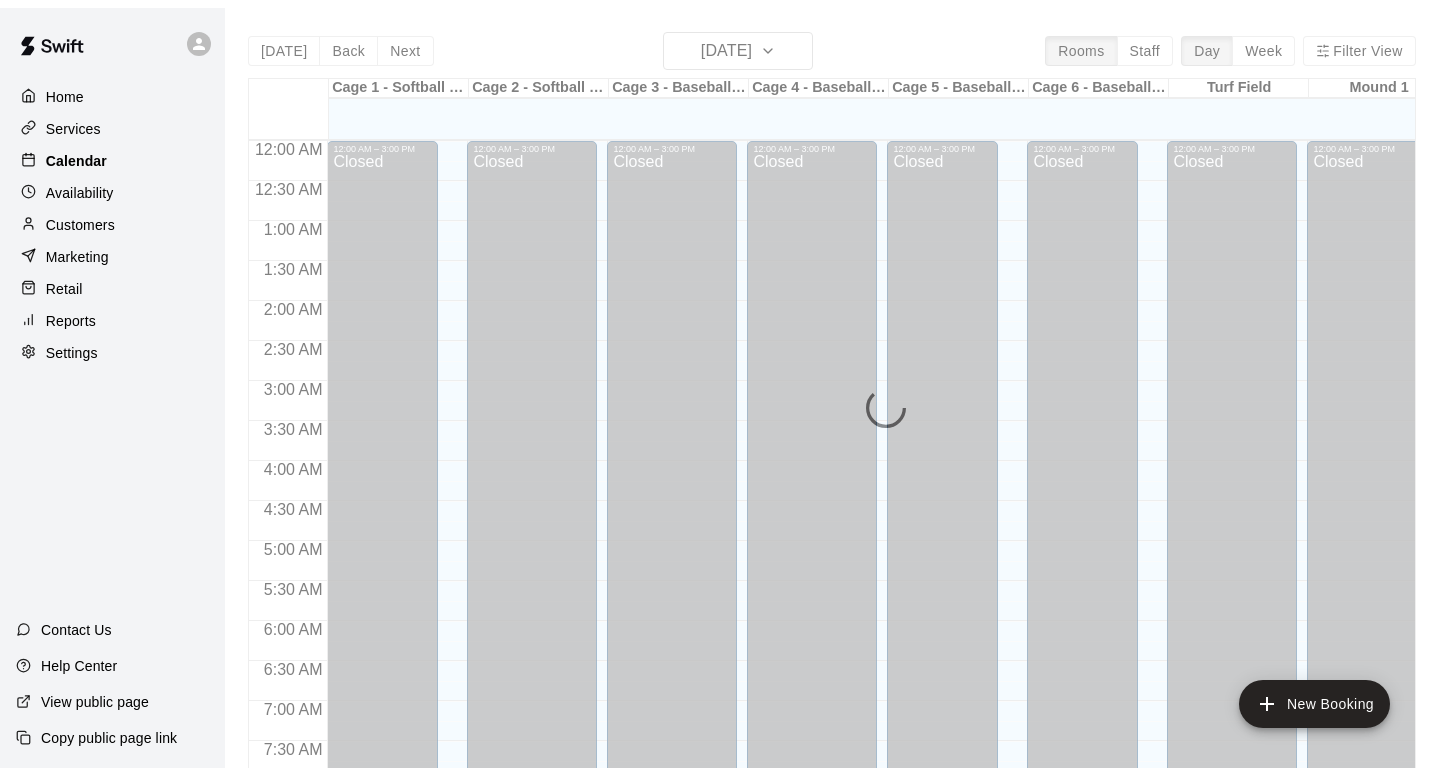 scroll, scrollTop: 1195, scrollLeft: 0, axis: vertical 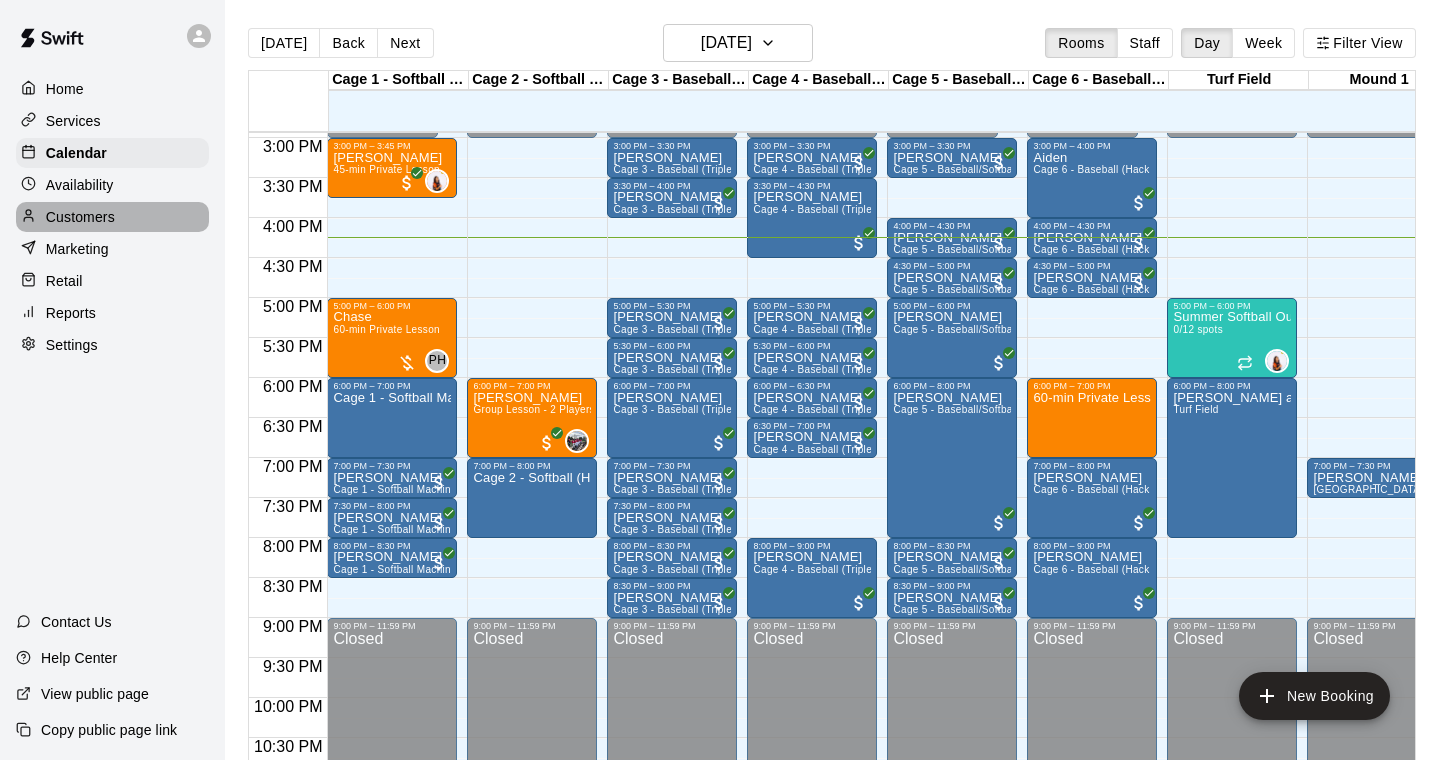 click on "Customers" at bounding box center [80, 217] 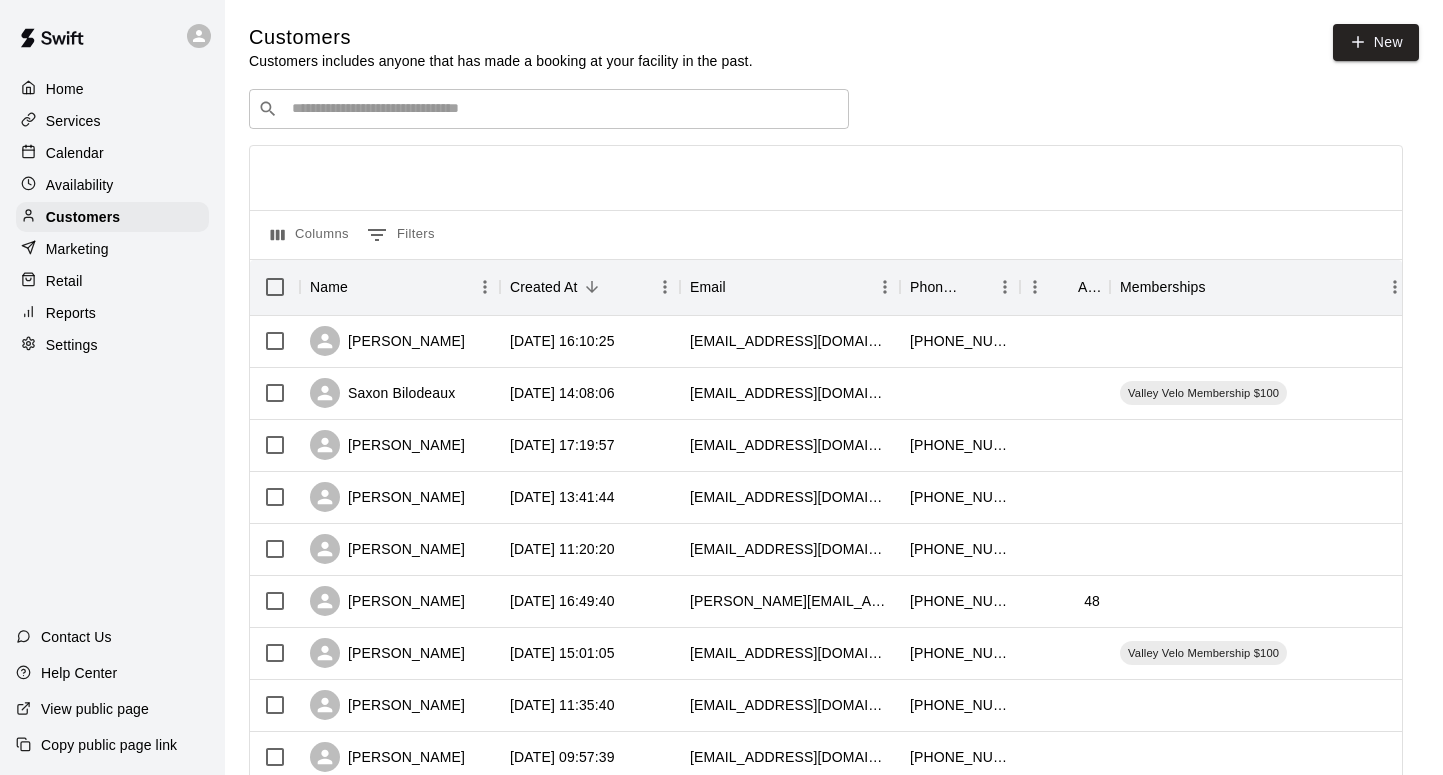 click at bounding box center (563, 109) 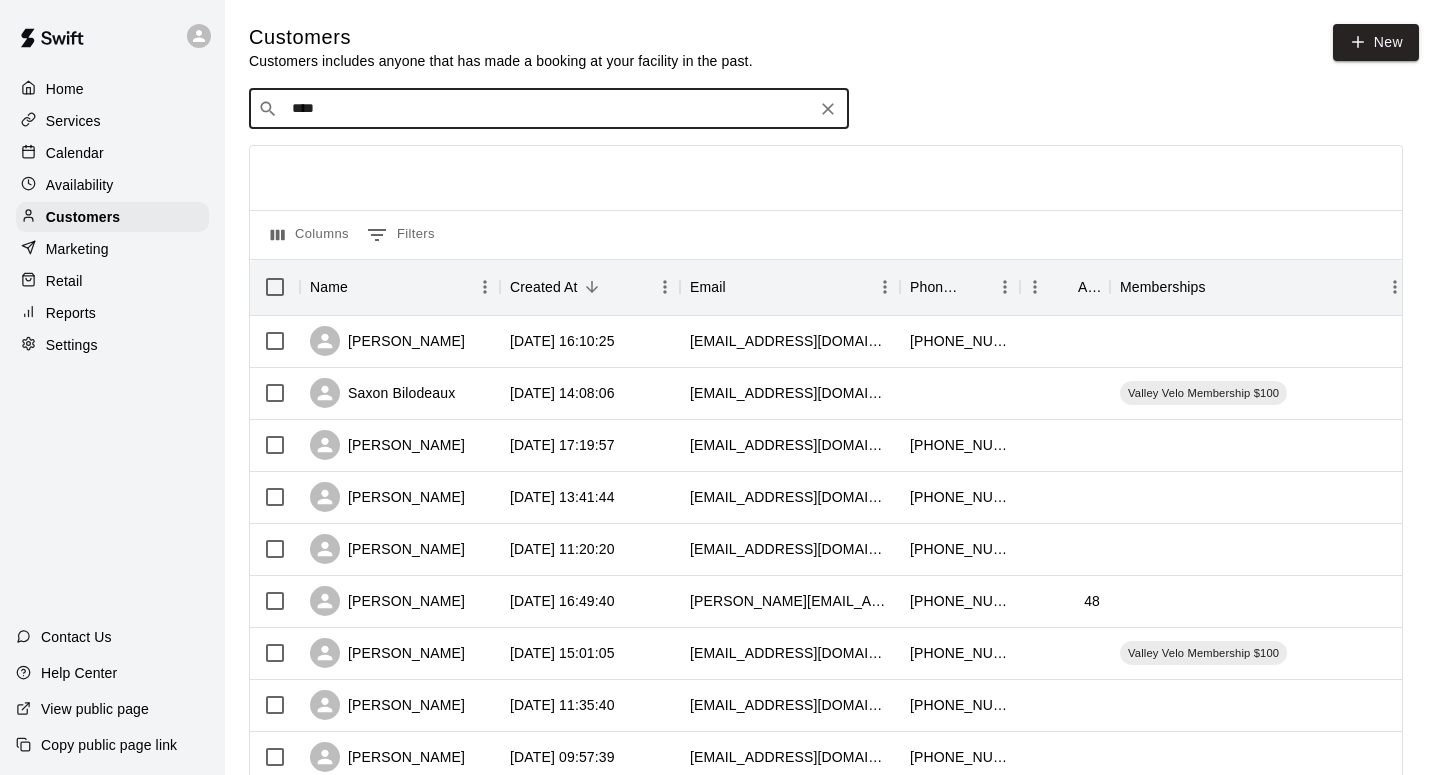 type on "*****" 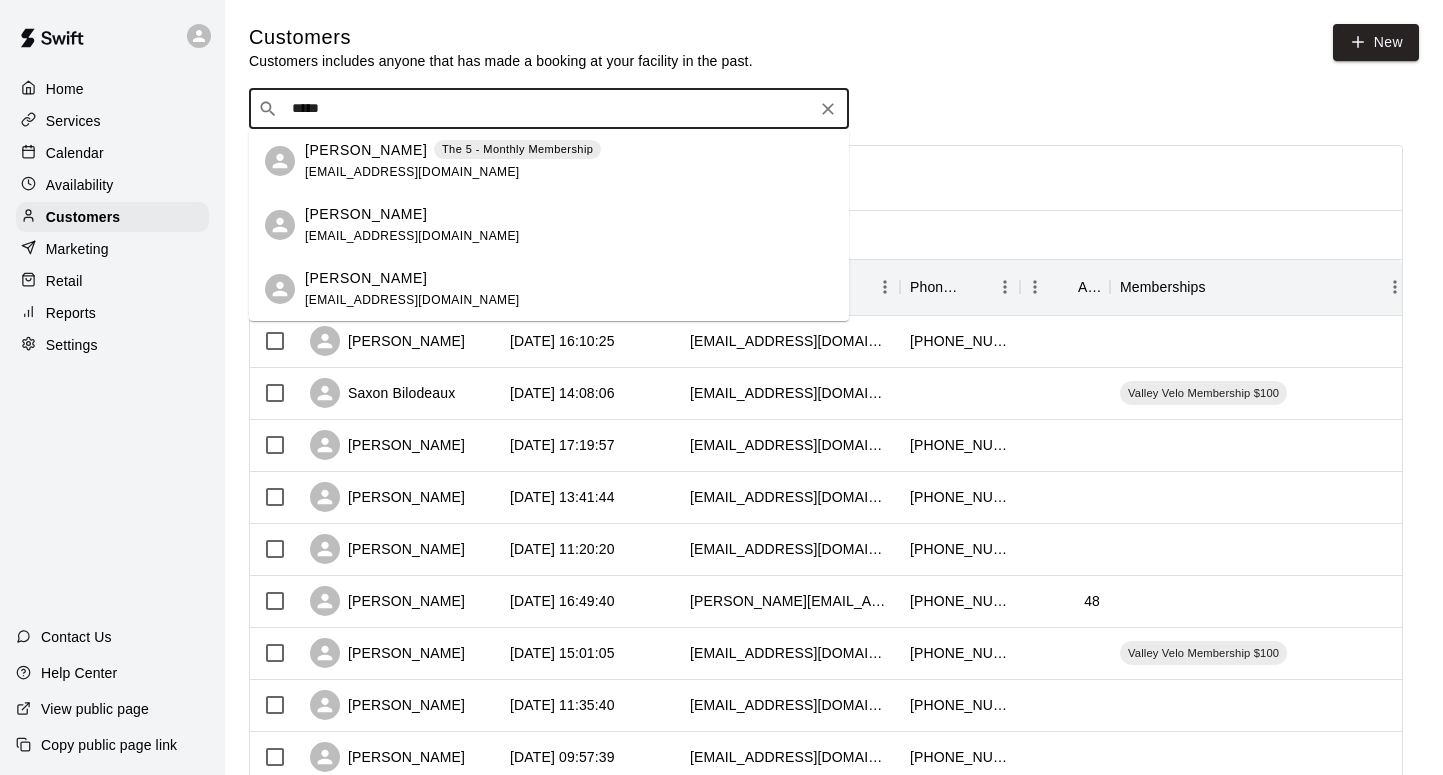 click on "[PERSON_NAME]" at bounding box center [366, 214] 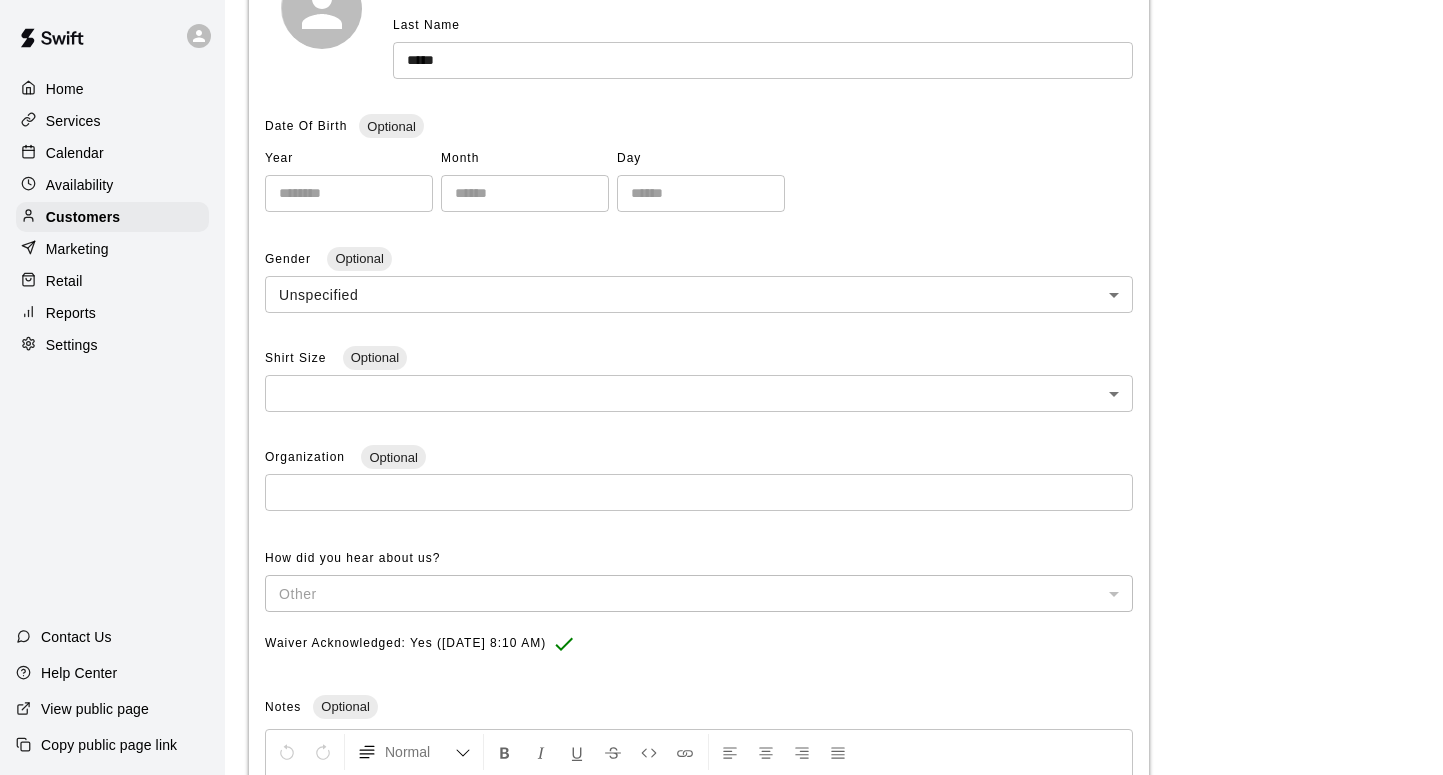 scroll, scrollTop: 0, scrollLeft: 0, axis: both 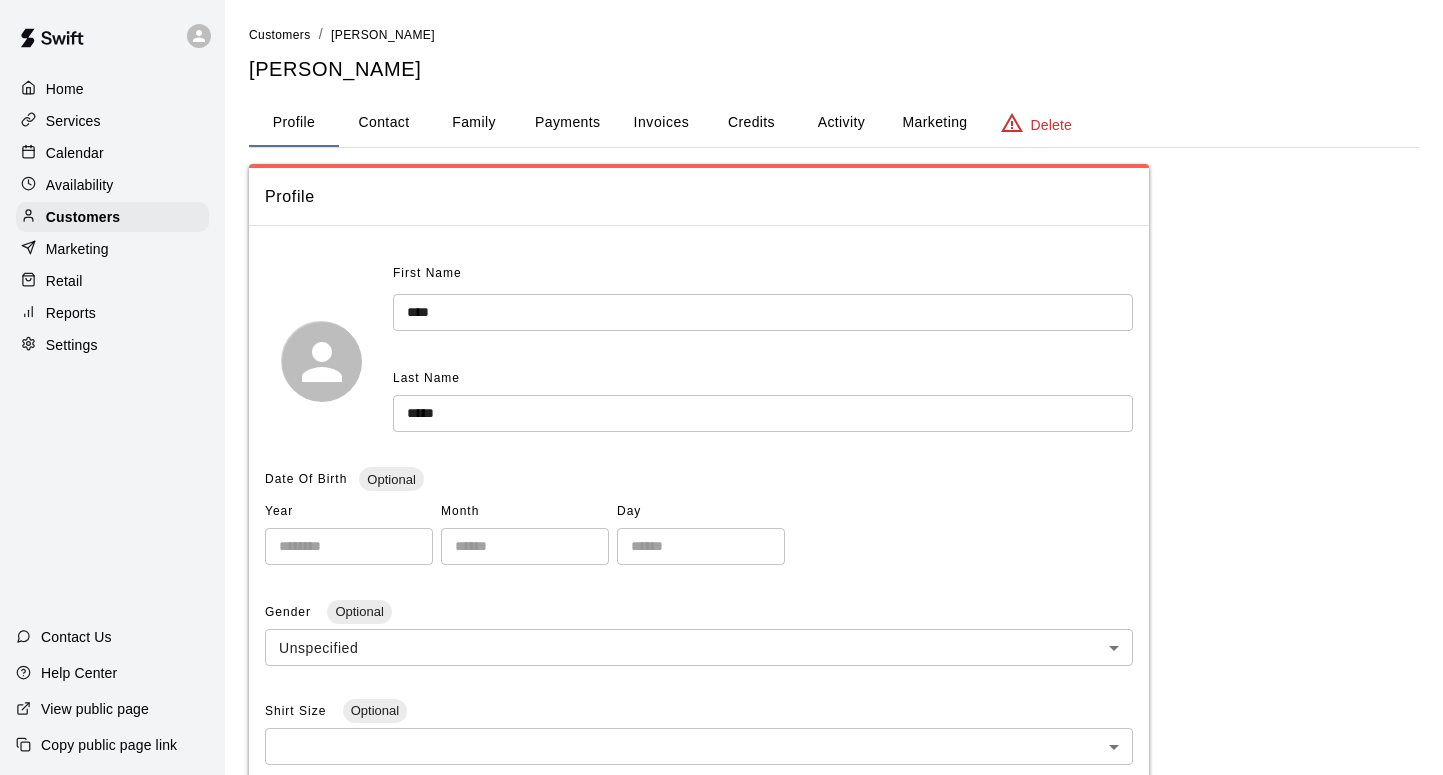 click on "Contact" at bounding box center (384, 123) 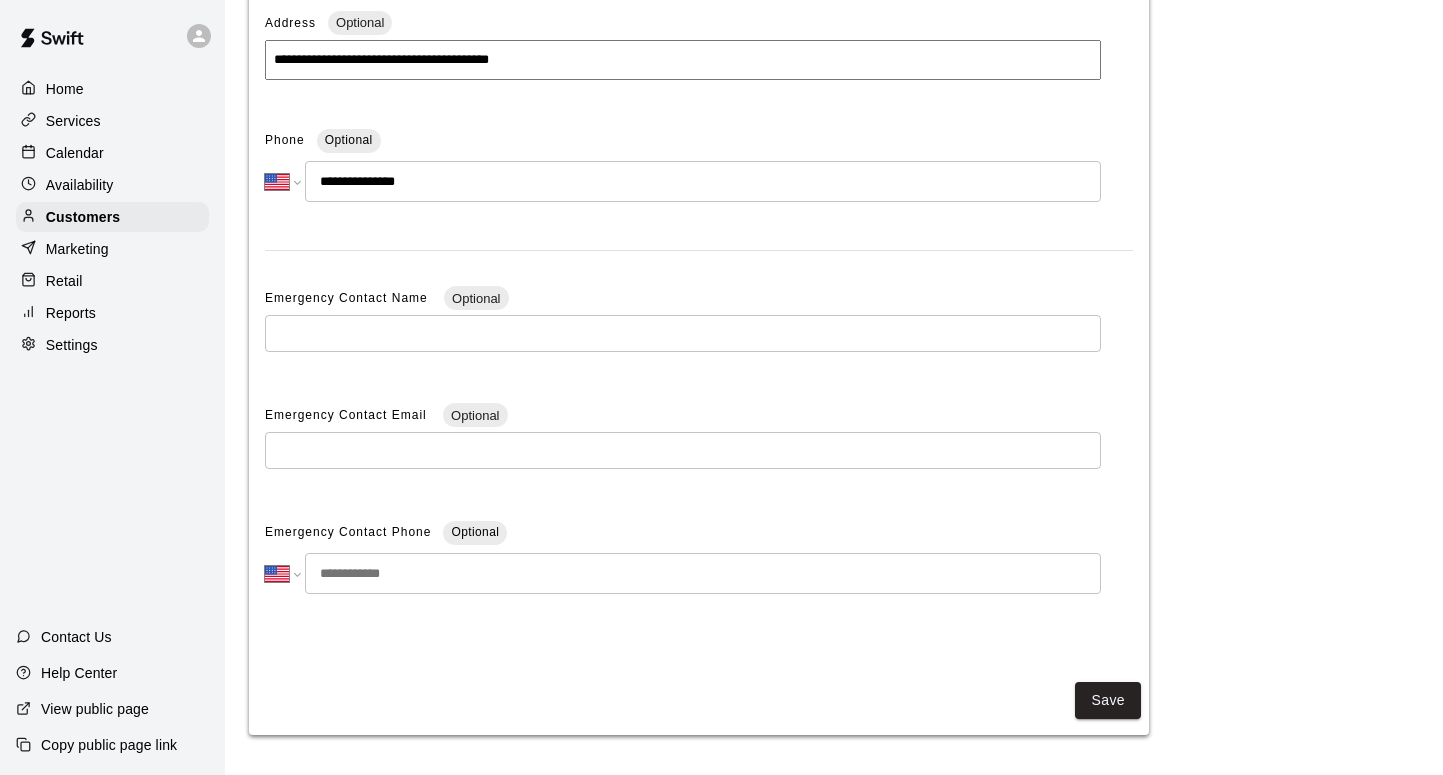 scroll, scrollTop: 0, scrollLeft: 0, axis: both 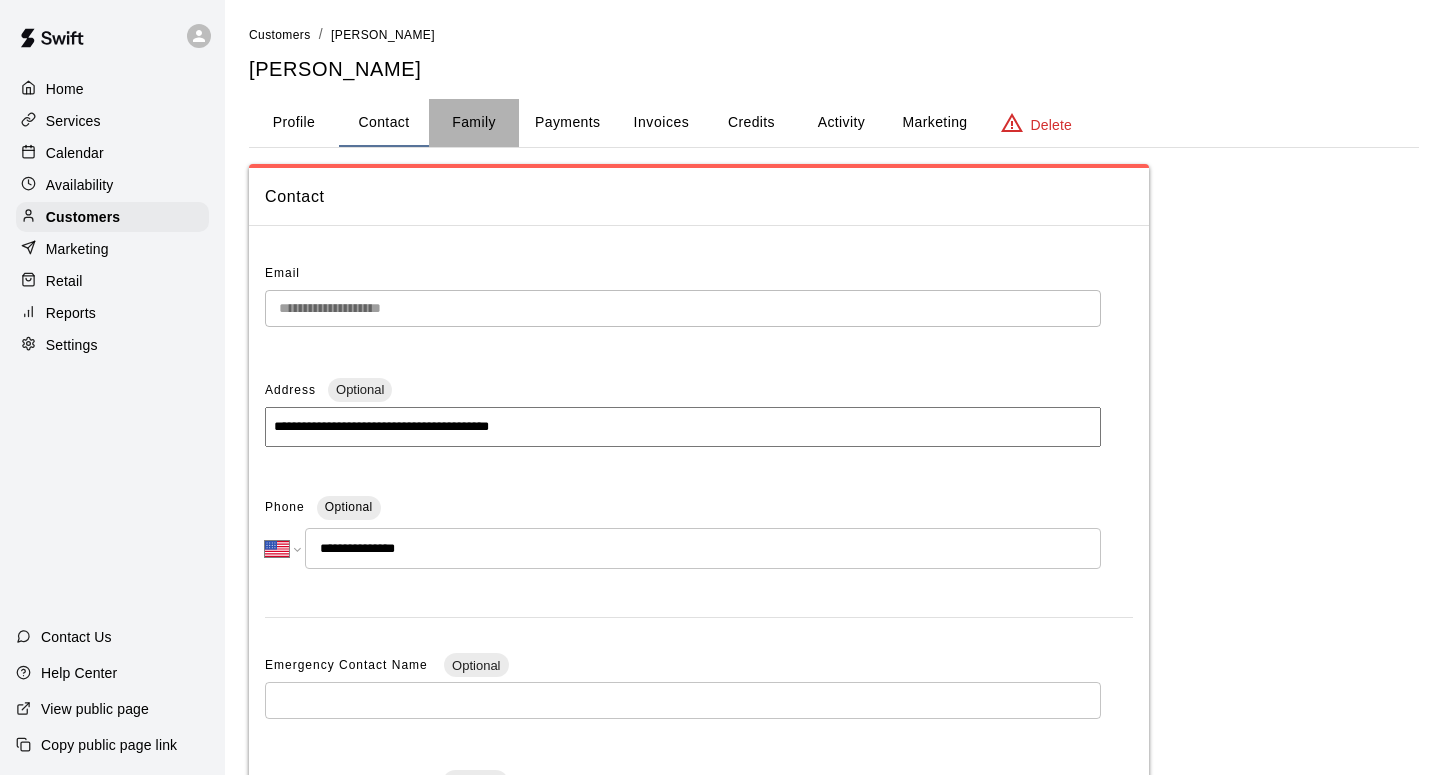 click on "Family" at bounding box center [474, 123] 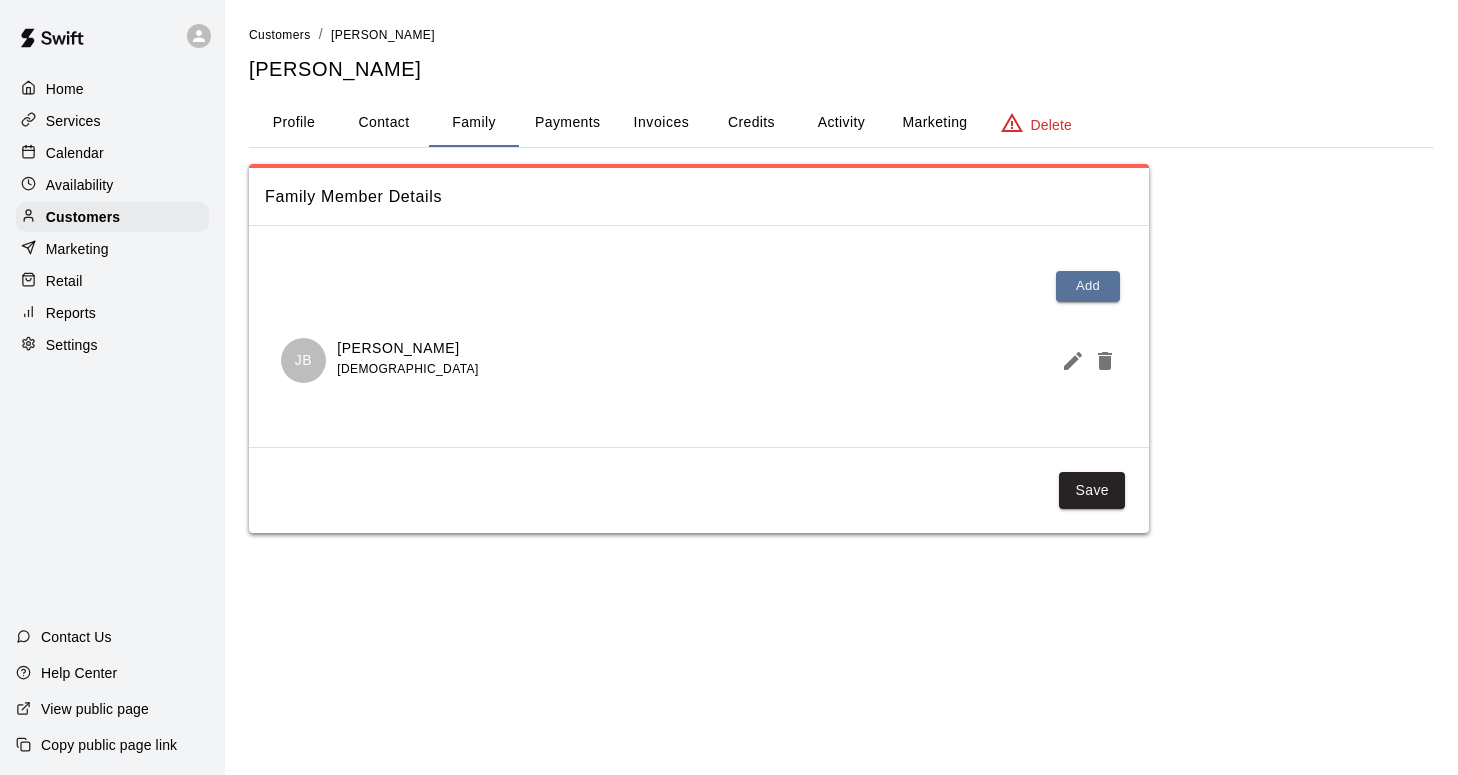 click on "Payments" at bounding box center (567, 123) 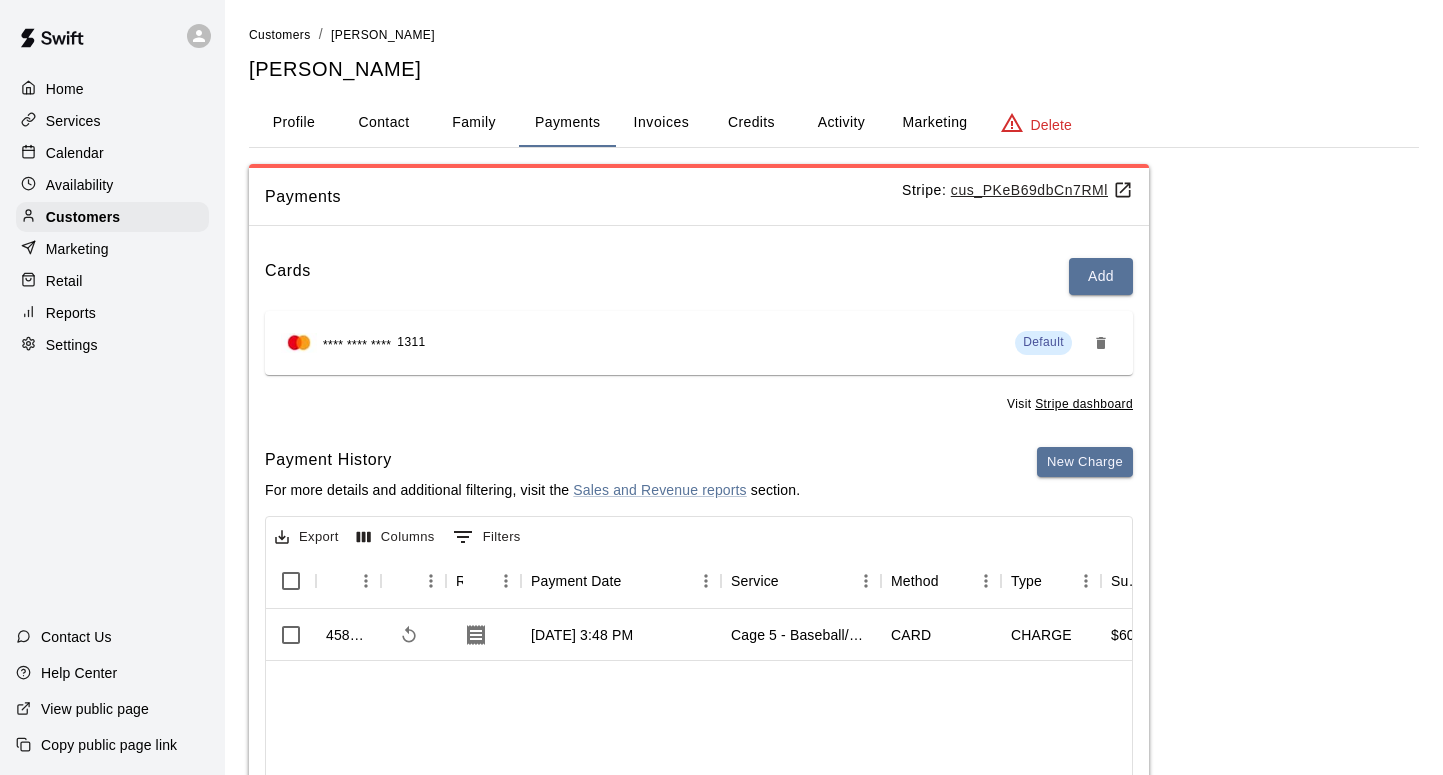 click on "Invoices" at bounding box center [662, 122] 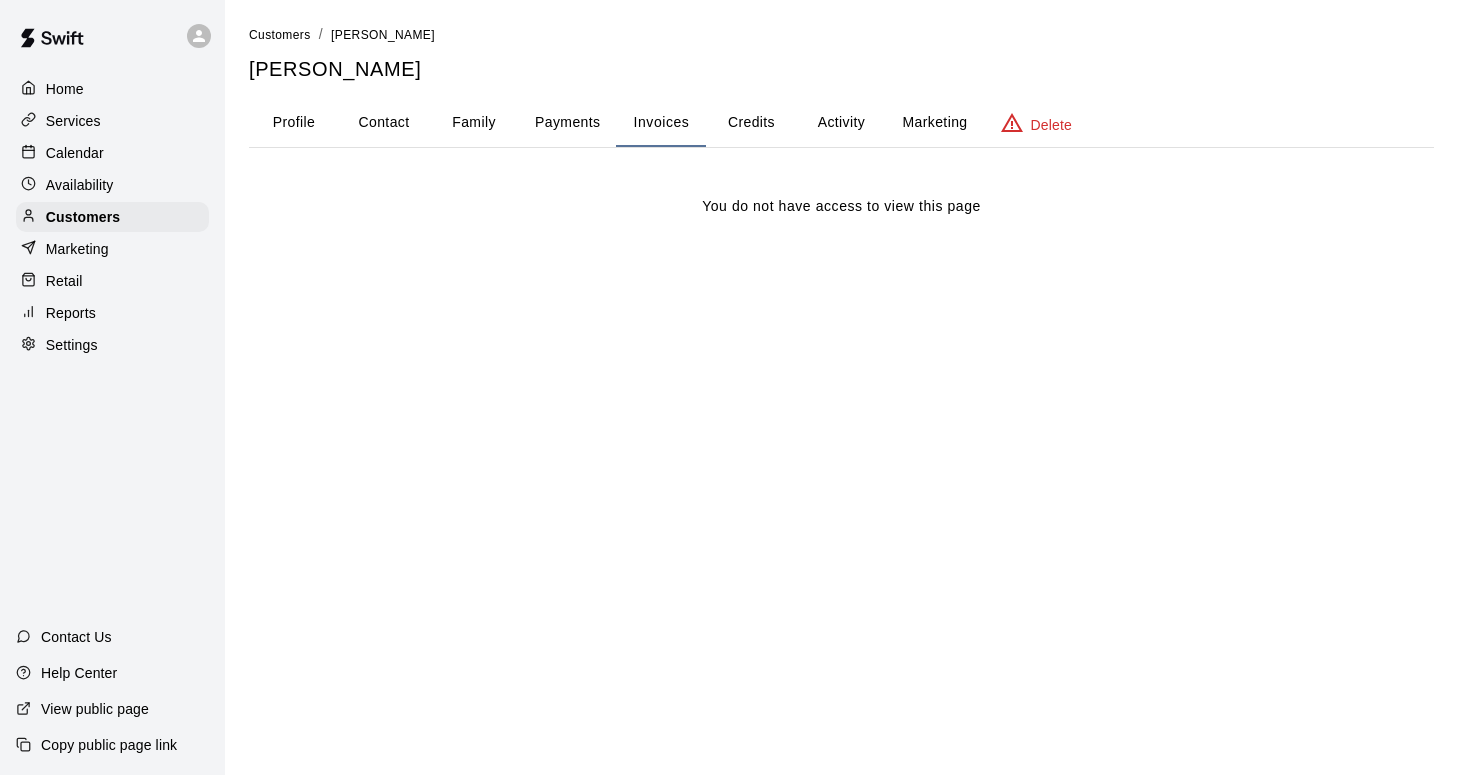 click on "Credits" at bounding box center (751, 123) 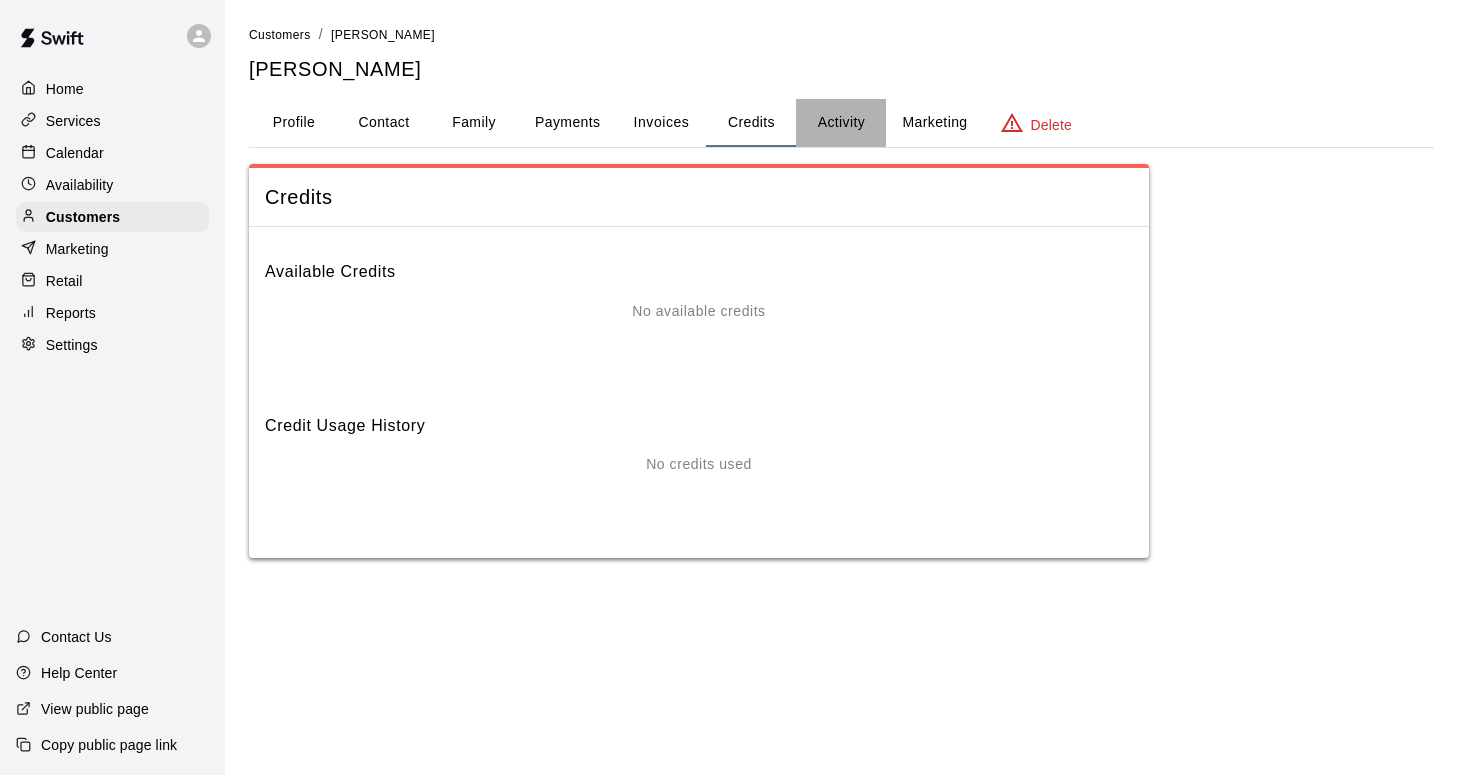 click on "Activity" at bounding box center [841, 123] 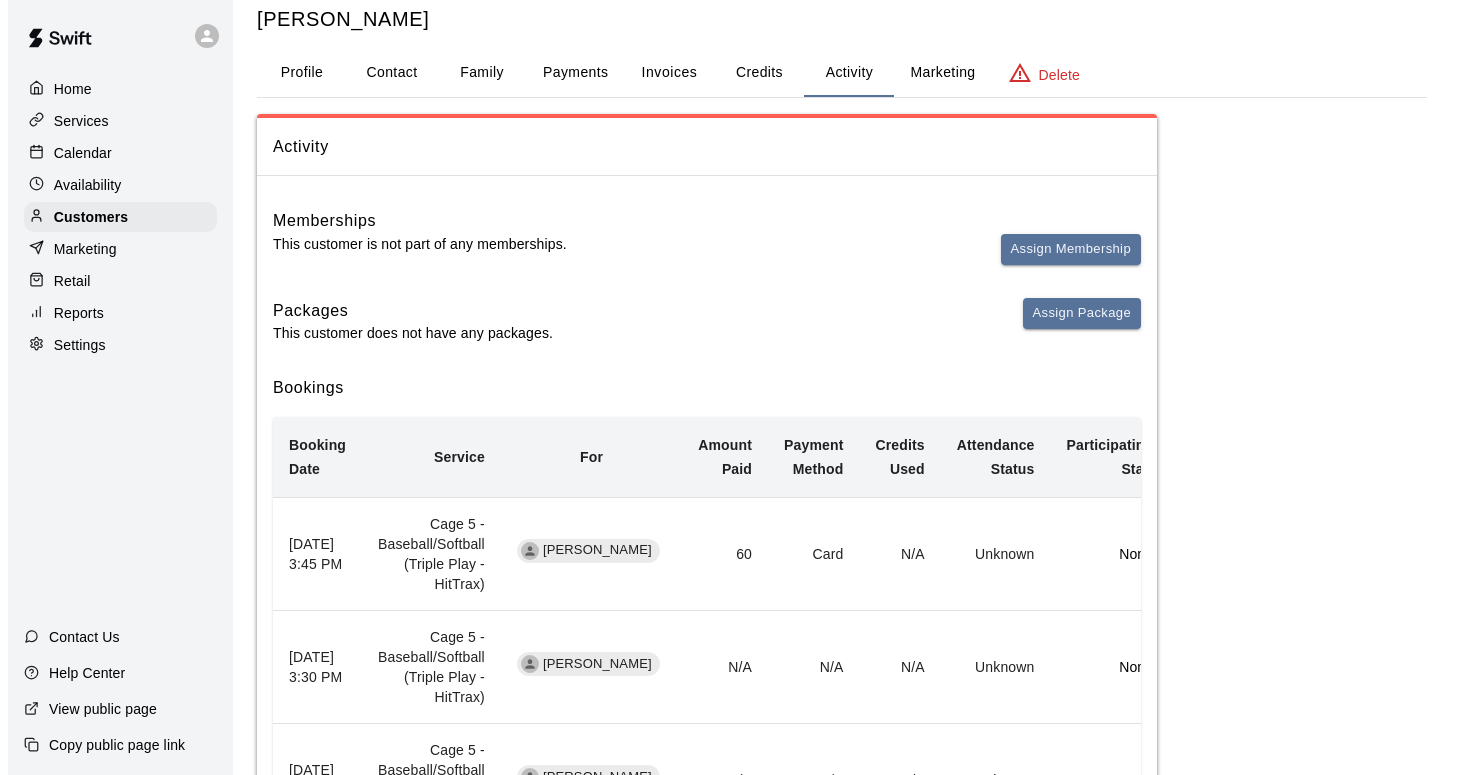 scroll, scrollTop: 0, scrollLeft: 0, axis: both 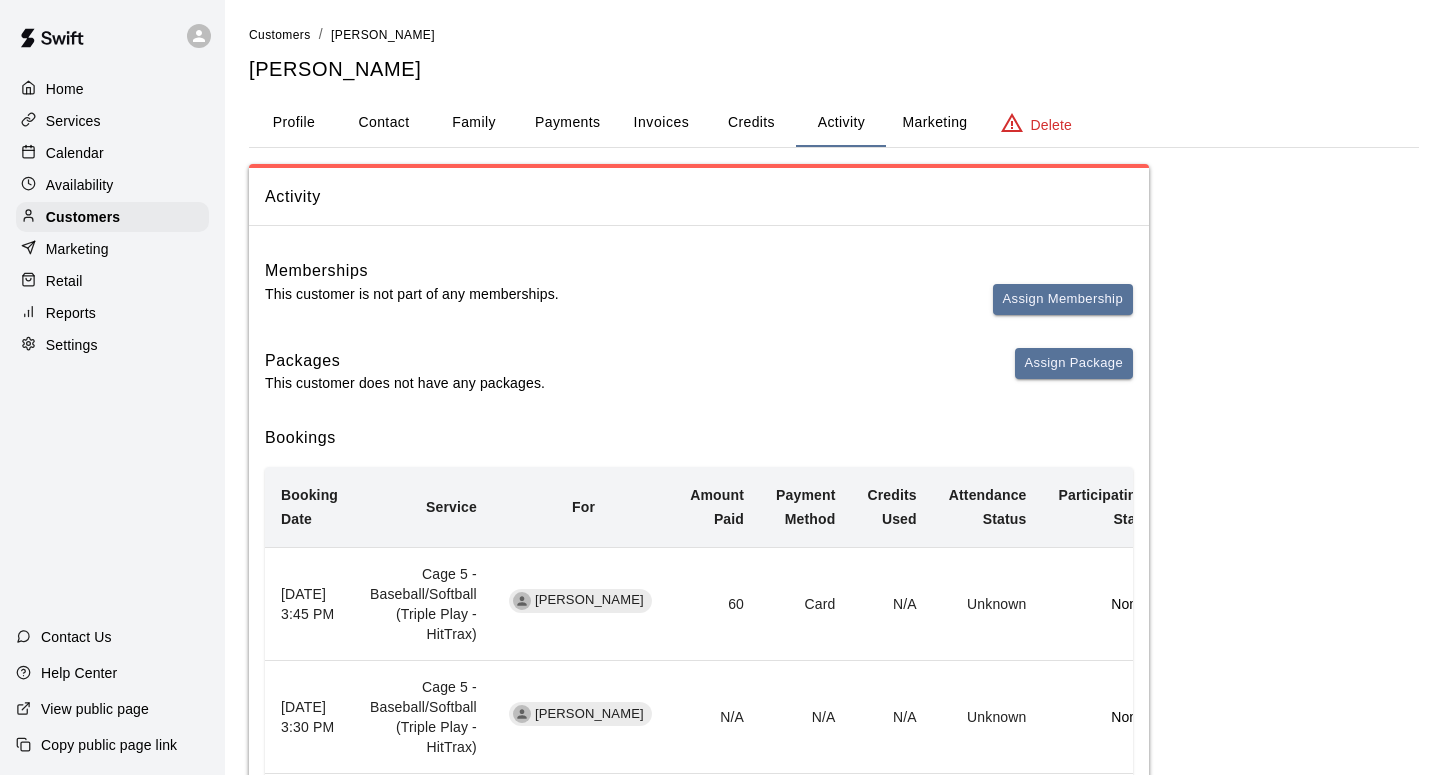 click on "Marketing" at bounding box center [934, 123] 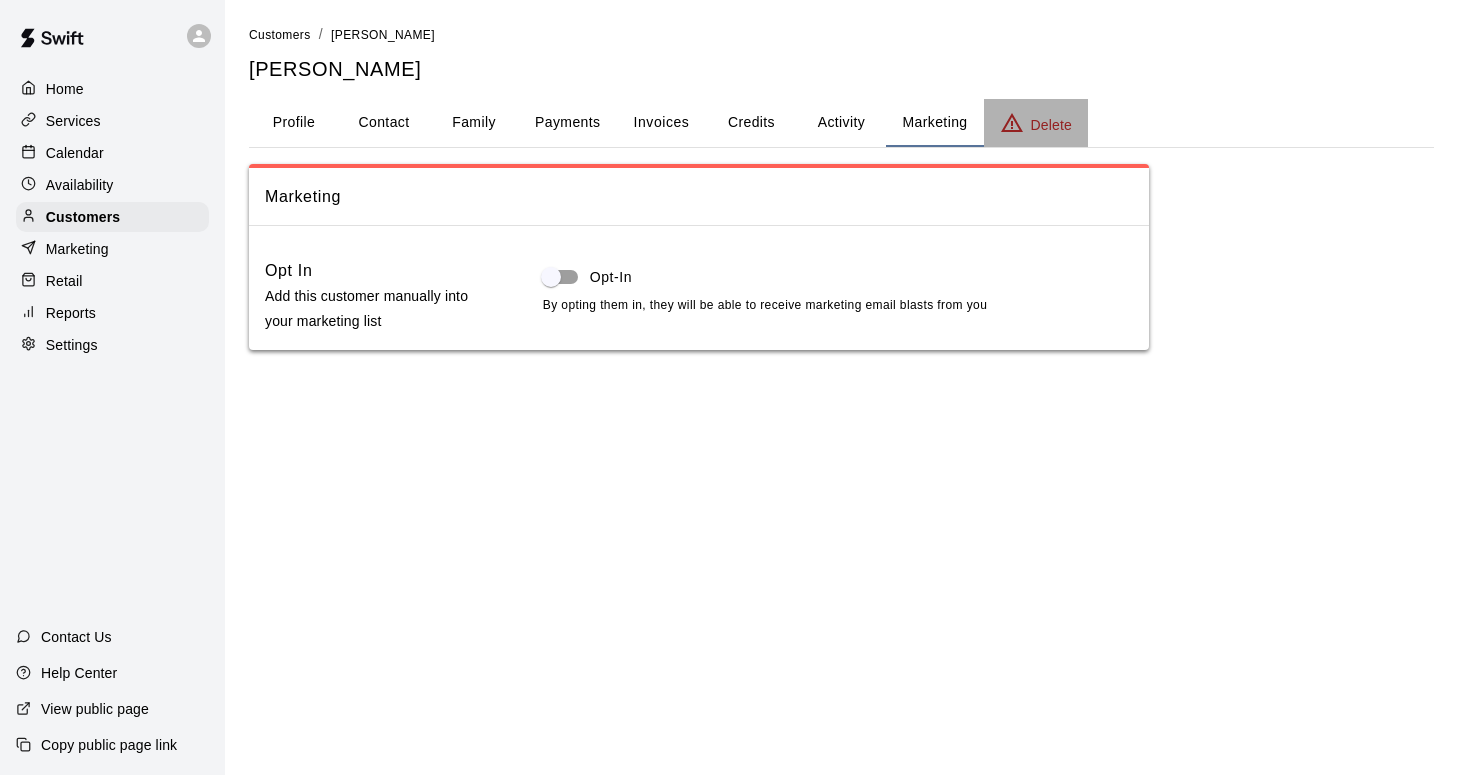 click on "Delete" at bounding box center (1051, 125) 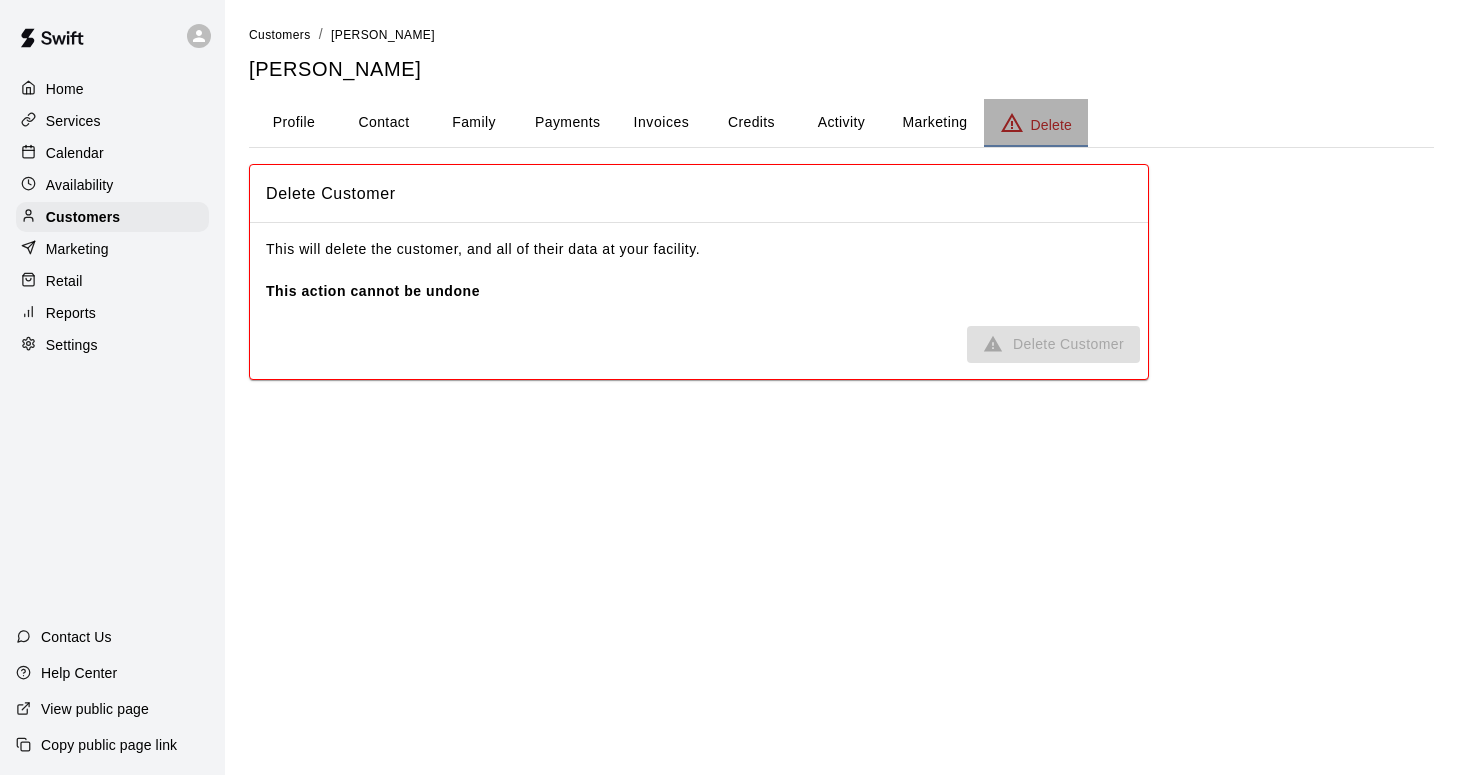 click on "Delete" at bounding box center (1051, 125) 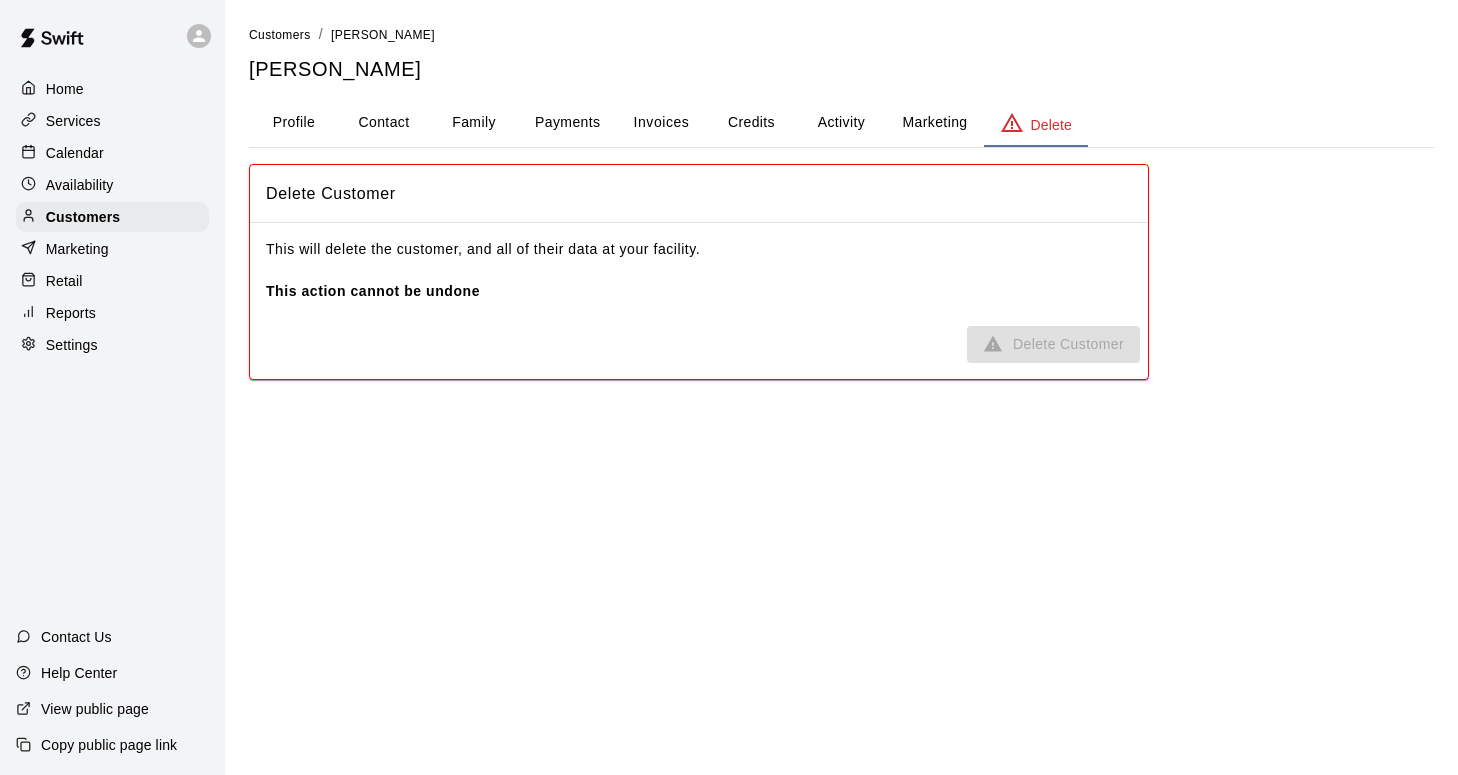 click on "Delete Customer" at bounding box center (699, 194) 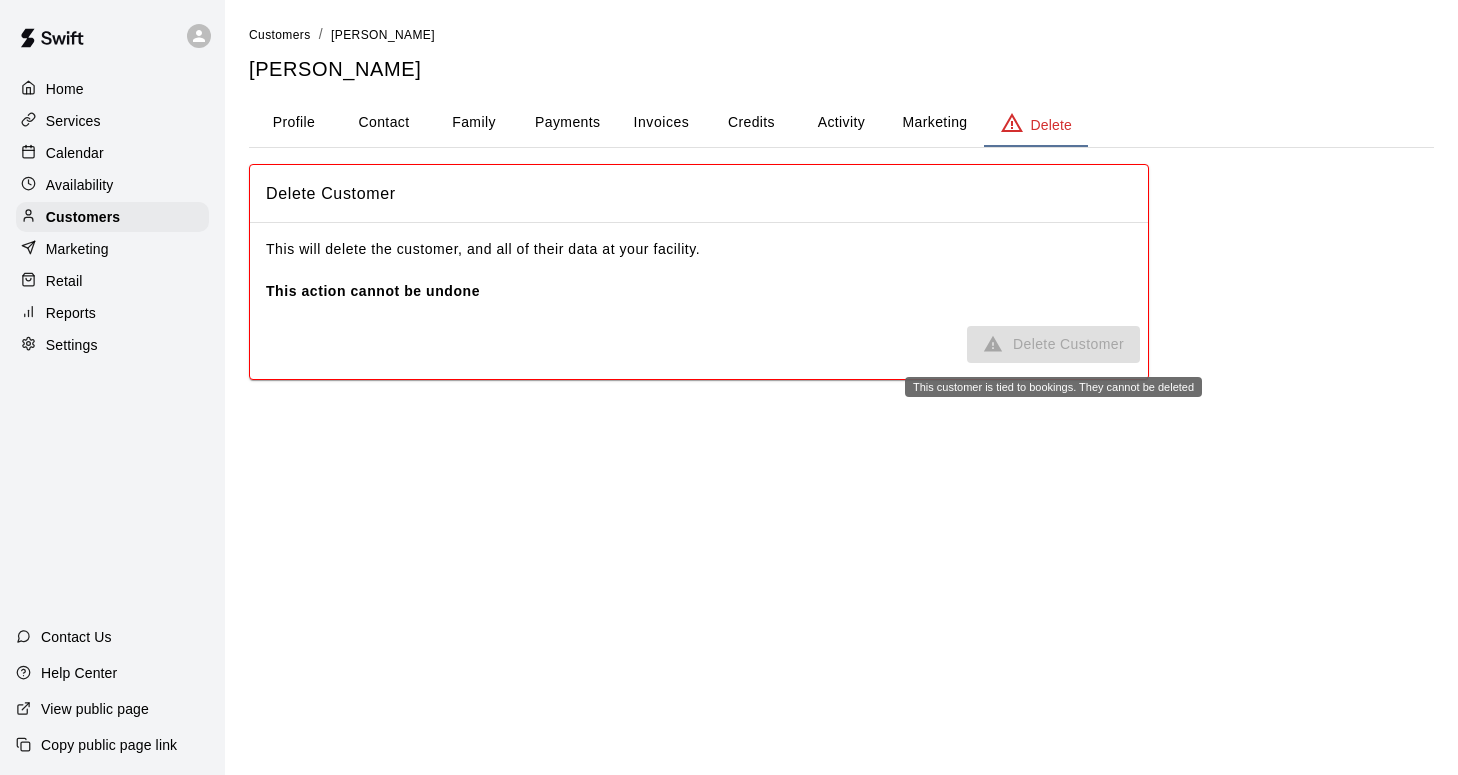 click on "Delete Customer" at bounding box center (1053, 344) 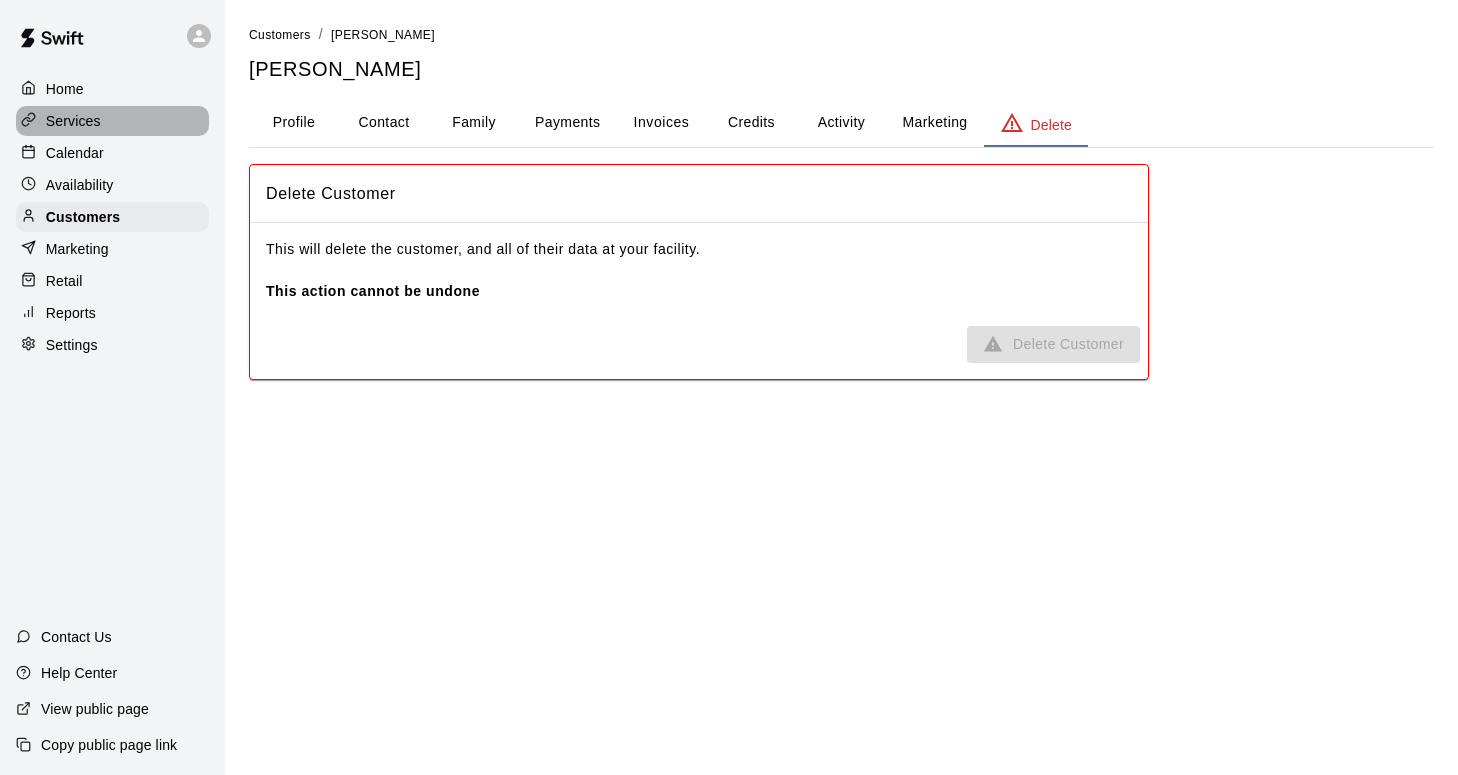 click on "Services" at bounding box center [73, 121] 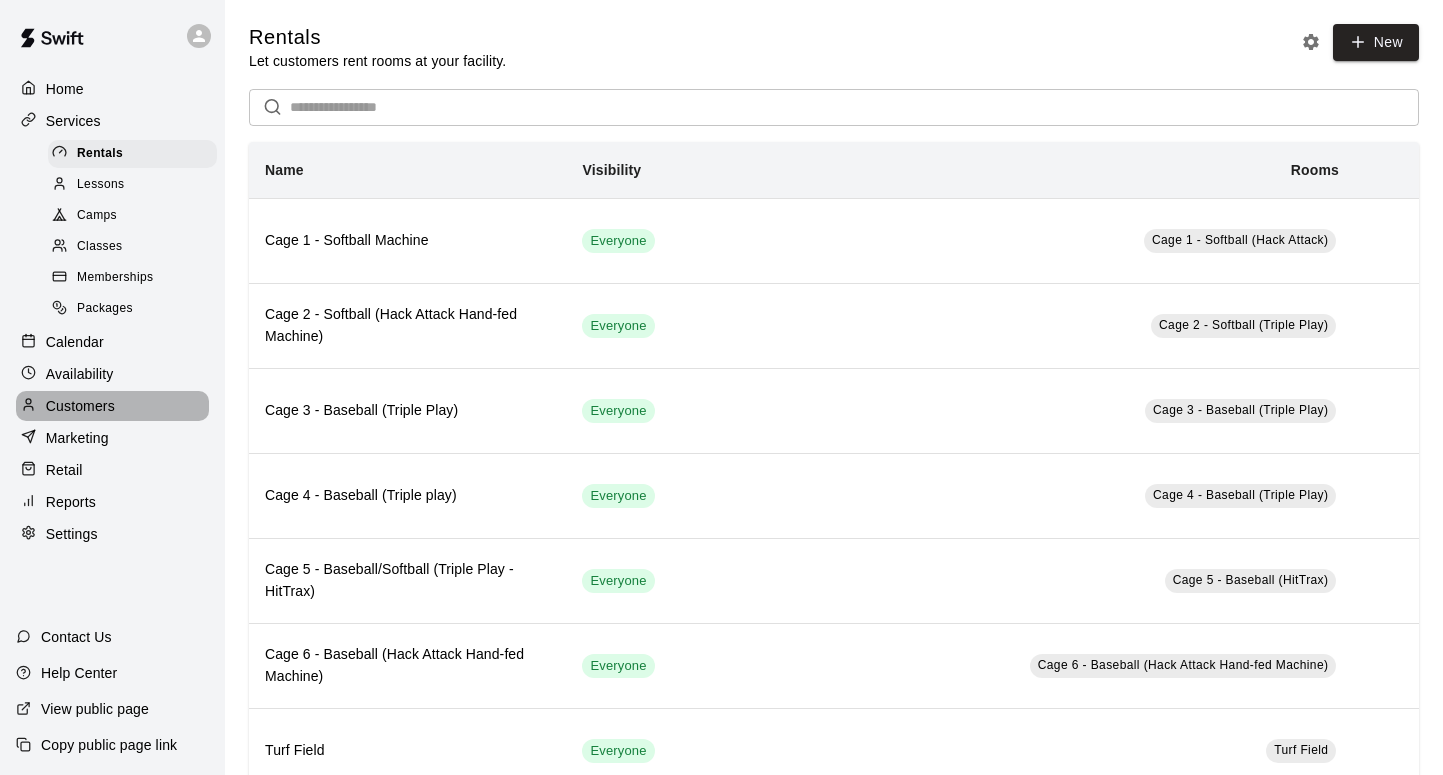 click on "Customers" at bounding box center (80, 406) 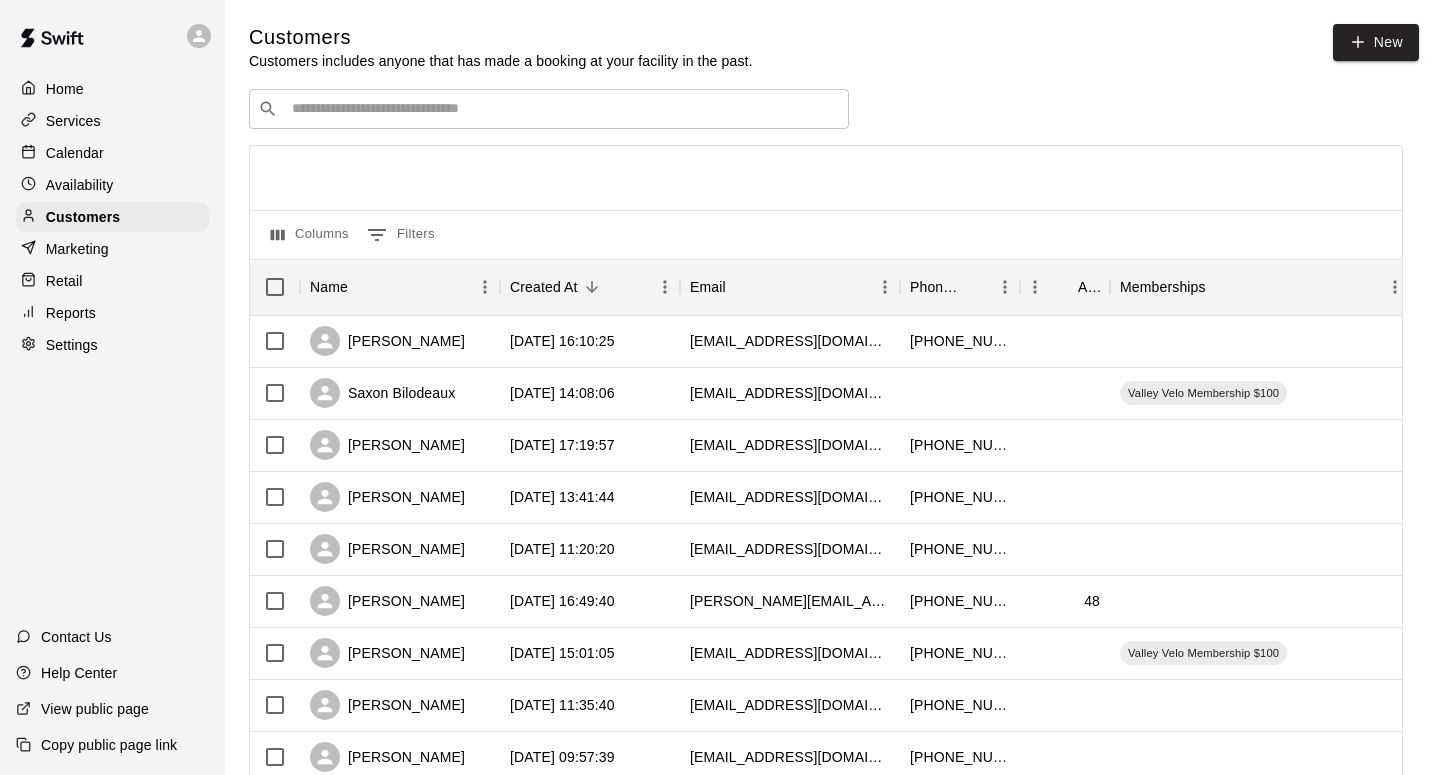 click at bounding box center (563, 109) 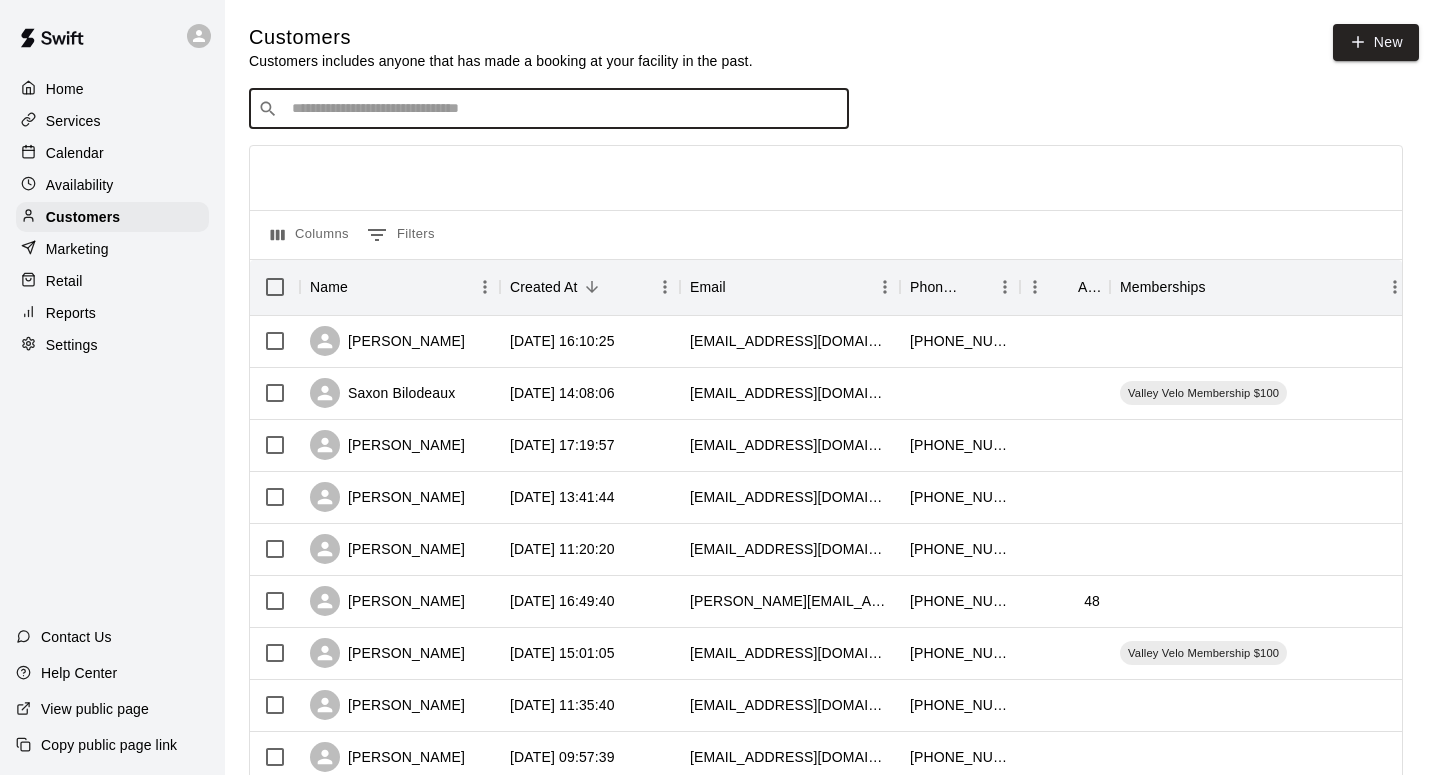 click at bounding box center (563, 109) 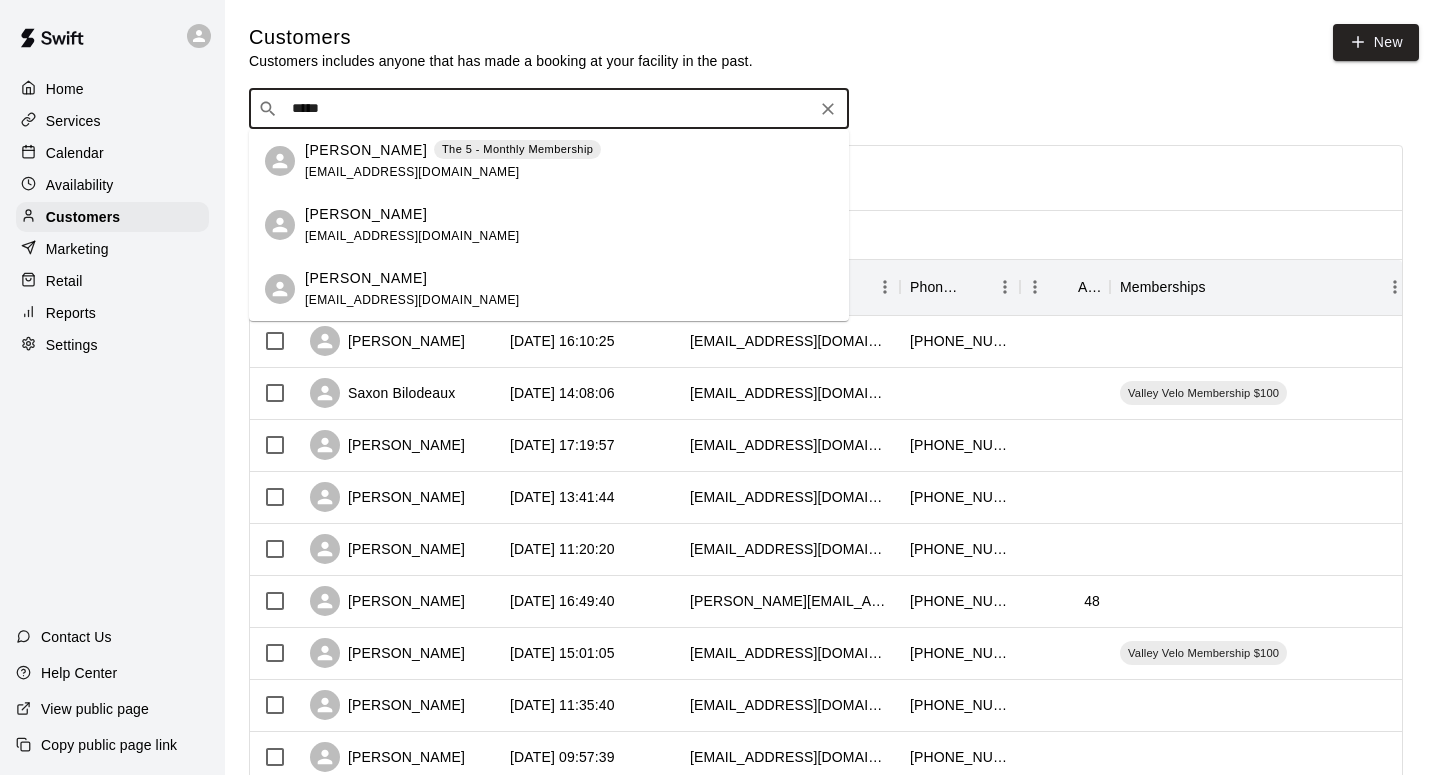 type on "*****" 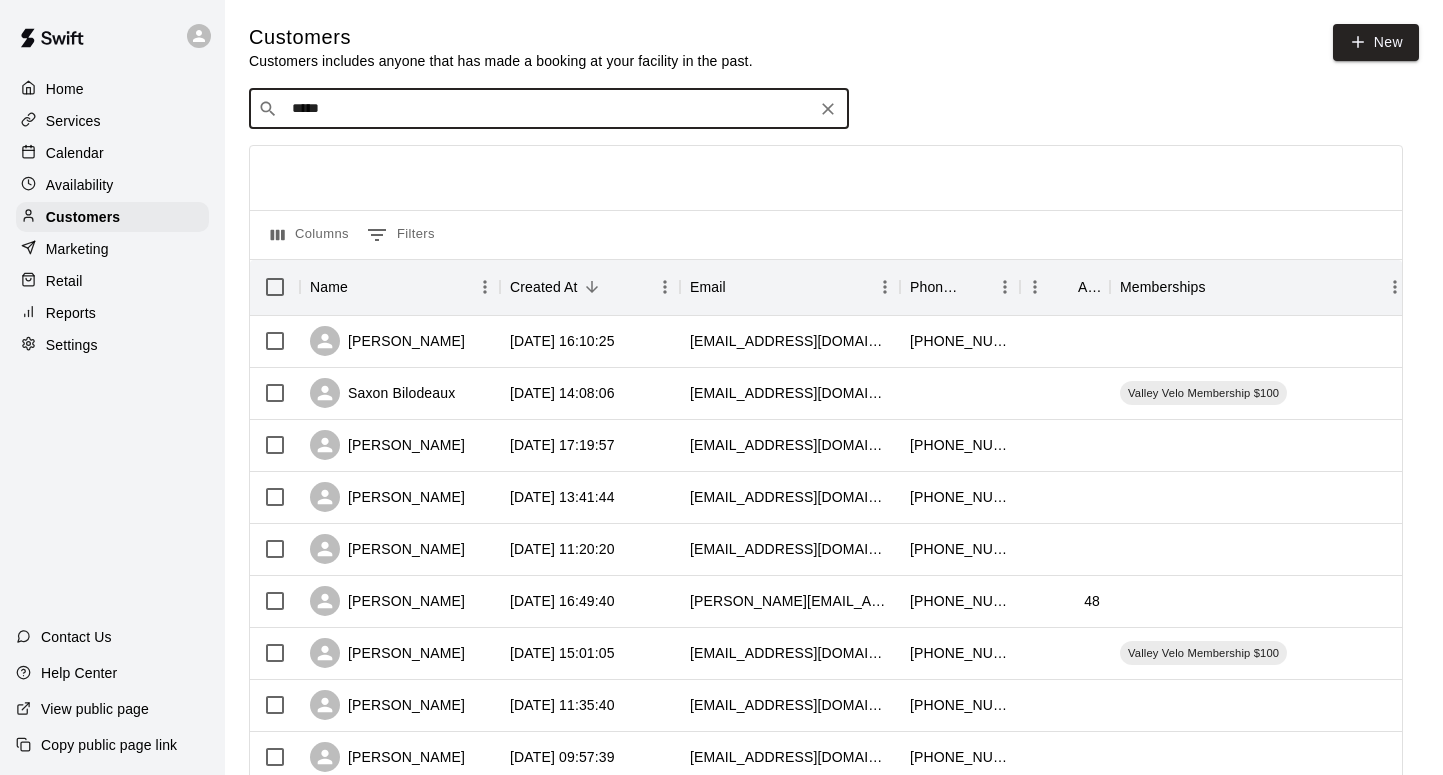 click on "*****" at bounding box center [548, 109] 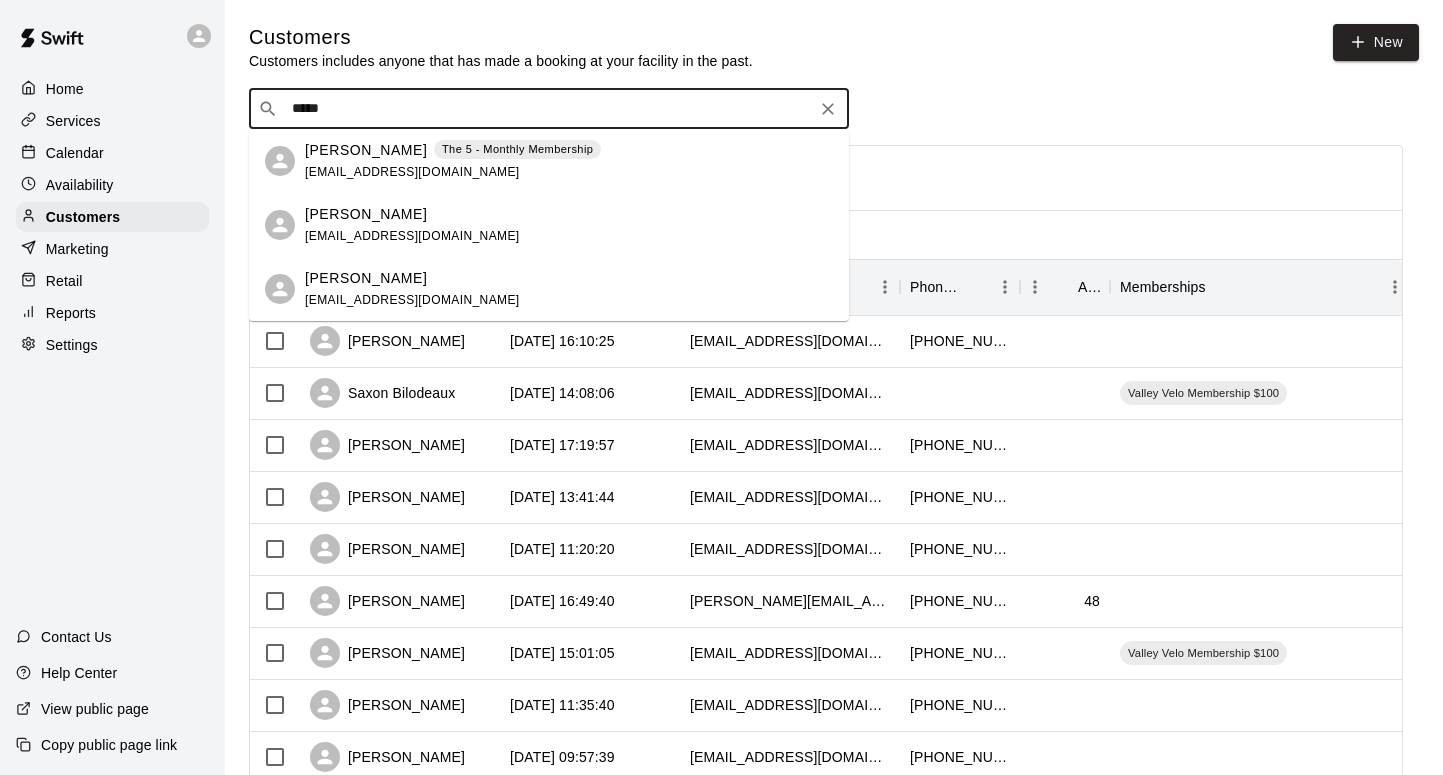 click on "[PERSON_NAME]" at bounding box center [366, 150] 